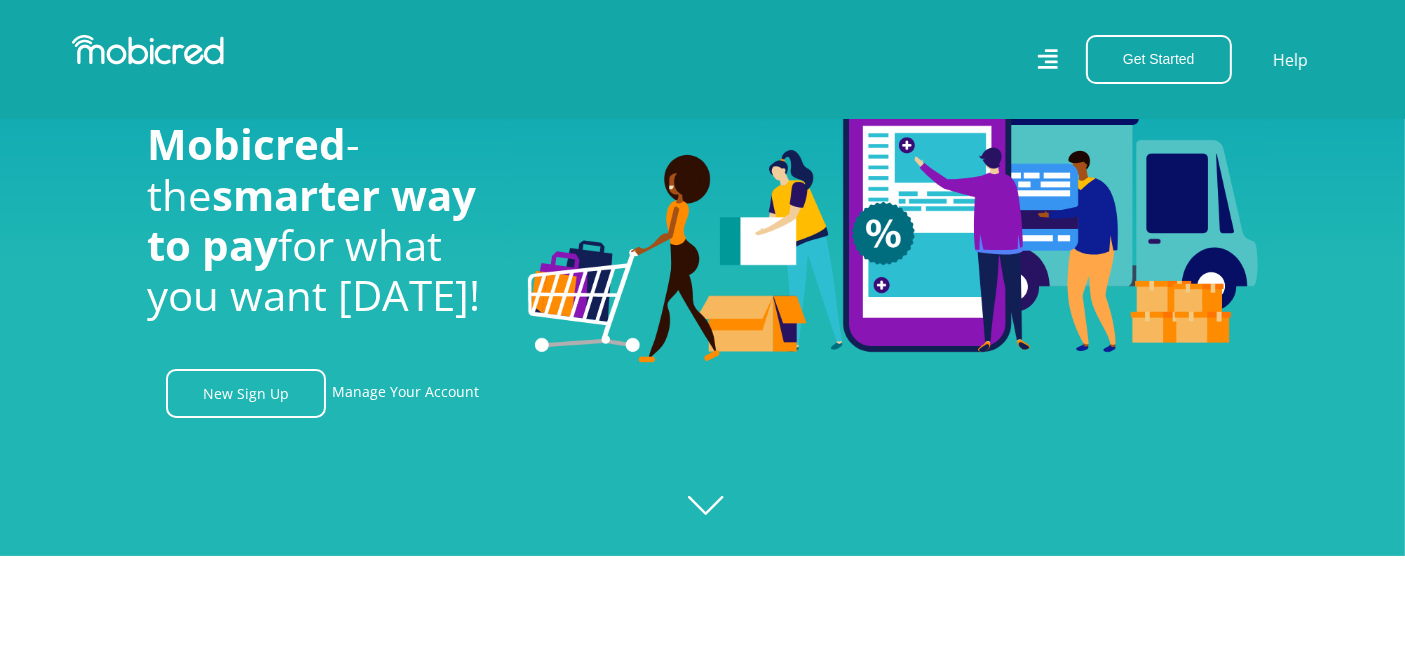 scroll, scrollTop: 85, scrollLeft: 0, axis: vertical 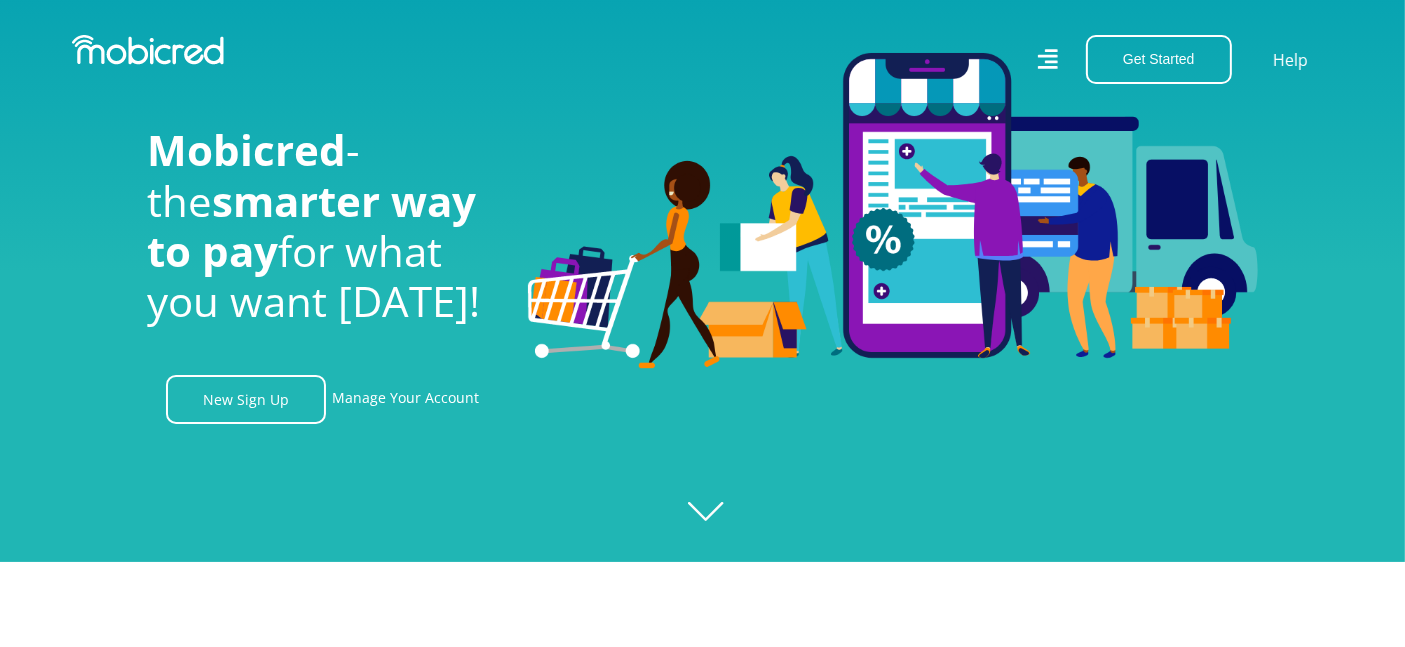 click on "New Sign Up" at bounding box center [246, 399] 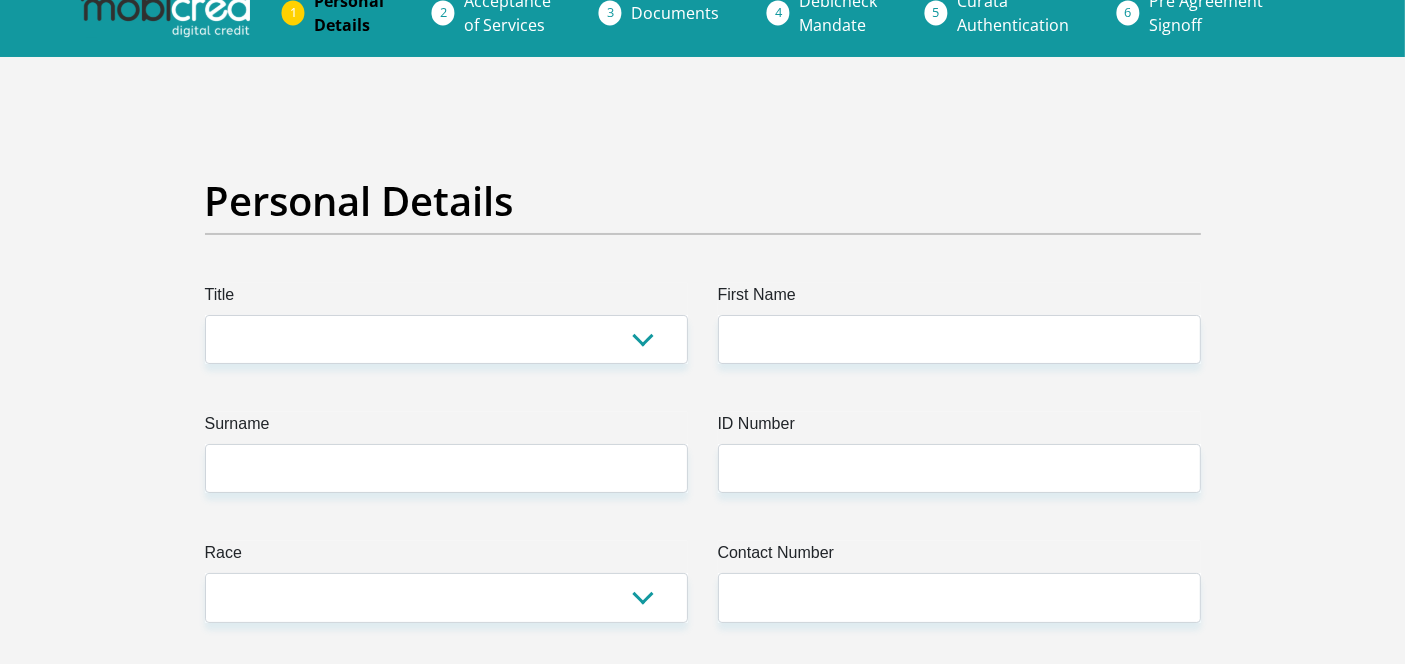 scroll, scrollTop: 31, scrollLeft: 0, axis: vertical 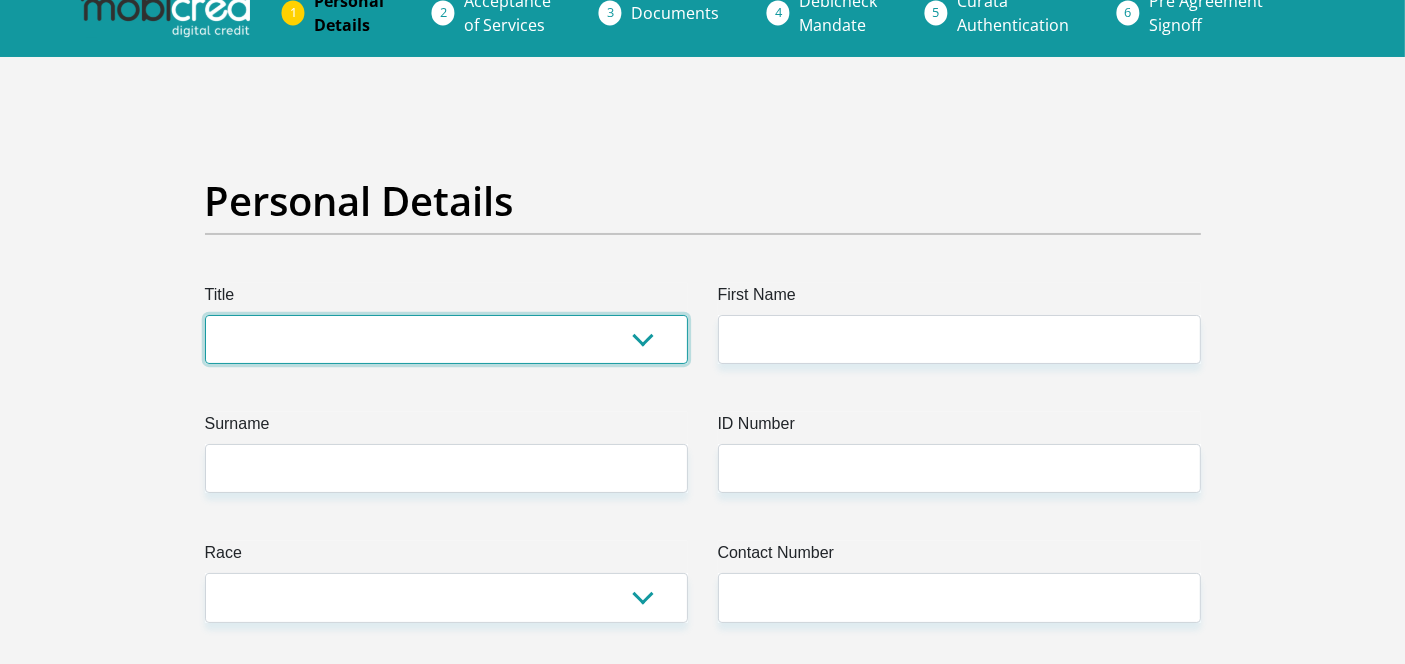 click on "Mr
Ms
Mrs
Dr
Other" at bounding box center [446, 339] 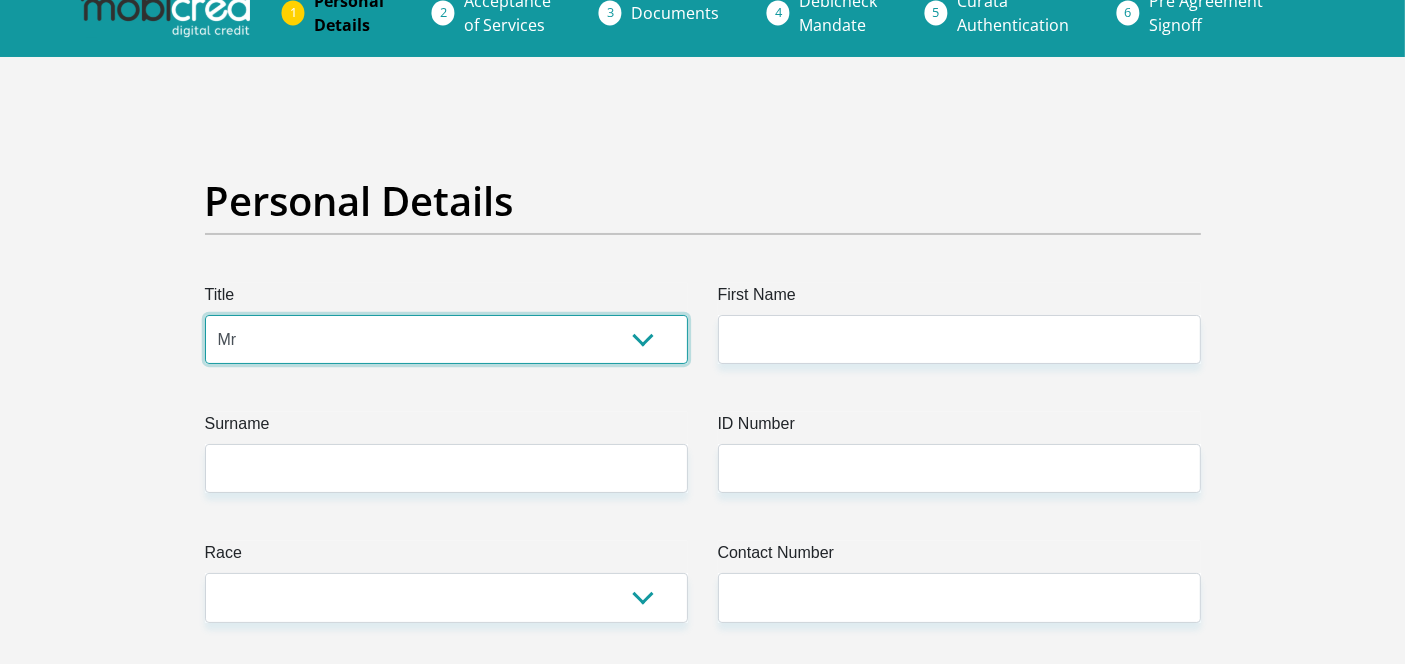 click on "Mr
Ms
Mrs
Dr
Other" at bounding box center (446, 339) 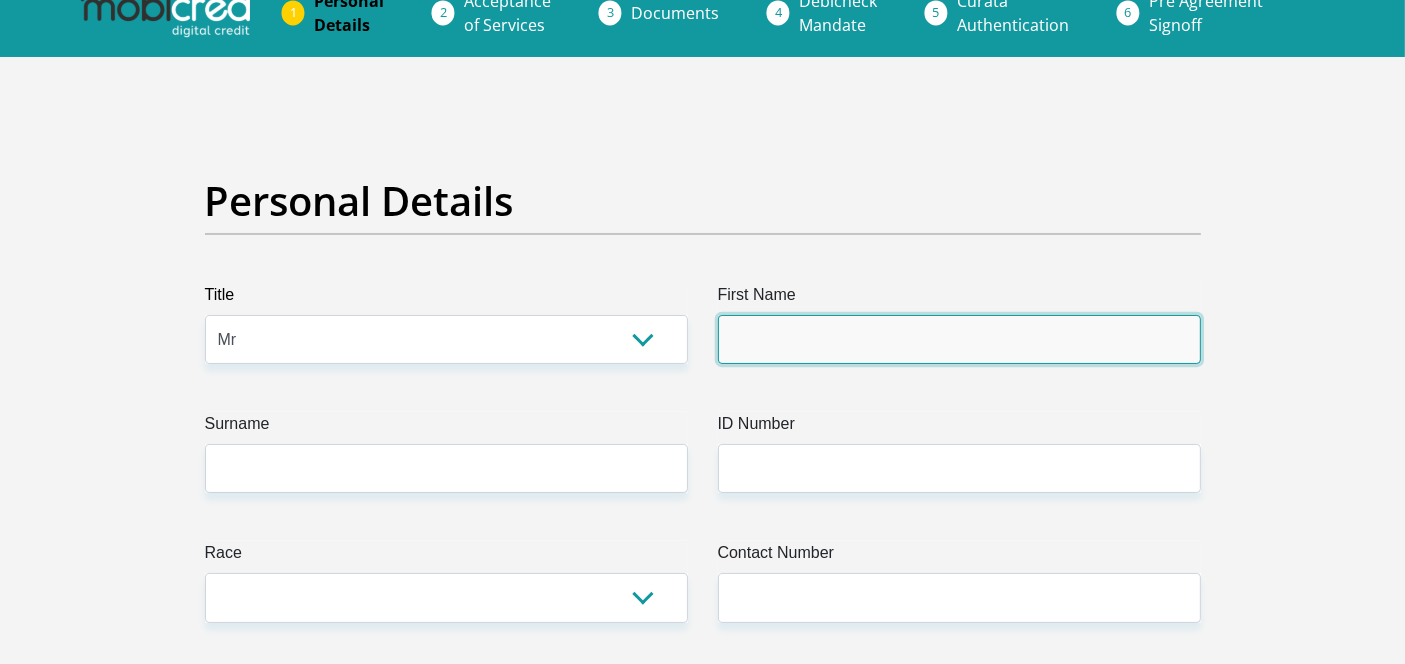 click on "First Name" at bounding box center [959, 339] 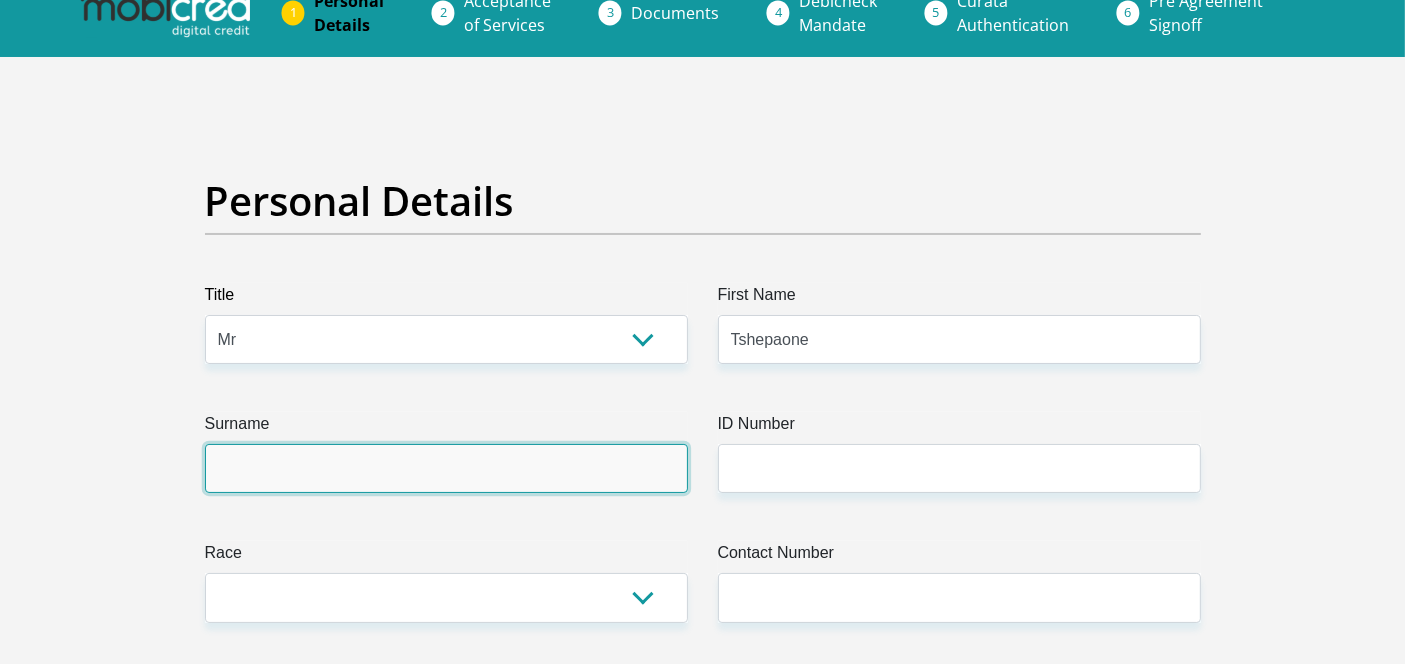 type on "Ledibane" 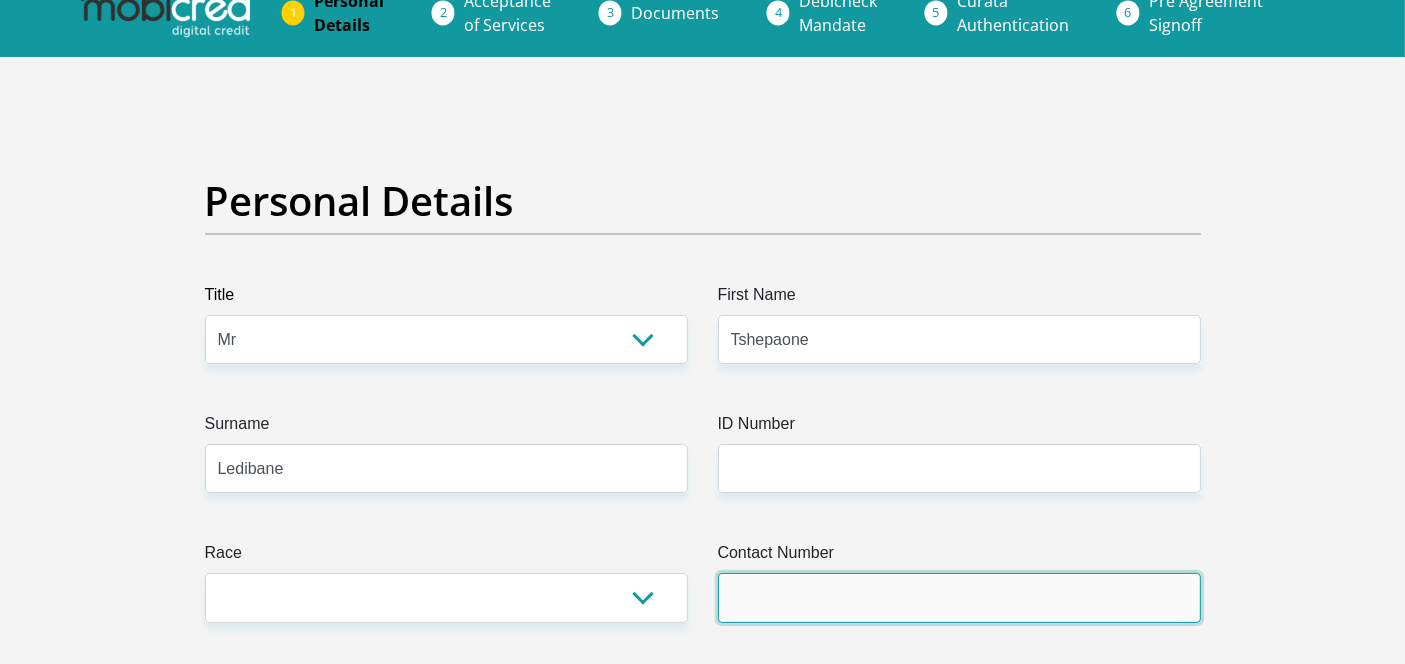 type on "0630096558" 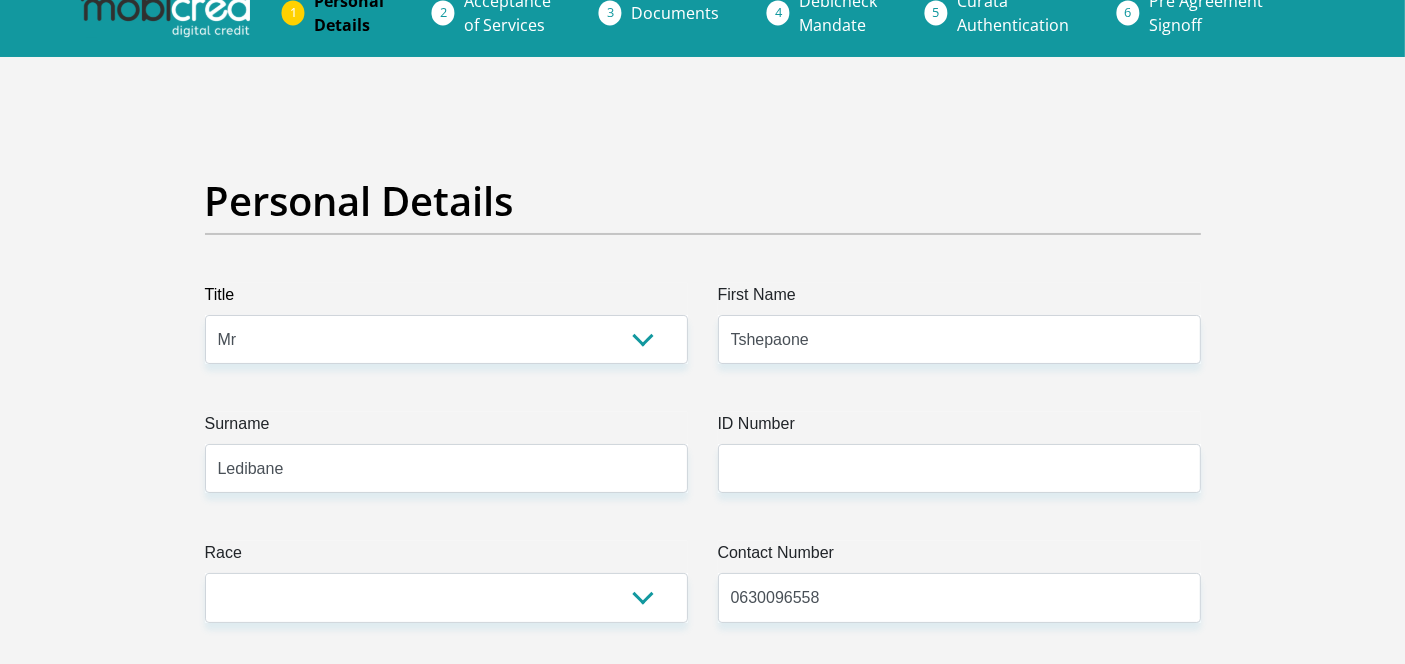 select on "ZAF" 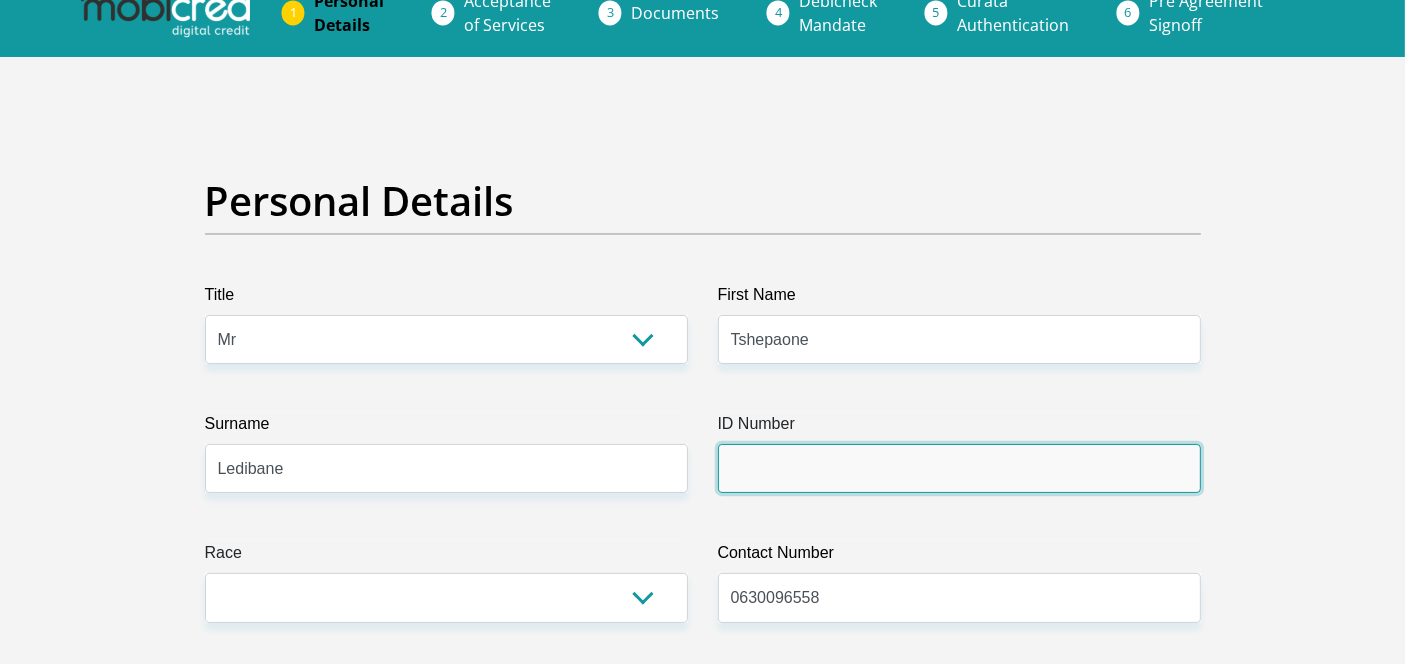 click on "ID Number" at bounding box center [959, 468] 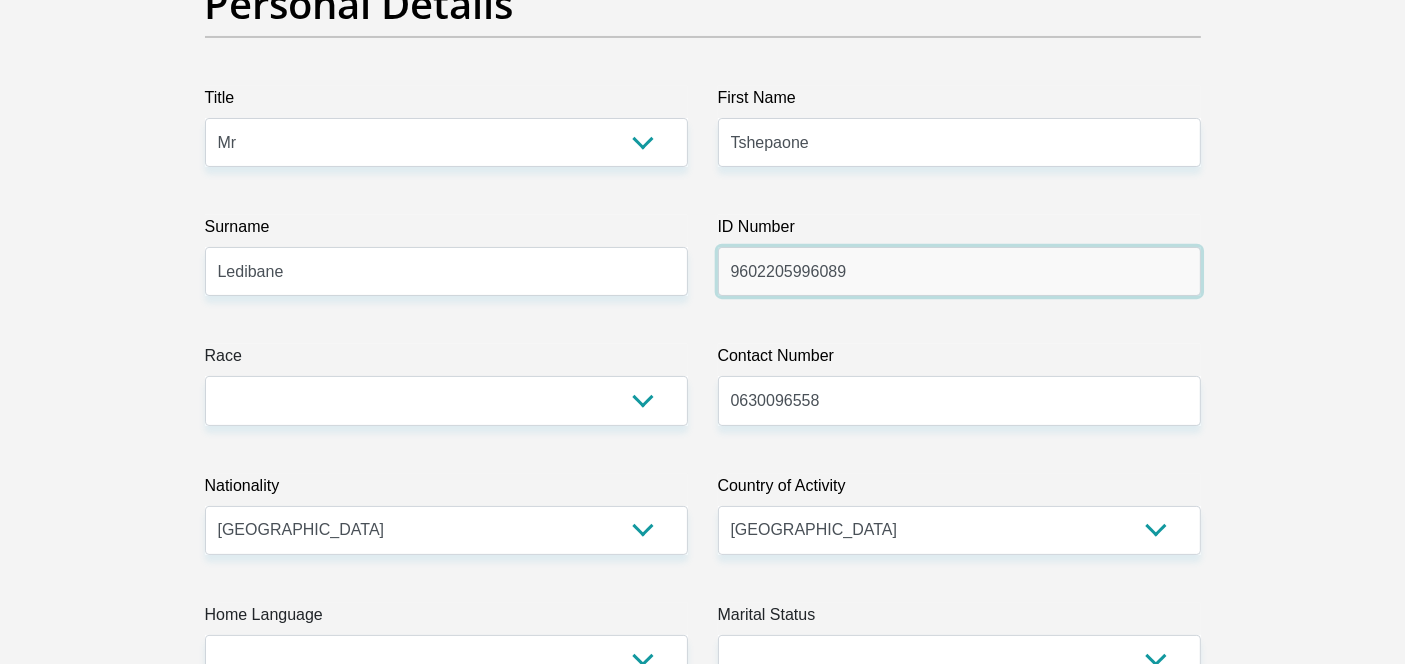scroll, scrollTop: 230, scrollLeft: 0, axis: vertical 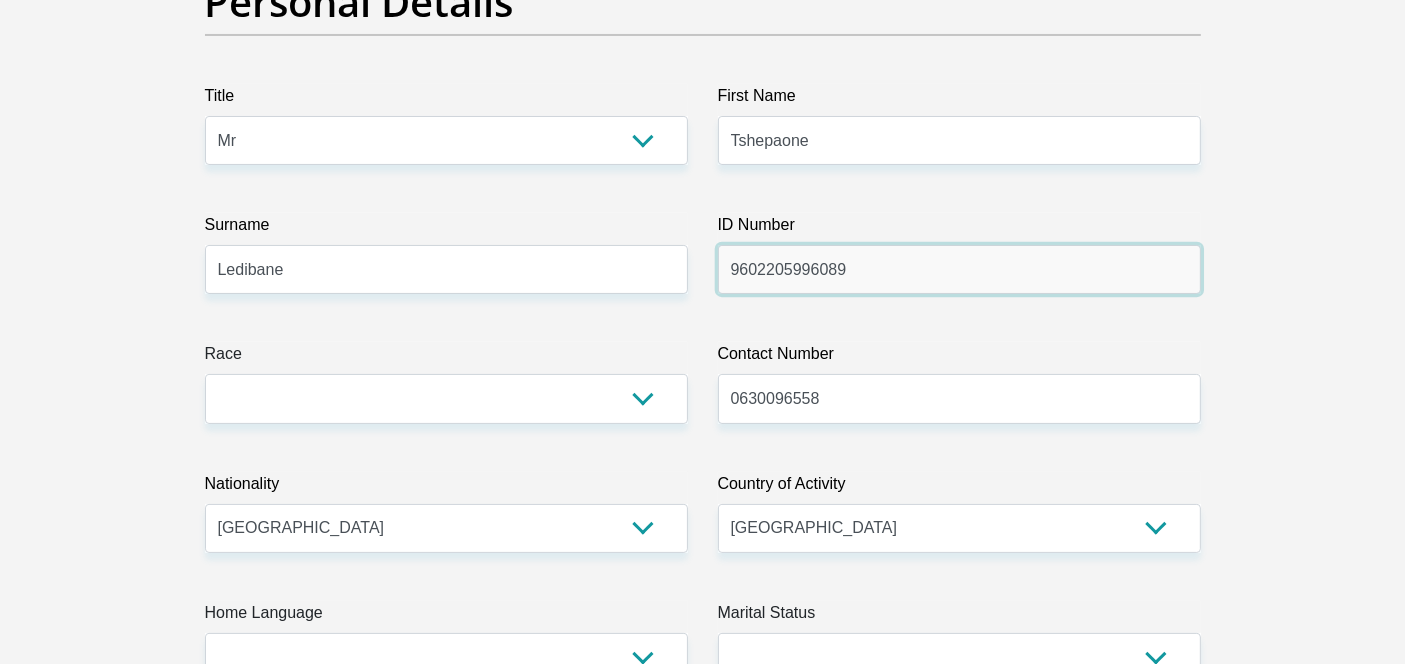type on "9602205996089" 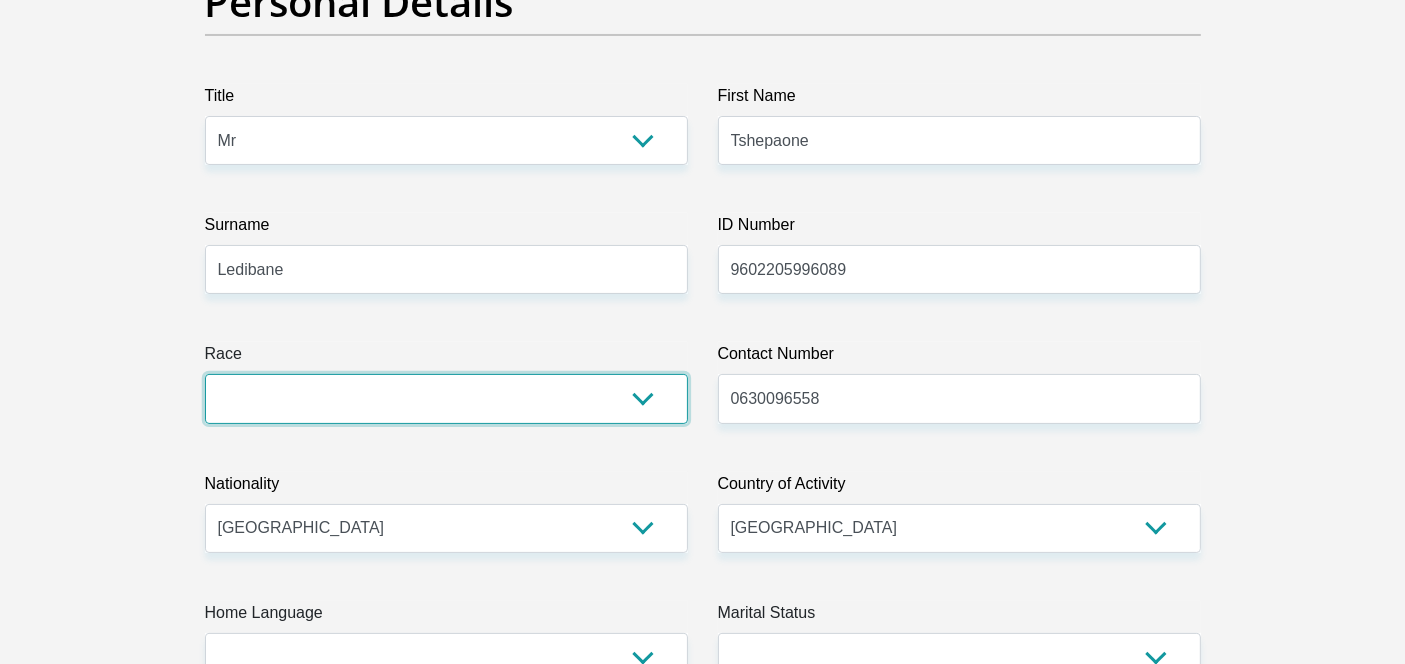 click on "Black
Coloured
Indian
White
Other" at bounding box center (446, 398) 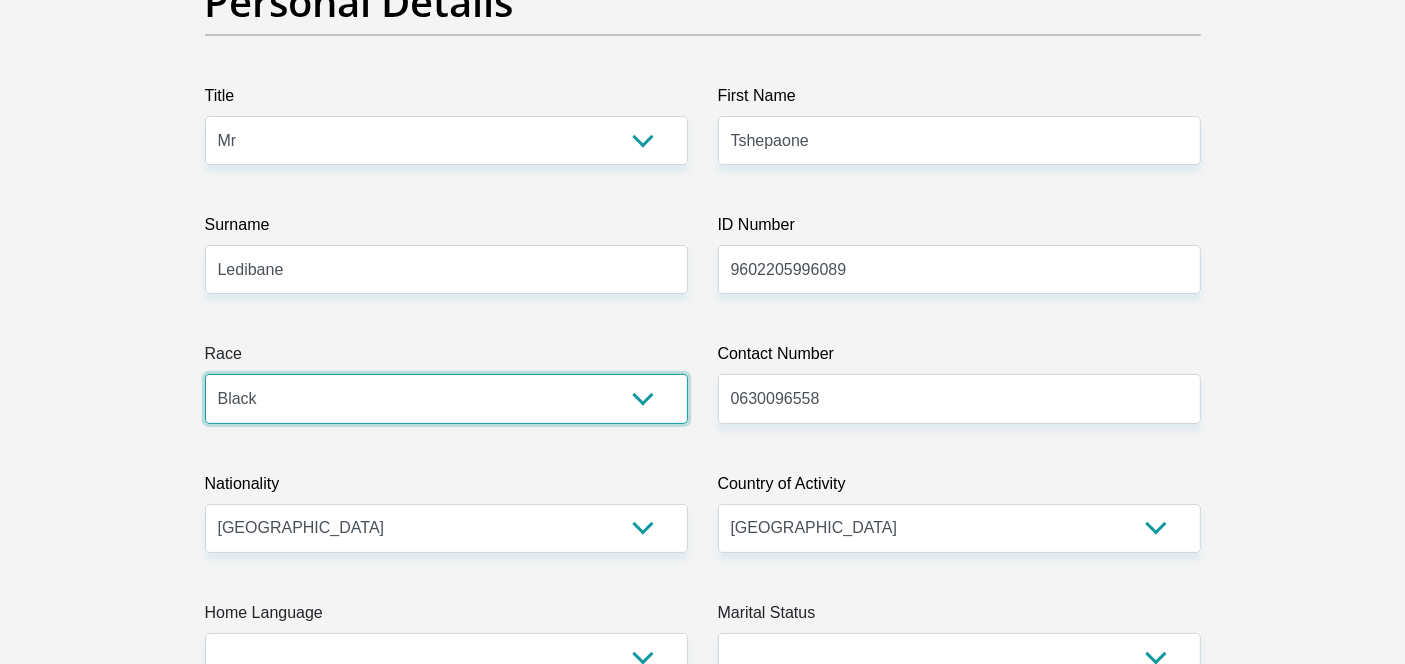 click on "Black
Coloured
Indian
White
Other" at bounding box center [446, 398] 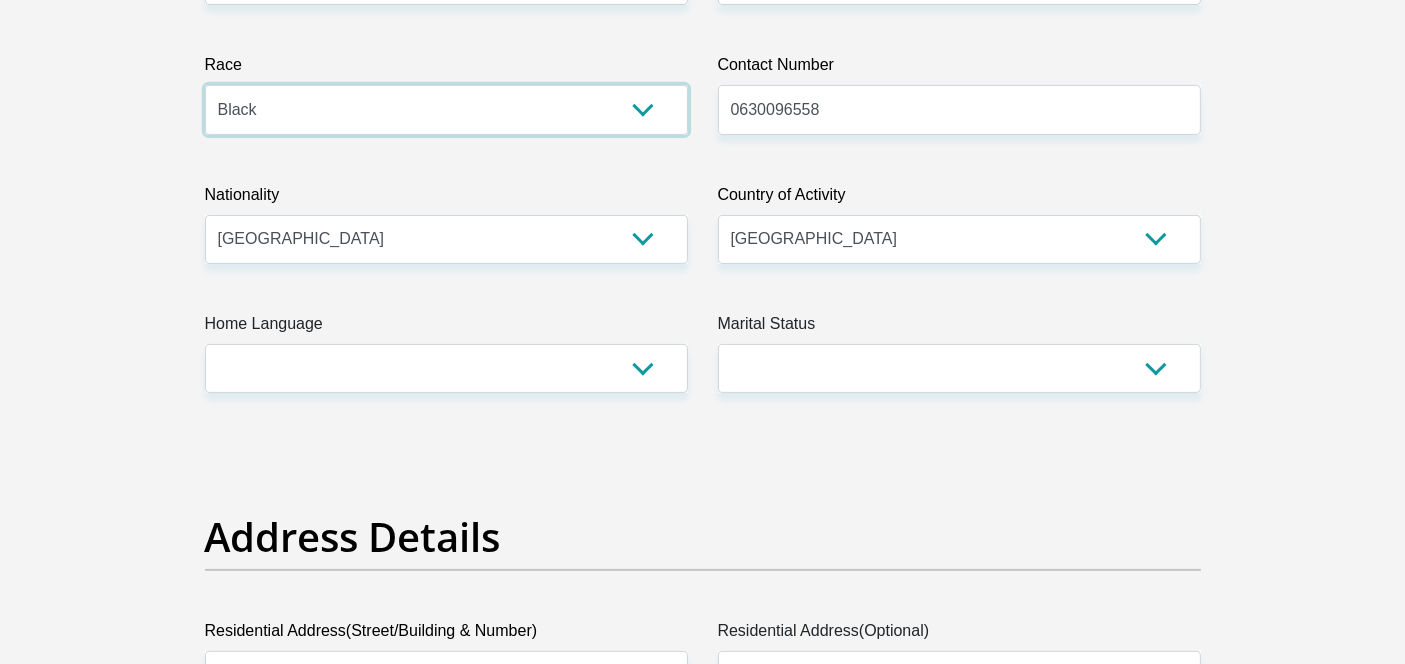scroll, scrollTop: 520, scrollLeft: 0, axis: vertical 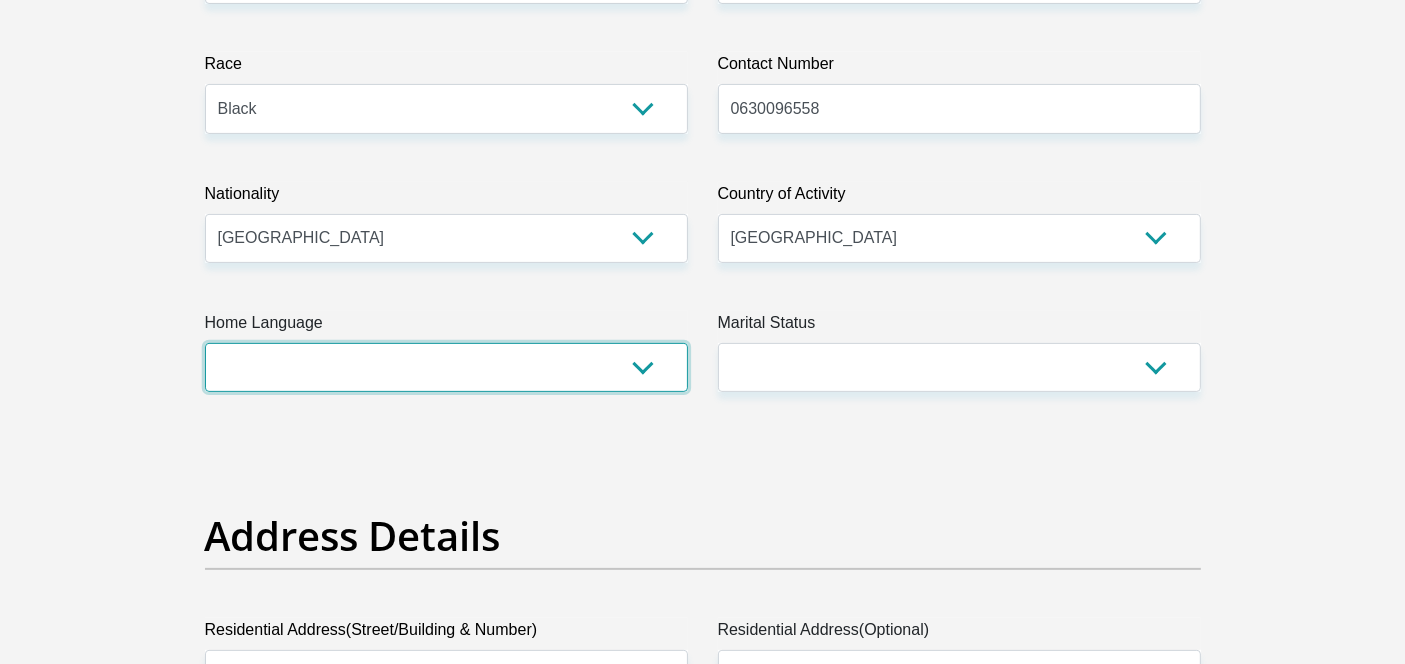 click on "Afrikaans
English
Sepedi
South Ndebele
Southern Sotho
Swati
Tsonga
Tswana
Venda
Xhosa
Zulu
Other" at bounding box center [446, 367] 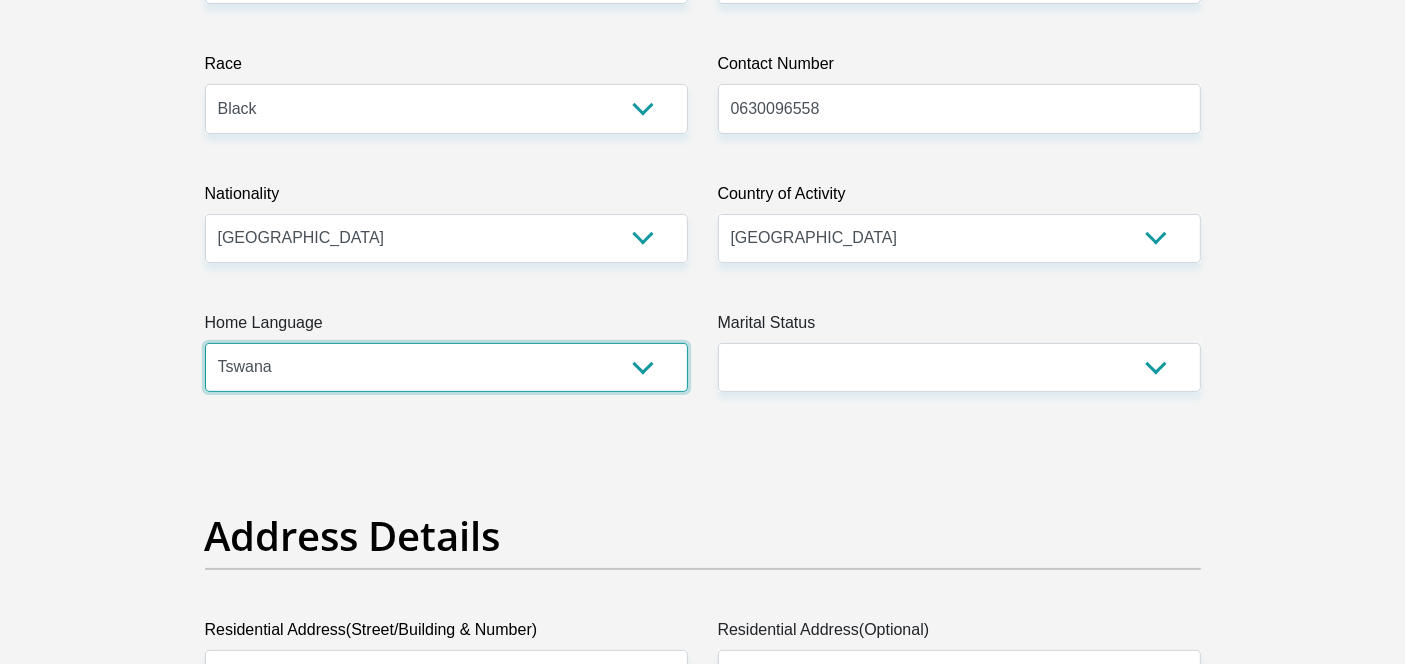 click on "Afrikaans
English
Sepedi
South Ndebele
Southern Sotho
Swati
Tsonga
Tswana
Venda
Xhosa
Zulu
Other" at bounding box center (446, 367) 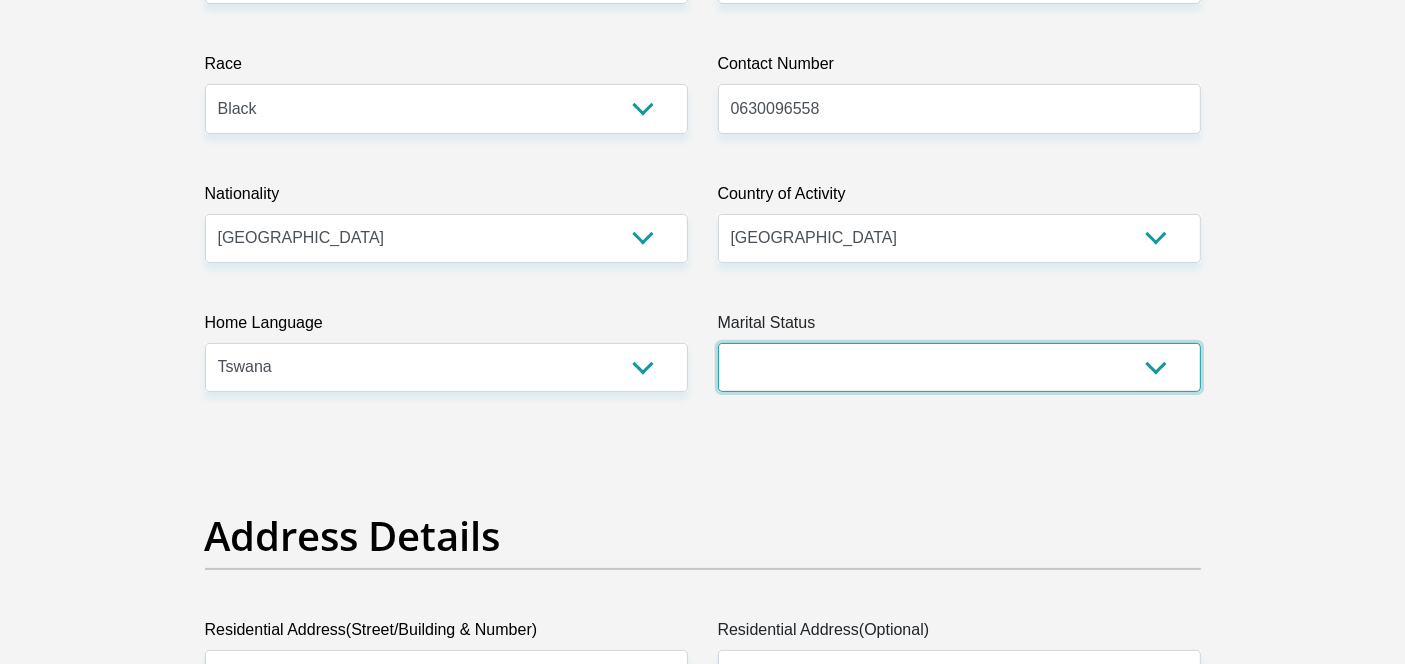 click on "Married ANC
Single
Divorced
Widowed
Married COP or Customary Law" at bounding box center [959, 367] 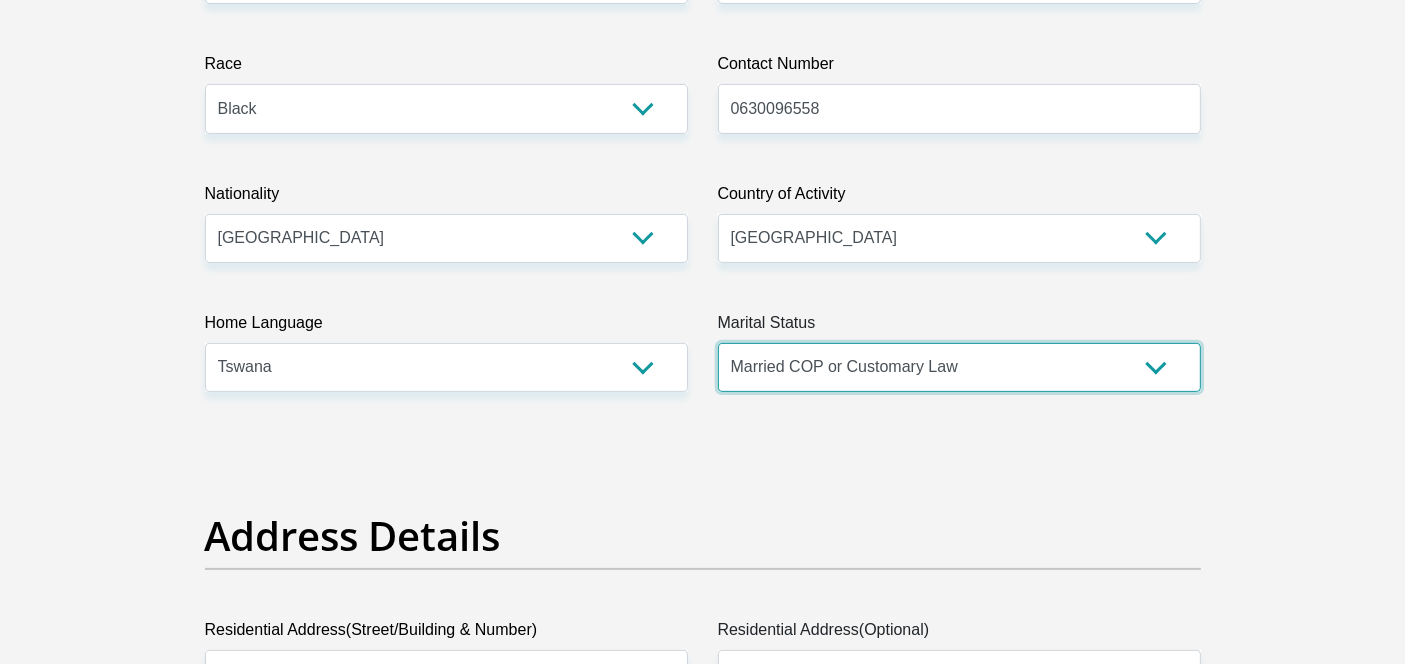 click on "Married ANC
Single
Divorced
Widowed
Married COP or Customary Law" at bounding box center [959, 367] 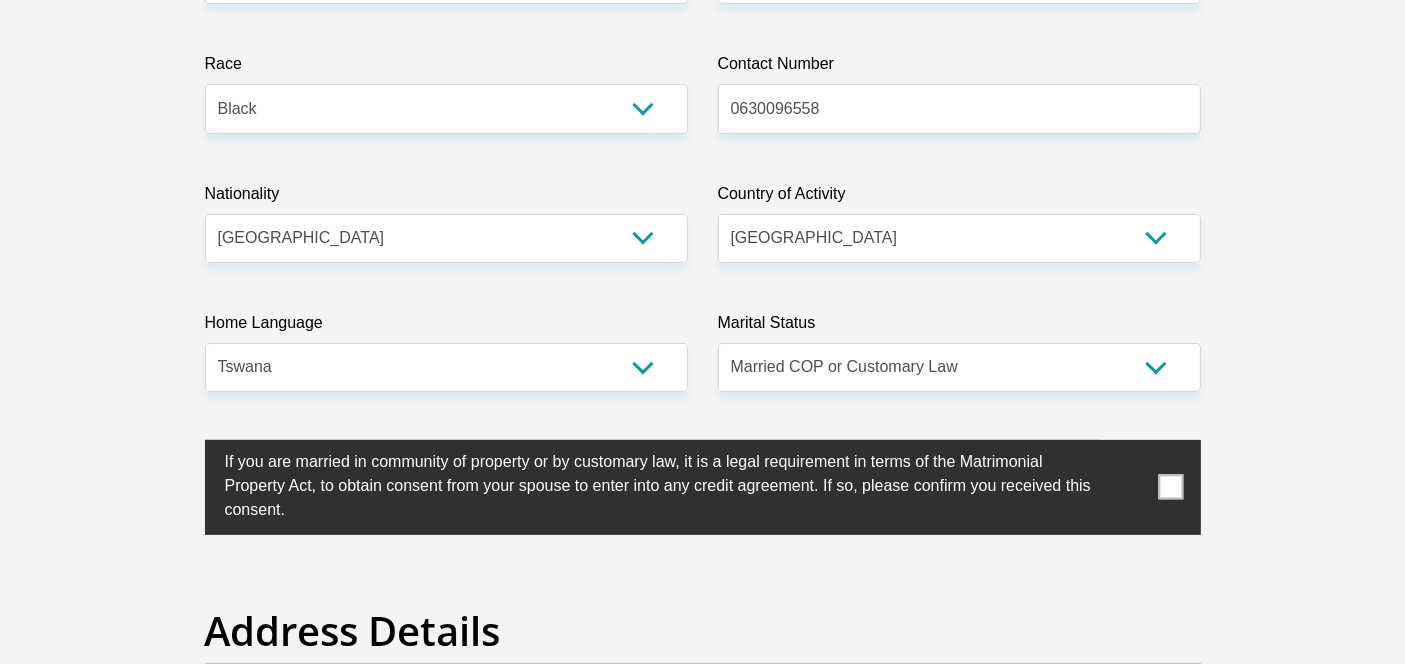 click at bounding box center (1170, 487) 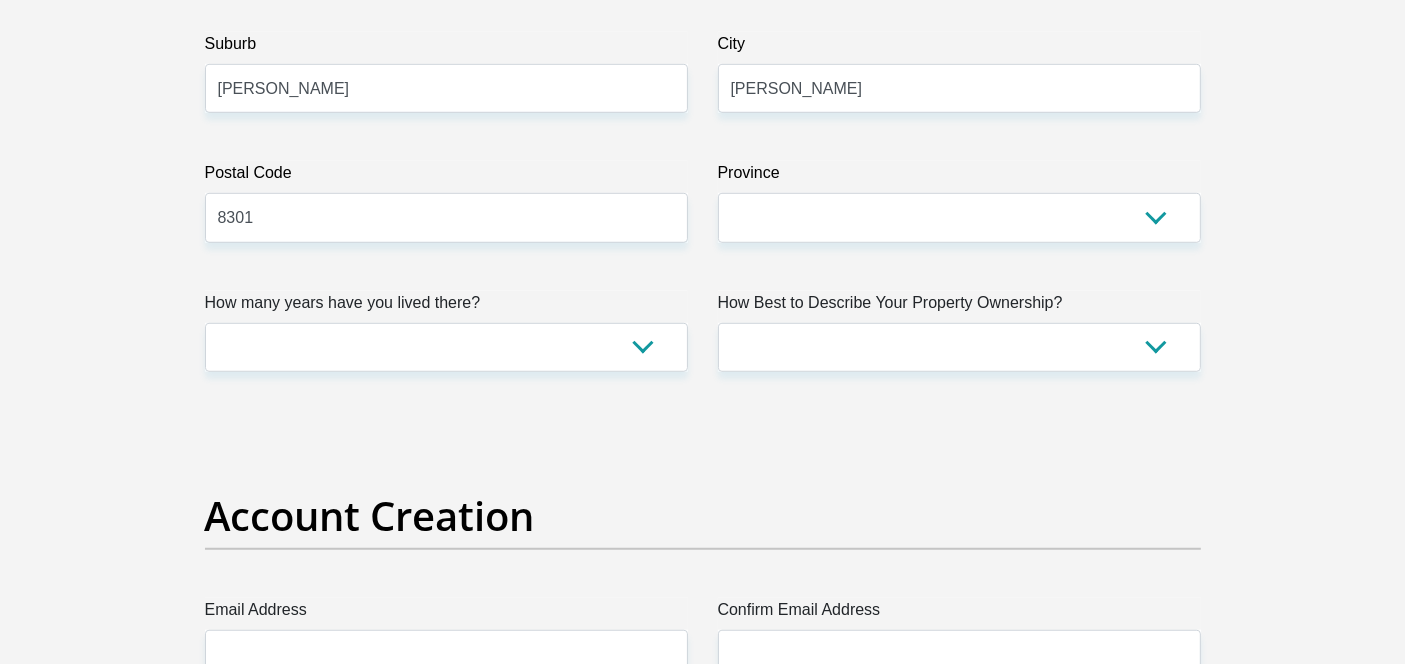 scroll, scrollTop: 1333, scrollLeft: 0, axis: vertical 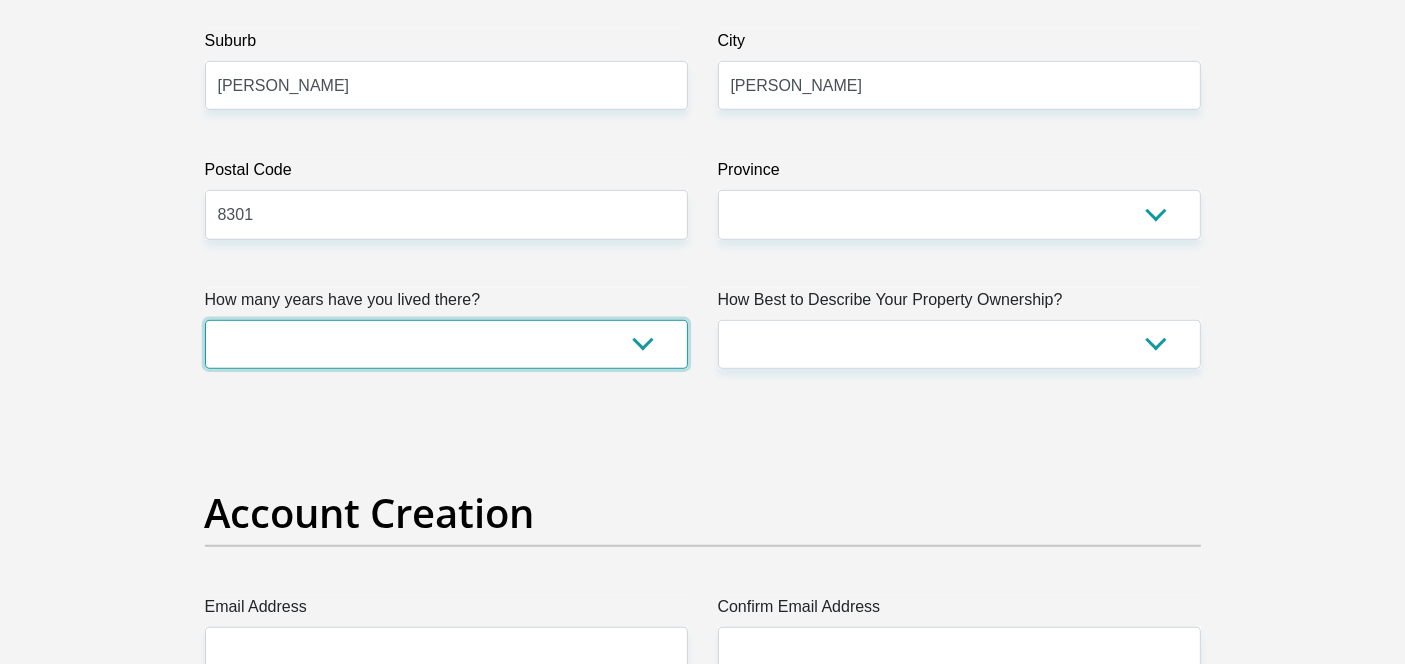 click on "less than 1 year
1-3 years
3-5 years
5+ years" at bounding box center (446, 344) 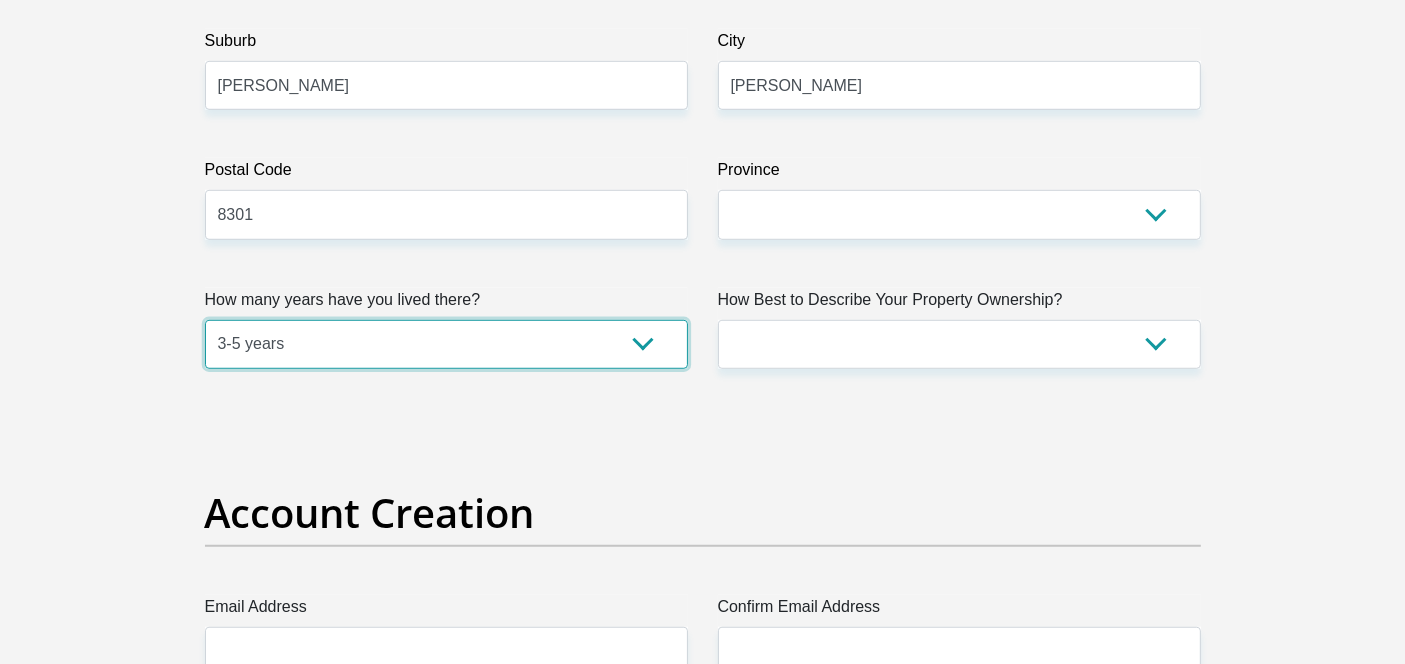 click on "less than 1 year
1-3 years
3-5 years
5+ years" at bounding box center (446, 344) 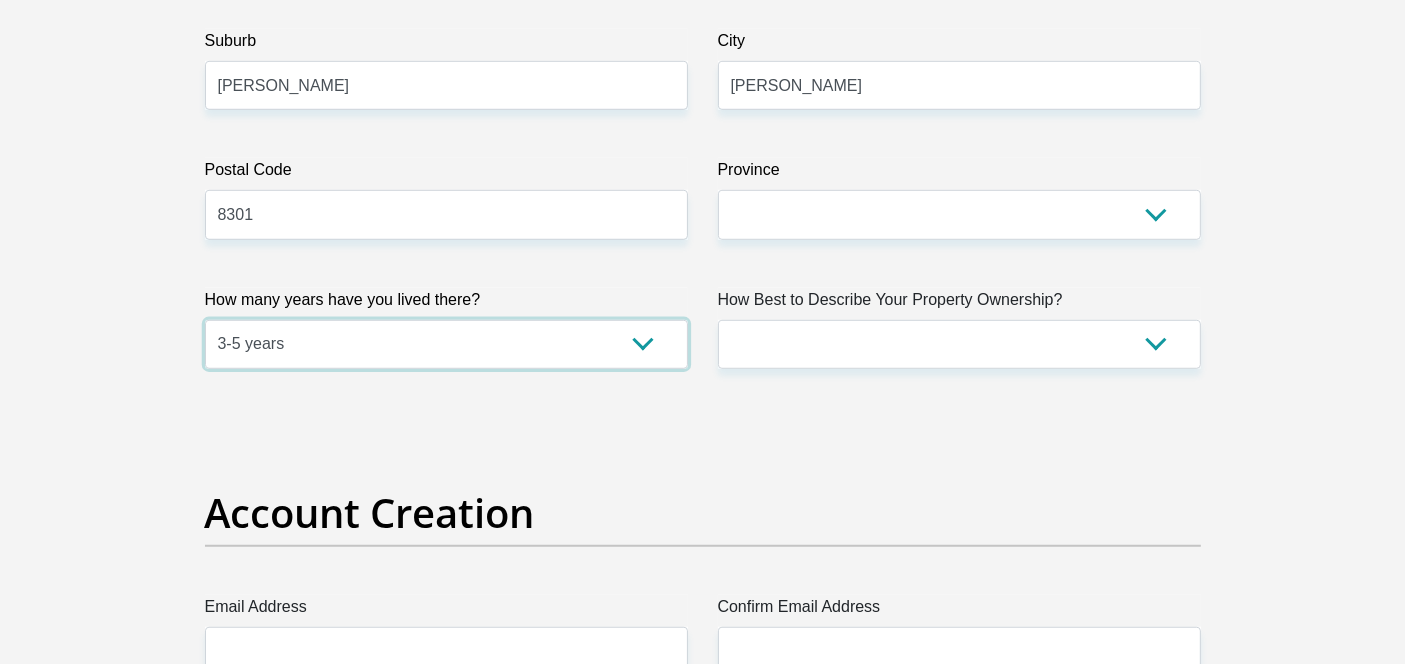 click on "less than 1 year
1-3 years
3-5 years
5+ years" at bounding box center (446, 344) 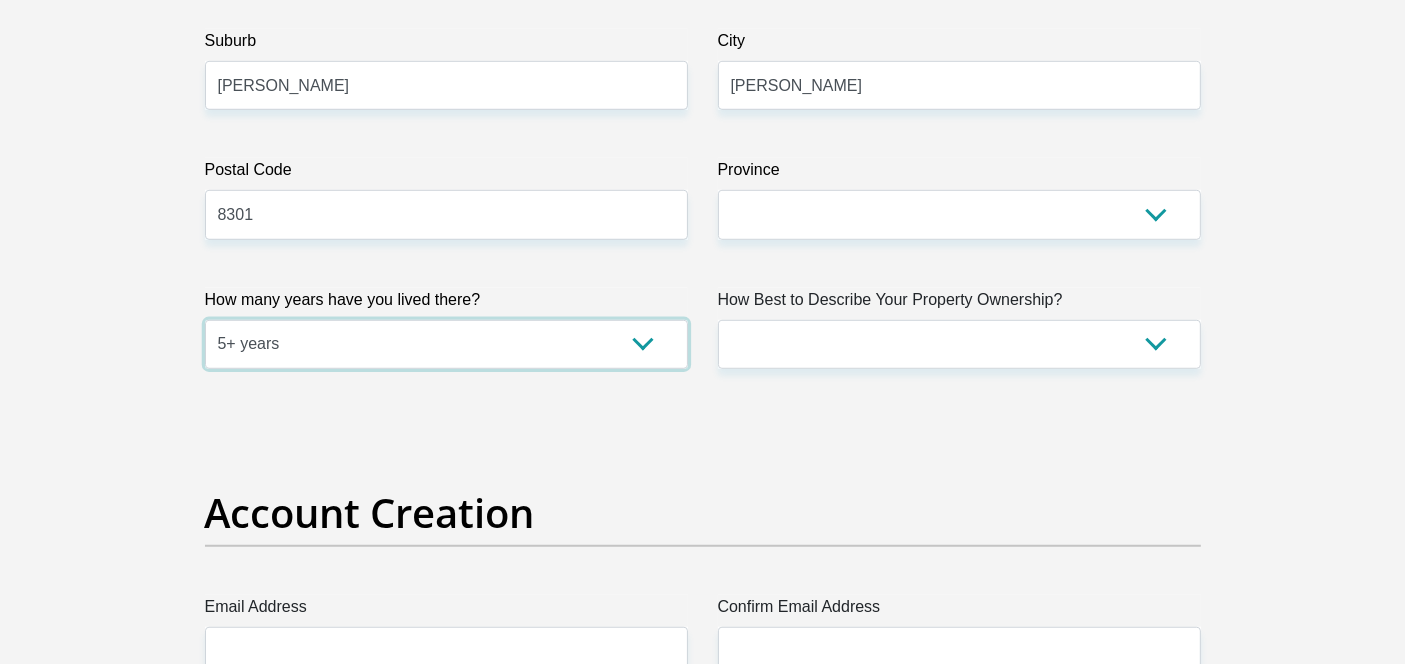 click on "less than 1 year
1-3 years
3-5 years
5+ years" at bounding box center [446, 344] 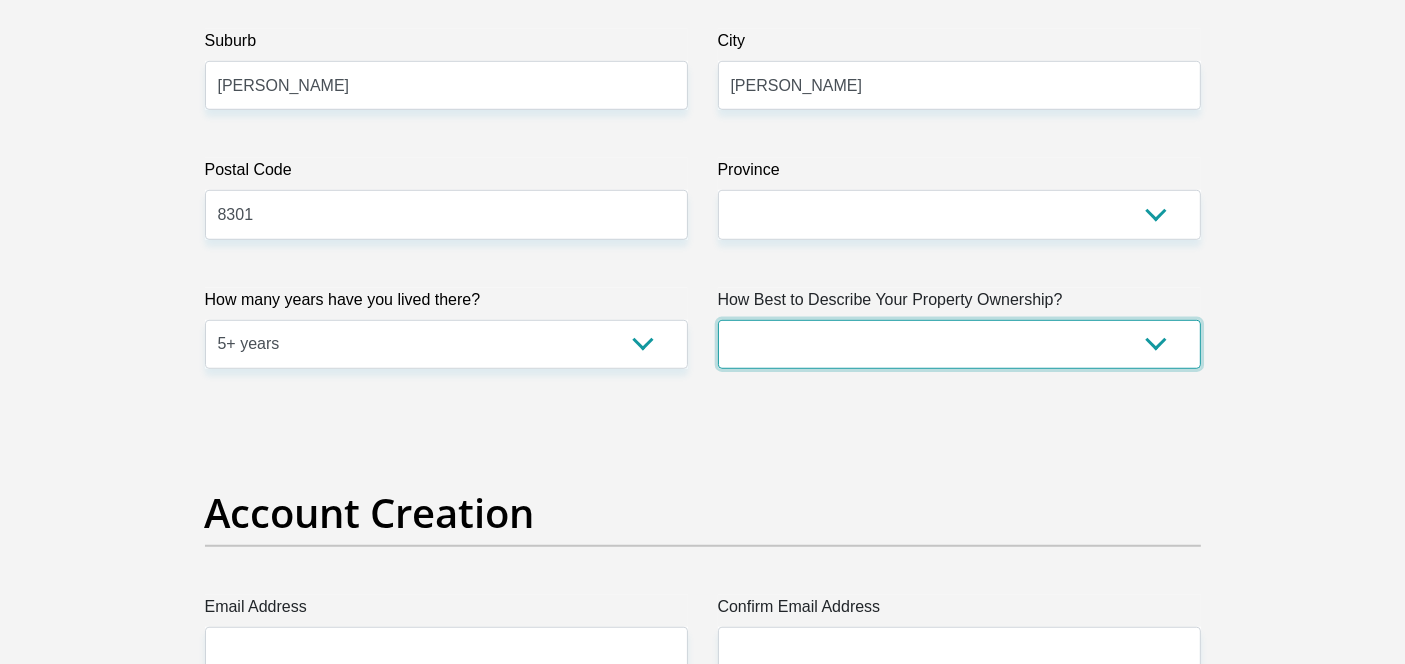 click on "Owned
Rented
Family Owned
Company Dwelling" at bounding box center [959, 344] 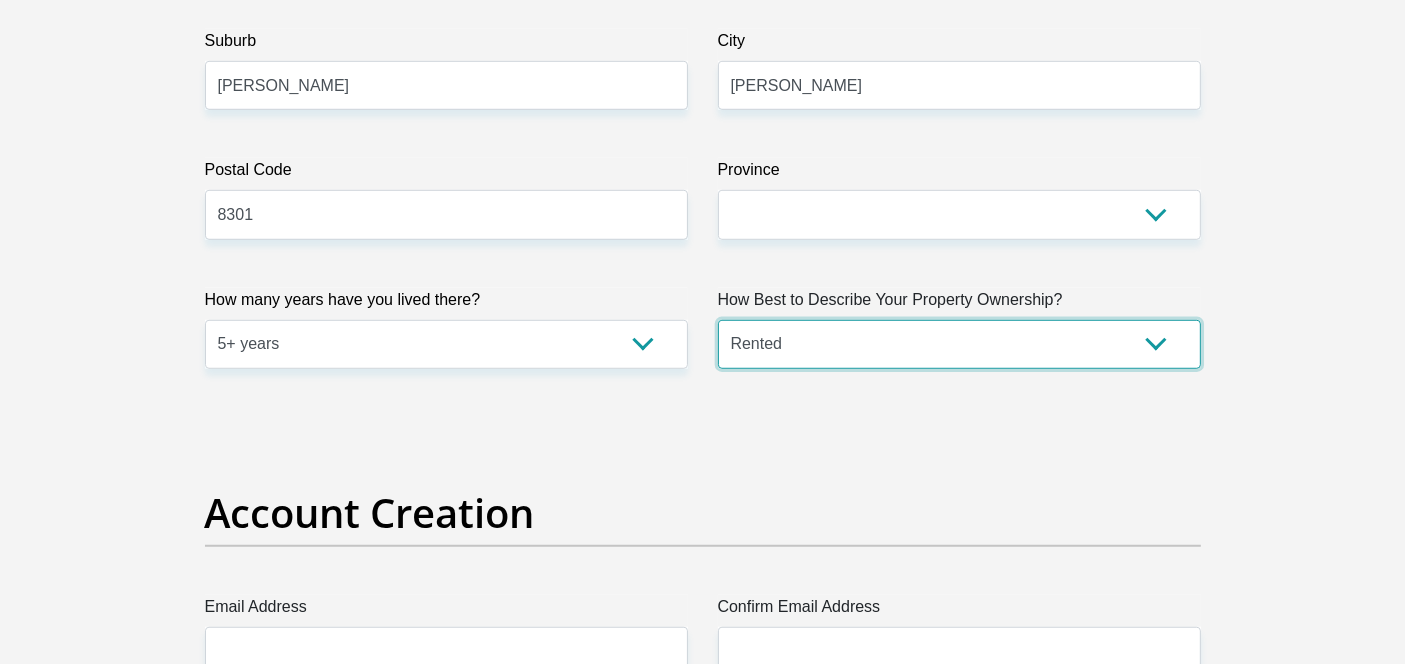 click on "Owned
Rented
Family Owned
Company Dwelling" at bounding box center [959, 344] 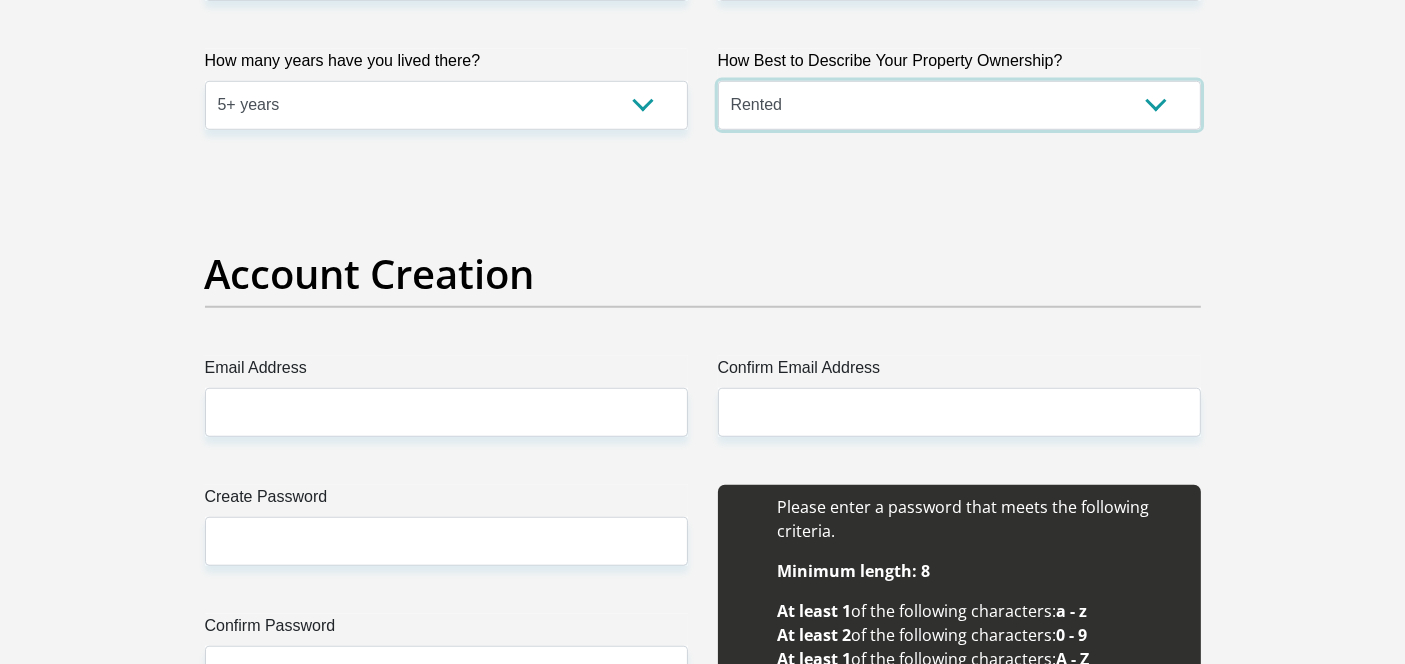 scroll, scrollTop: 1581, scrollLeft: 0, axis: vertical 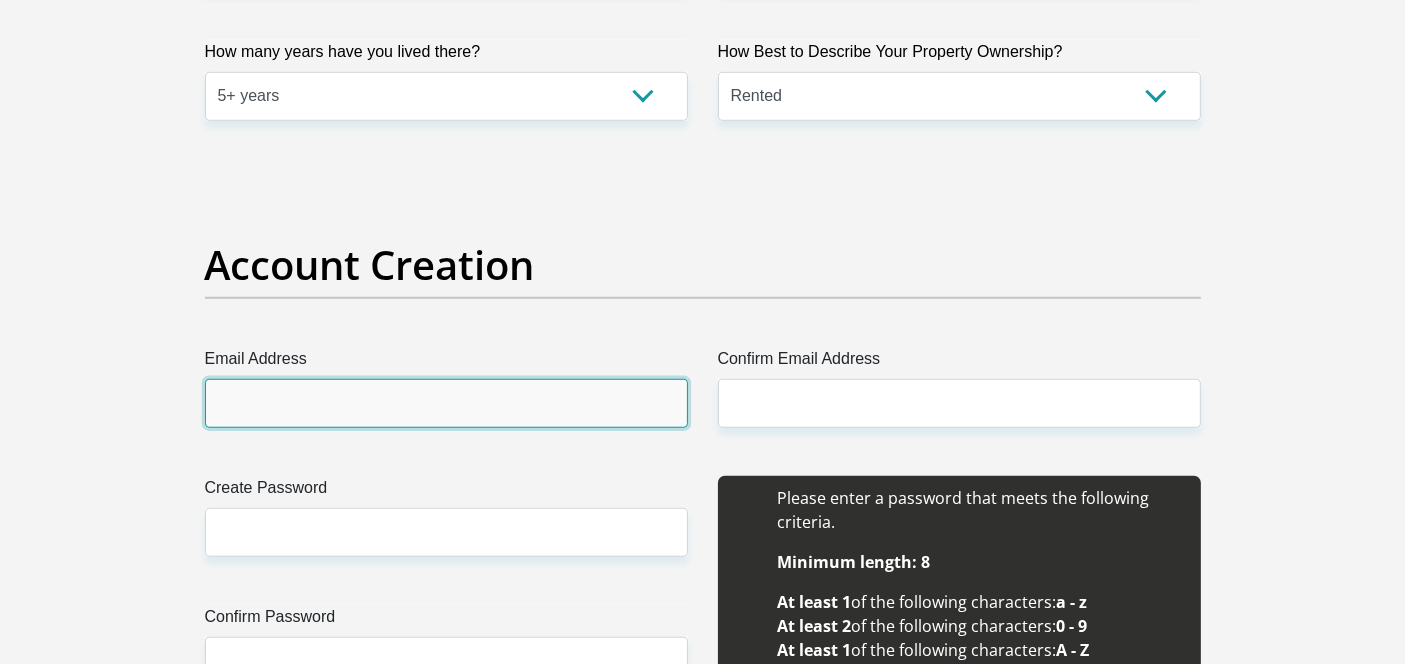 click on "Email Address" at bounding box center (446, 403) 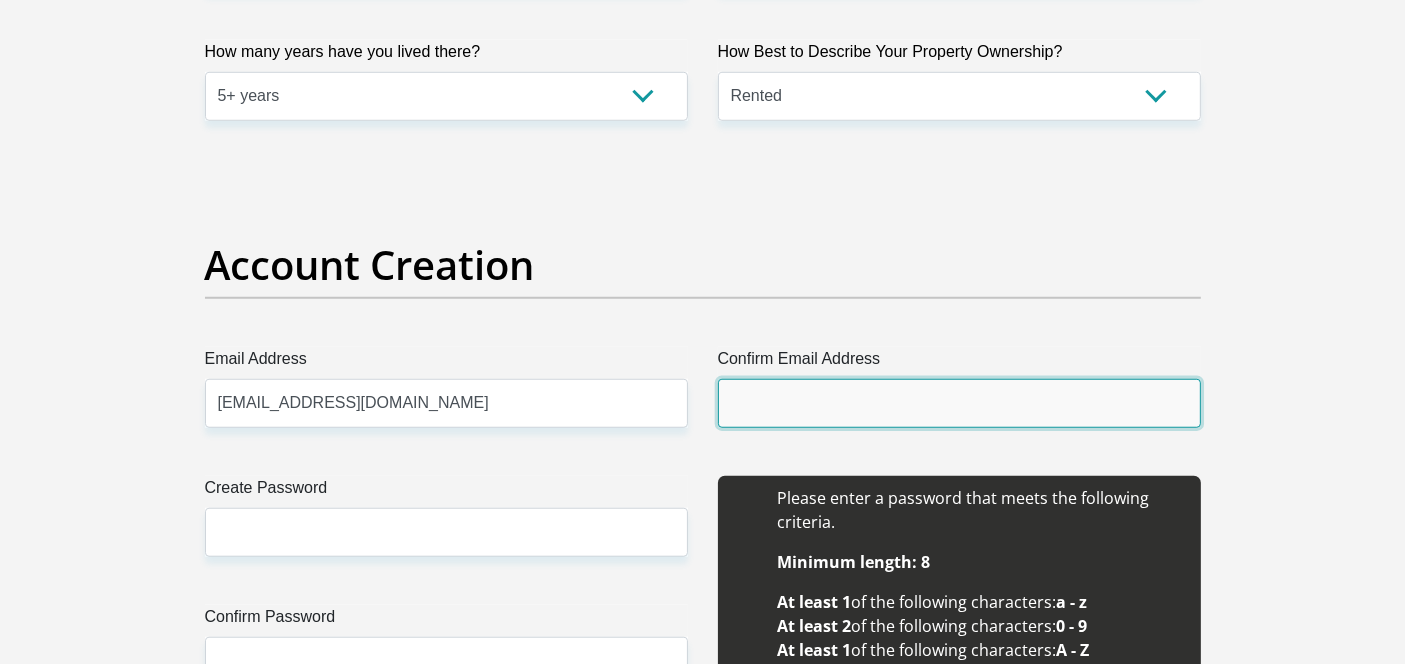 type on "tshepaoneledibane@gmail.com" 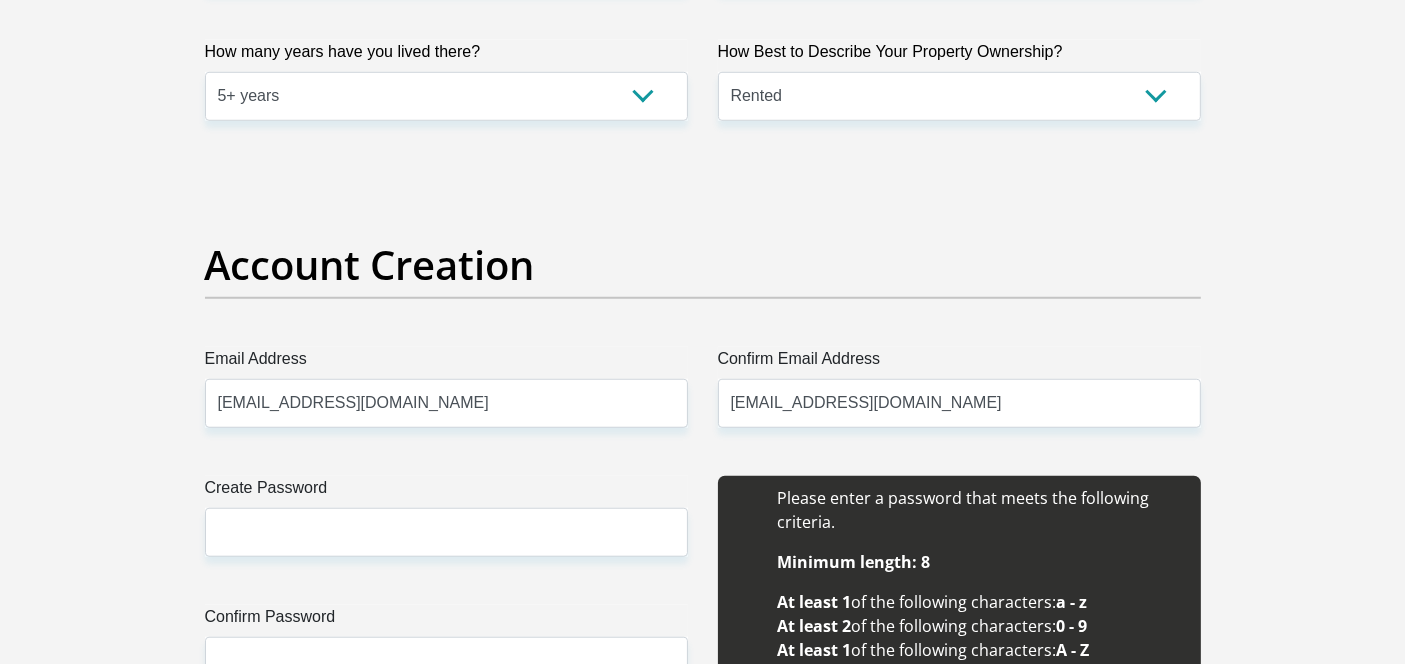 type 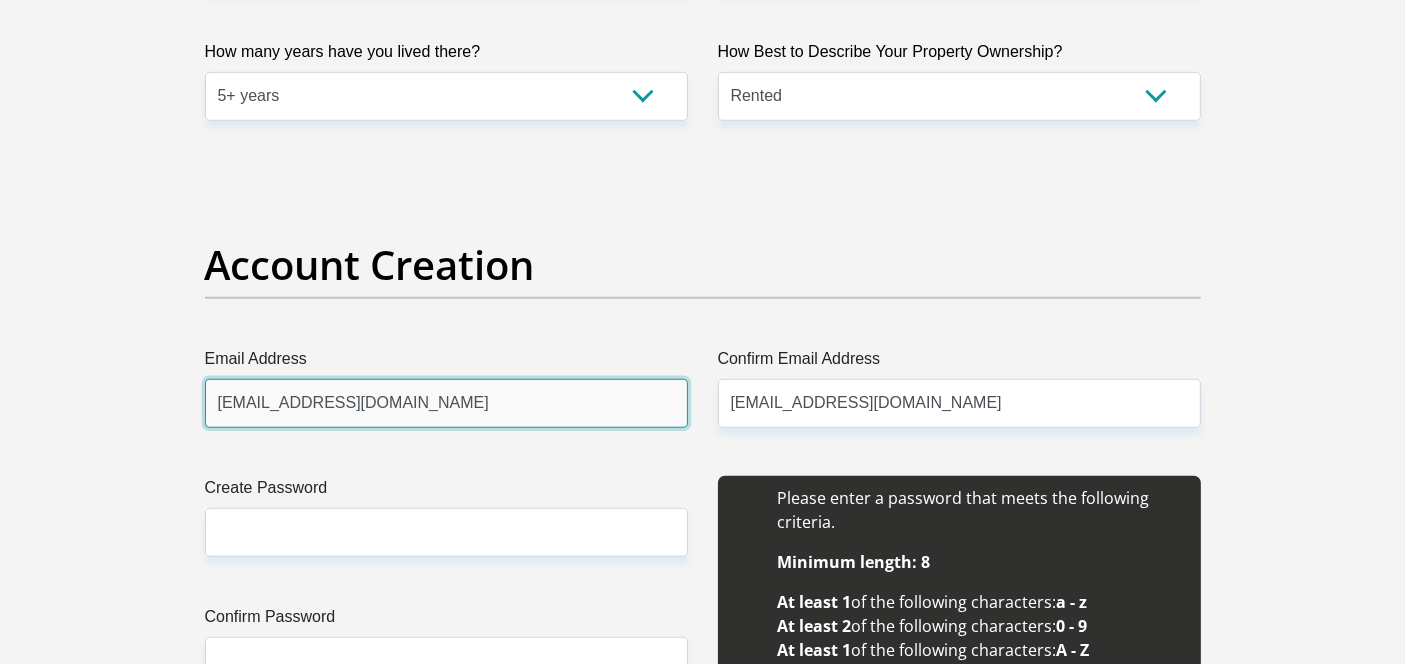type 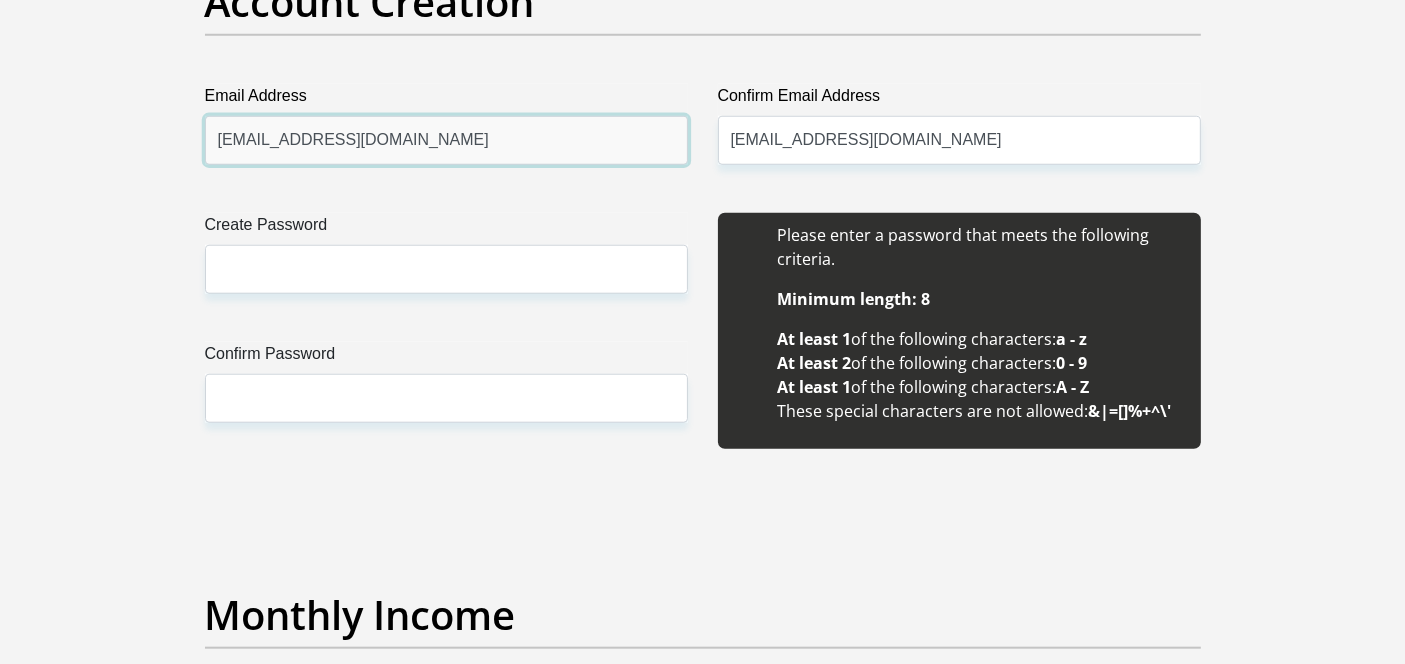 scroll, scrollTop: 1845, scrollLeft: 0, axis: vertical 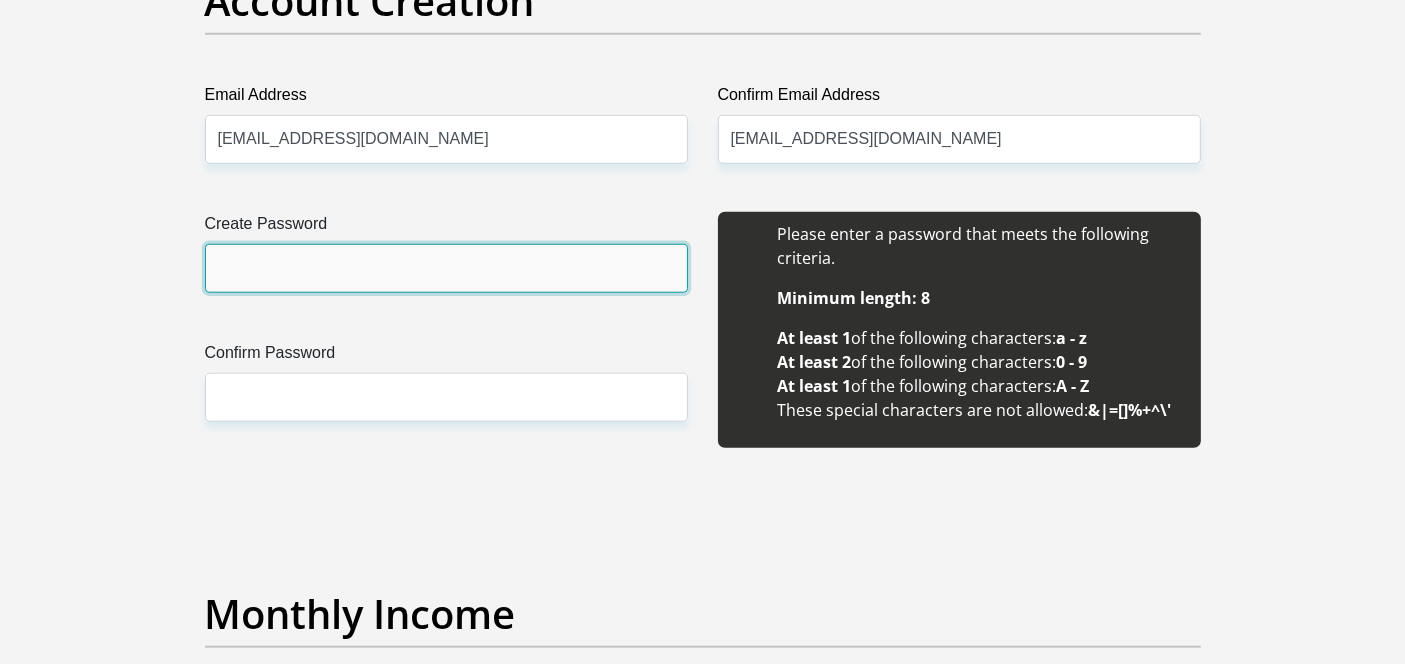 click on "Create Password" at bounding box center (446, 268) 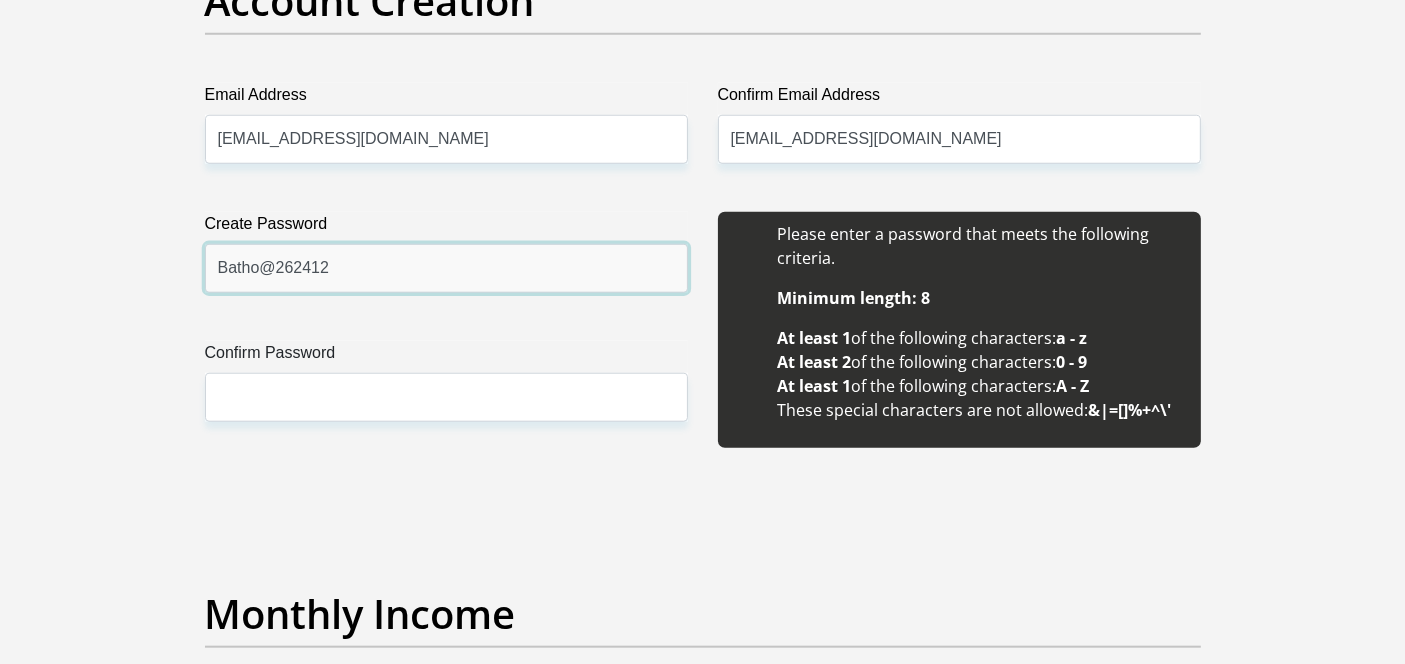 type on "Batho@262412" 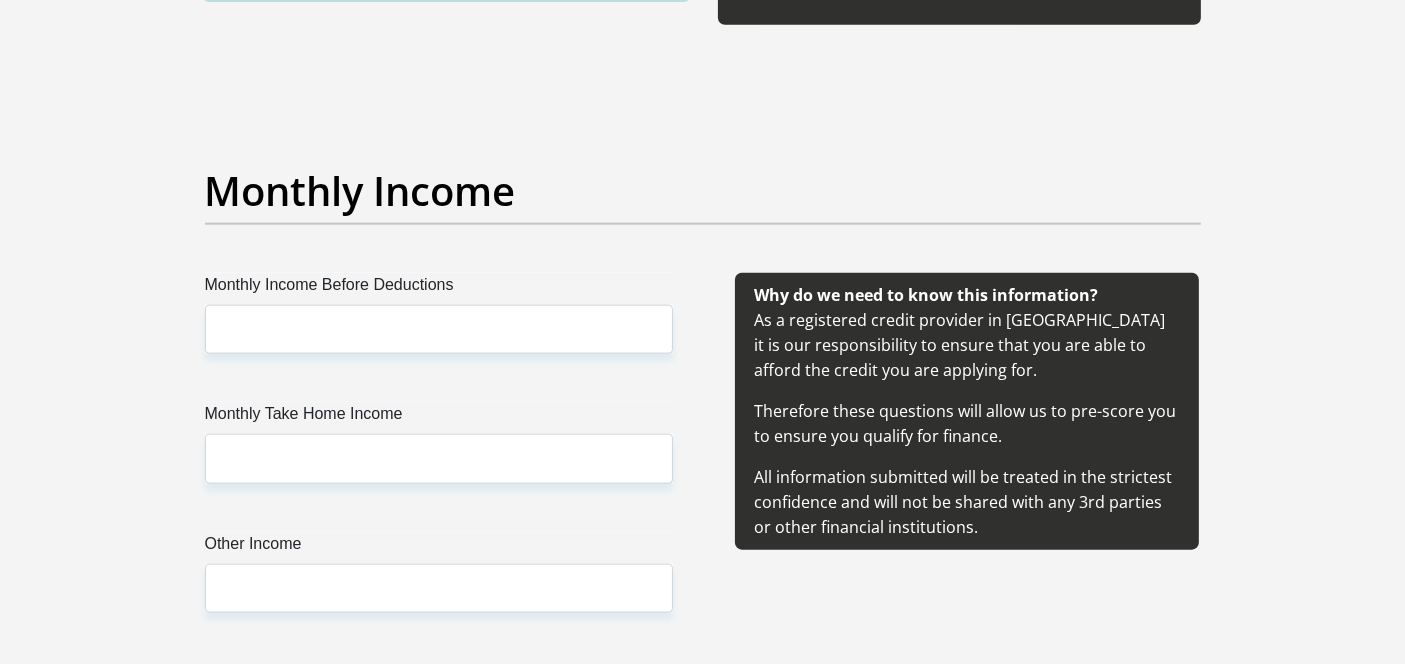 scroll, scrollTop: 2272, scrollLeft: 0, axis: vertical 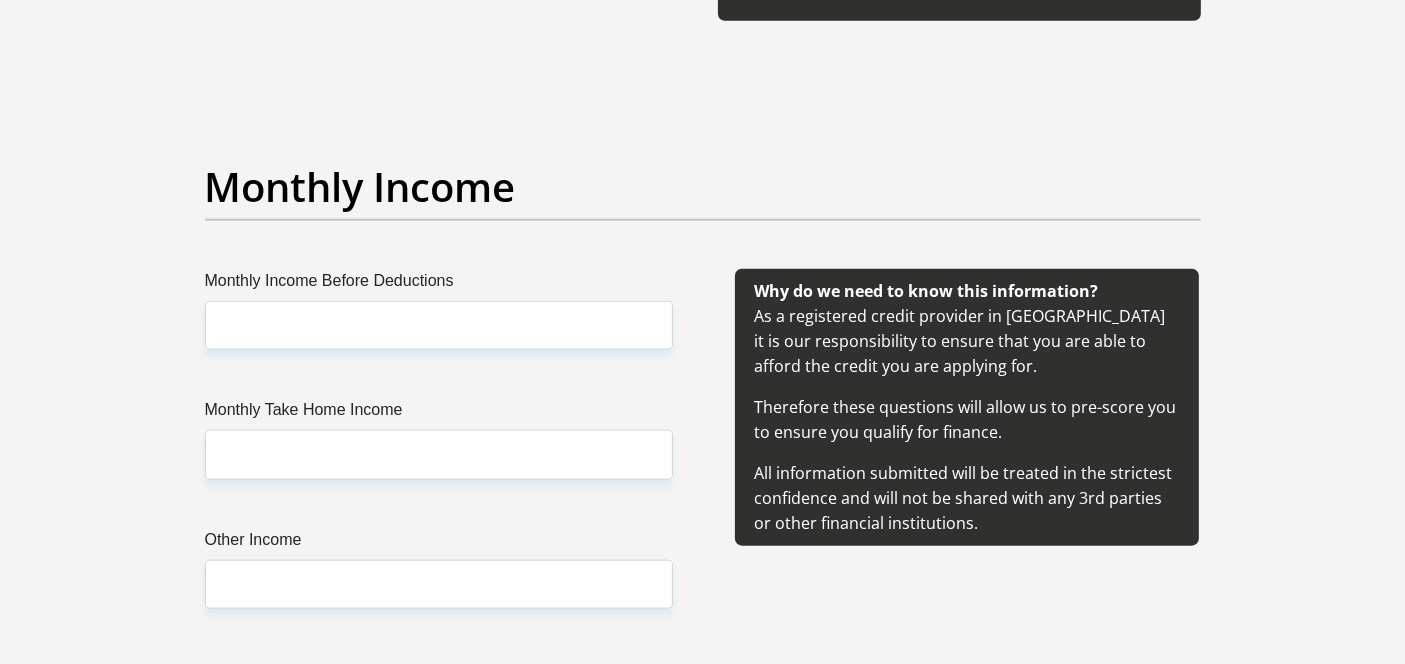 type on "Batho@262412" 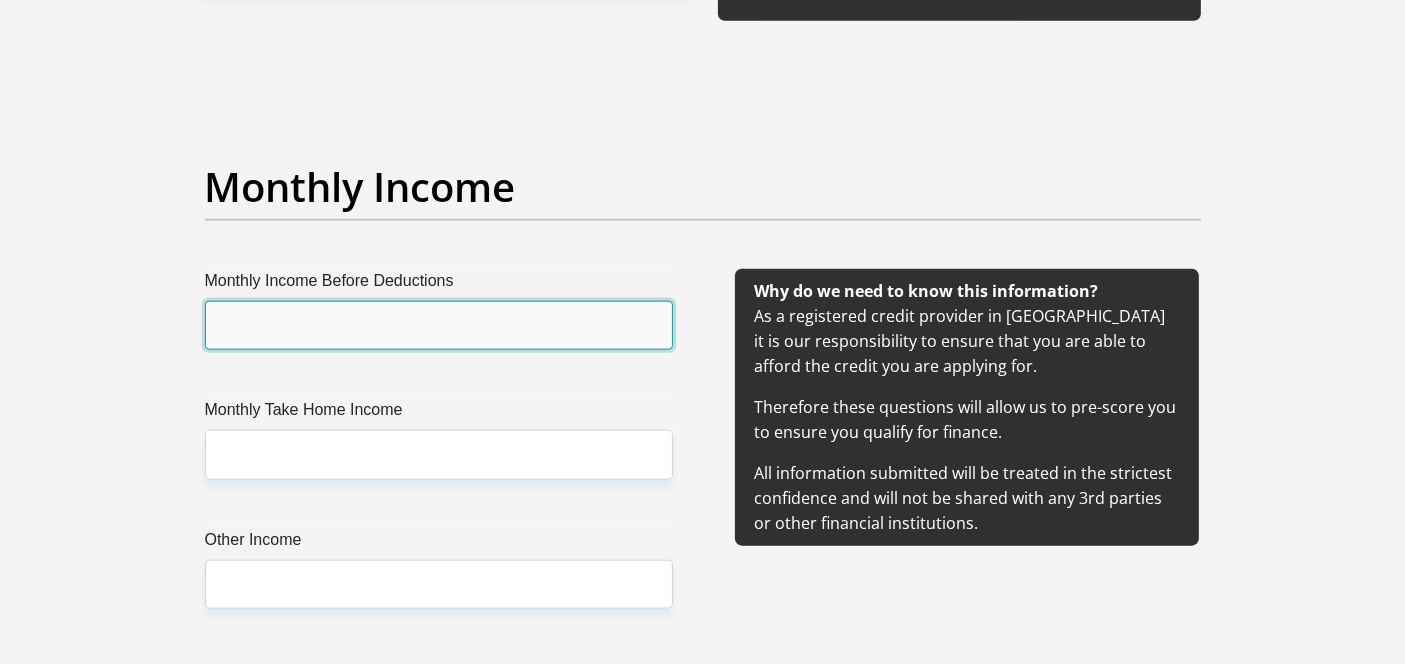 click on "Monthly Income Before Deductions" at bounding box center (439, 325) 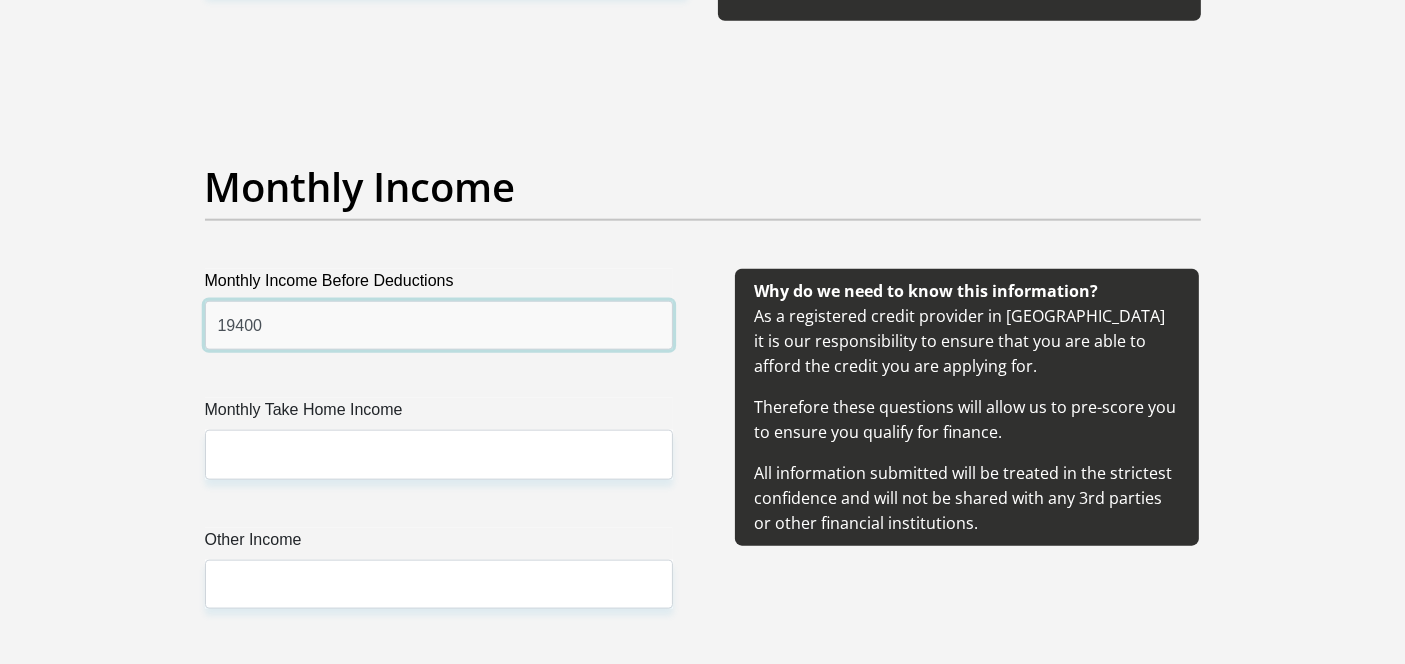 type on "19400" 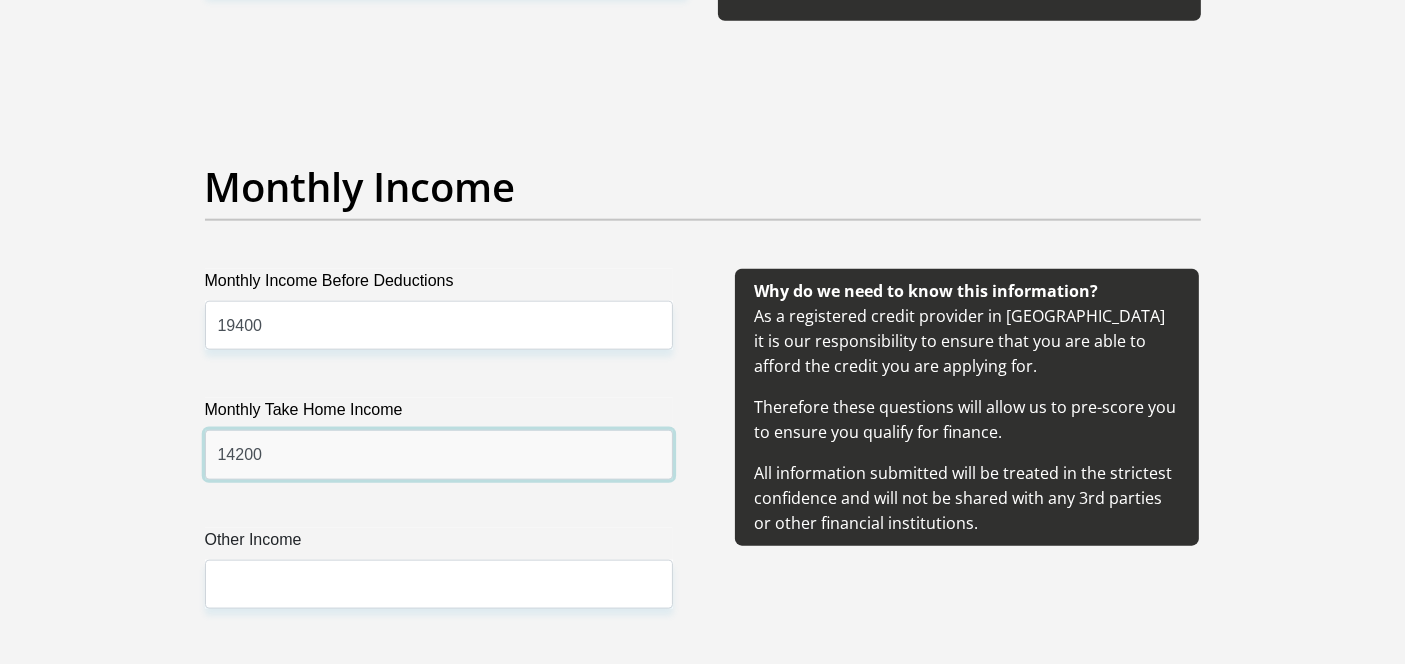 type on "14200" 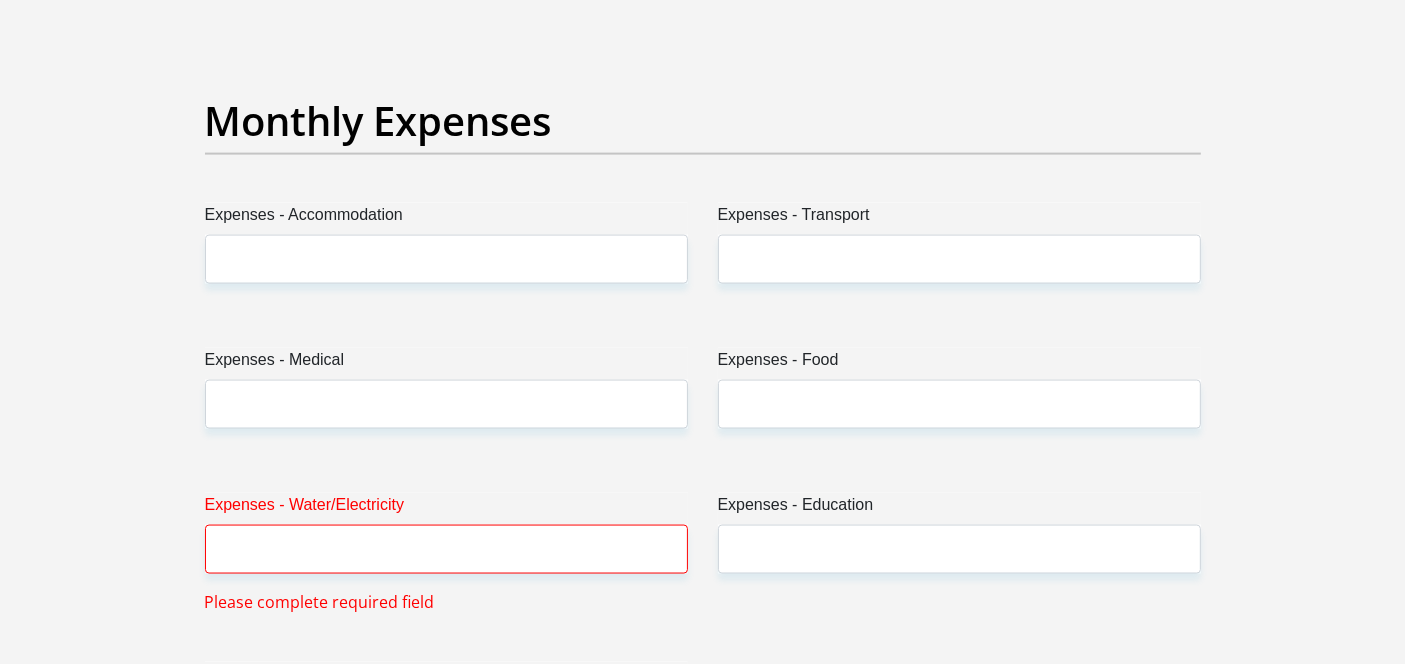 scroll, scrollTop: 2905, scrollLeft: 0, axis: vertical 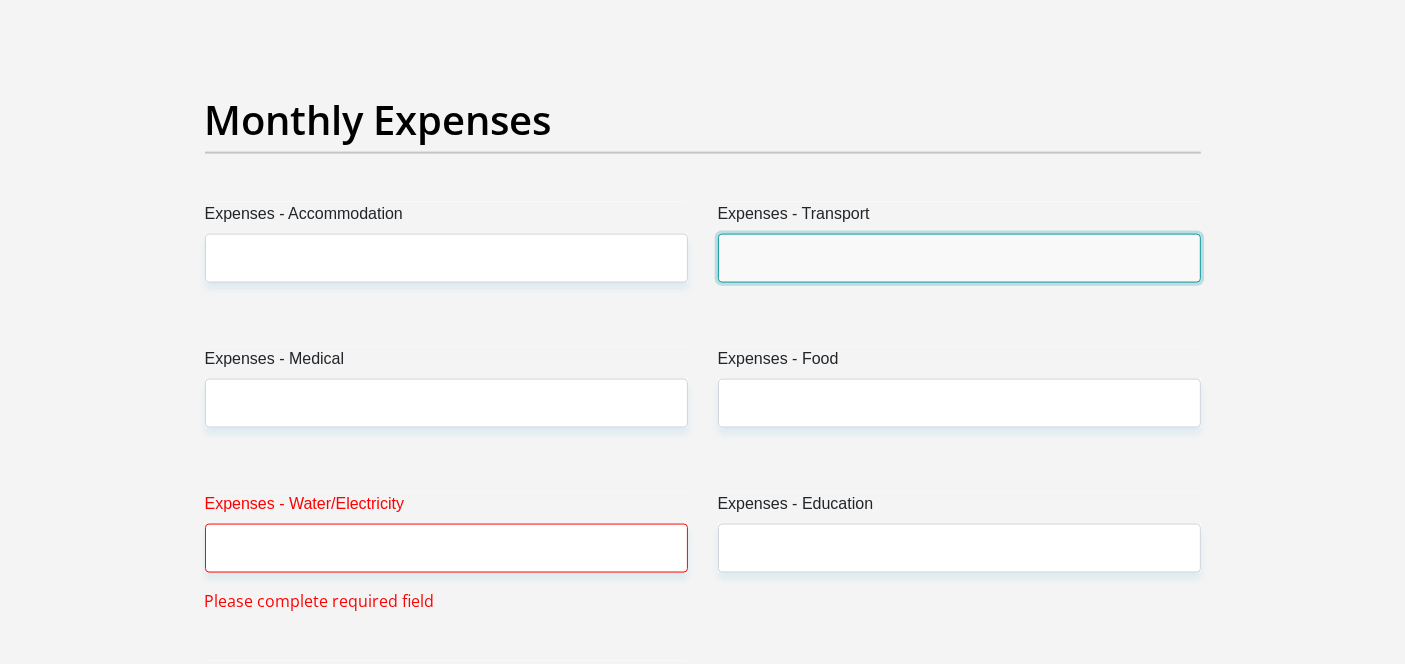 click on "Expenses - Transport" at bounding box center [959, 258] 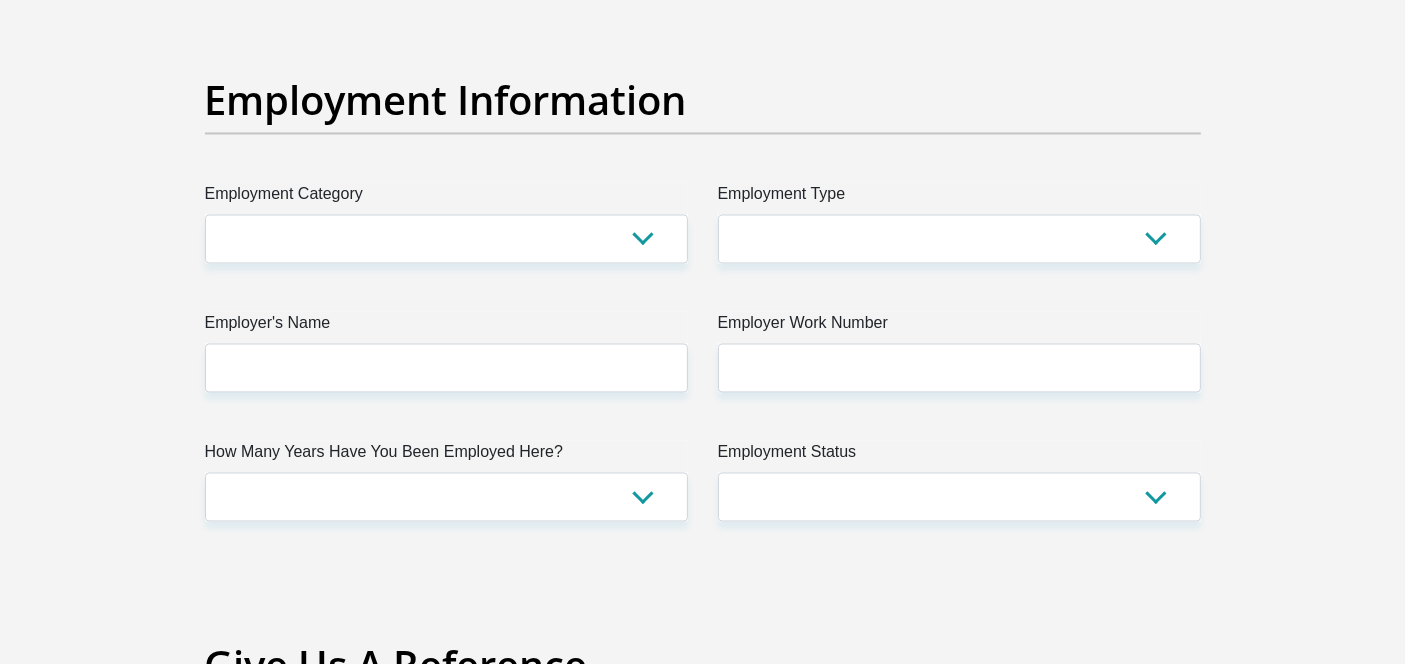scroll, scrollTop: 3692, scrollLeft: 0, axis: vertical 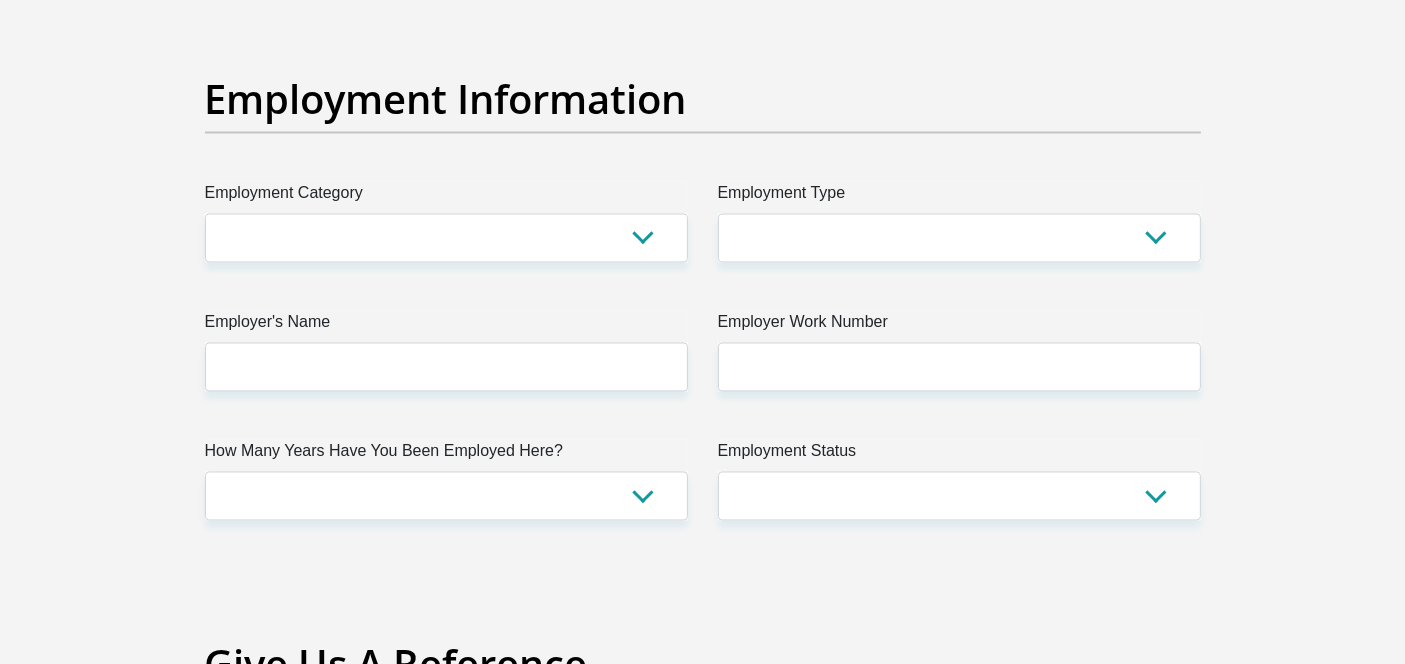 type on "1200" 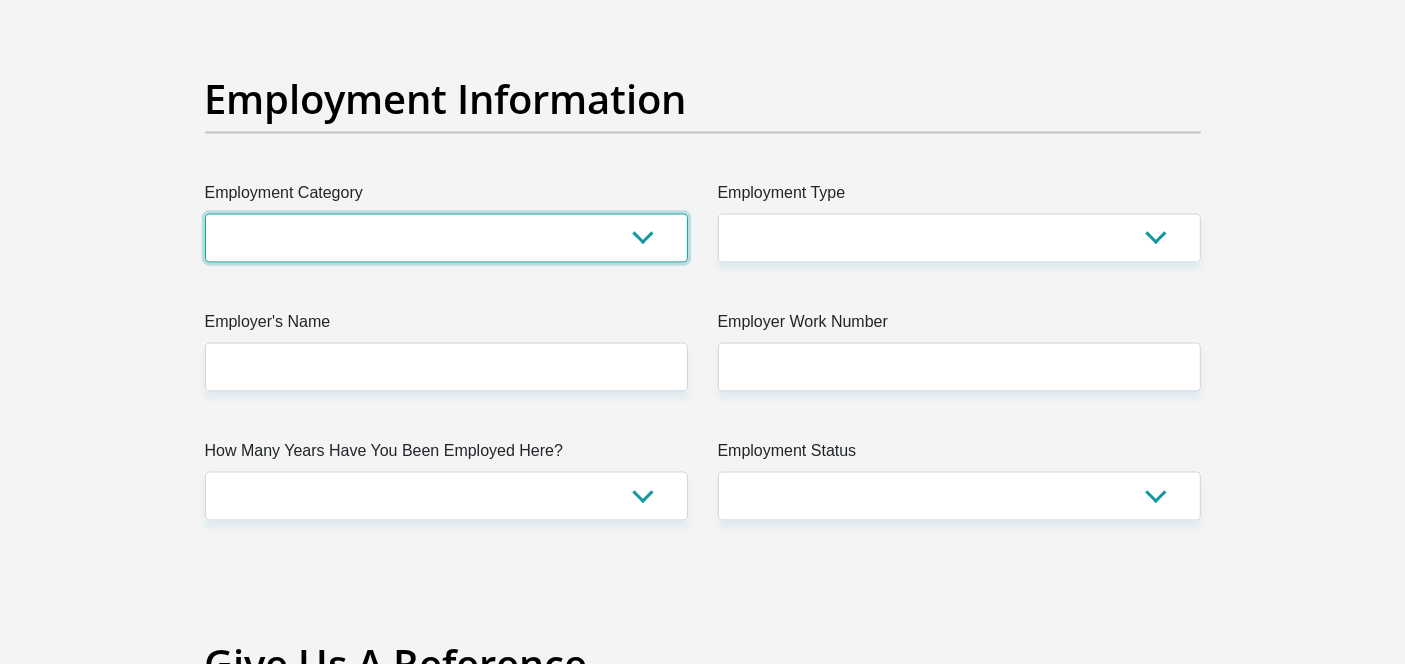 click on "AGRICULTURE
ALCOHOL & TOBACCO
CONSTRUCTION MATERIALS
METALLURGY
EQUIPMENT FOR RENEWABLE ENERGY
SPECIALIZED CONTRACTORS
CAR
GAMING (INCL. INTERNET
OTHER WHOLESALE
UNLICENSED PHARMACEUTICALS
CURRENCY EXCHANGE HOUSES
OTHER FINANCIAL INSTITUTIONS & INSURANCE
REAL ESTATE AGENTS
OIL & GAS
OTHER MATERIALS (E.G. IRON ORE)
PRECIOUS STONES & PRECIOUS METALS
POLITICAL ORGANIZATIONS
RELIGIOUS ORGANIZATIONS(NOT SECTS)
ACTI. HAVING BUSINESS DEAL WITH PUBLIC ADMINISTRATION
LAUNDROMATS" at bounding box center [446, 238] 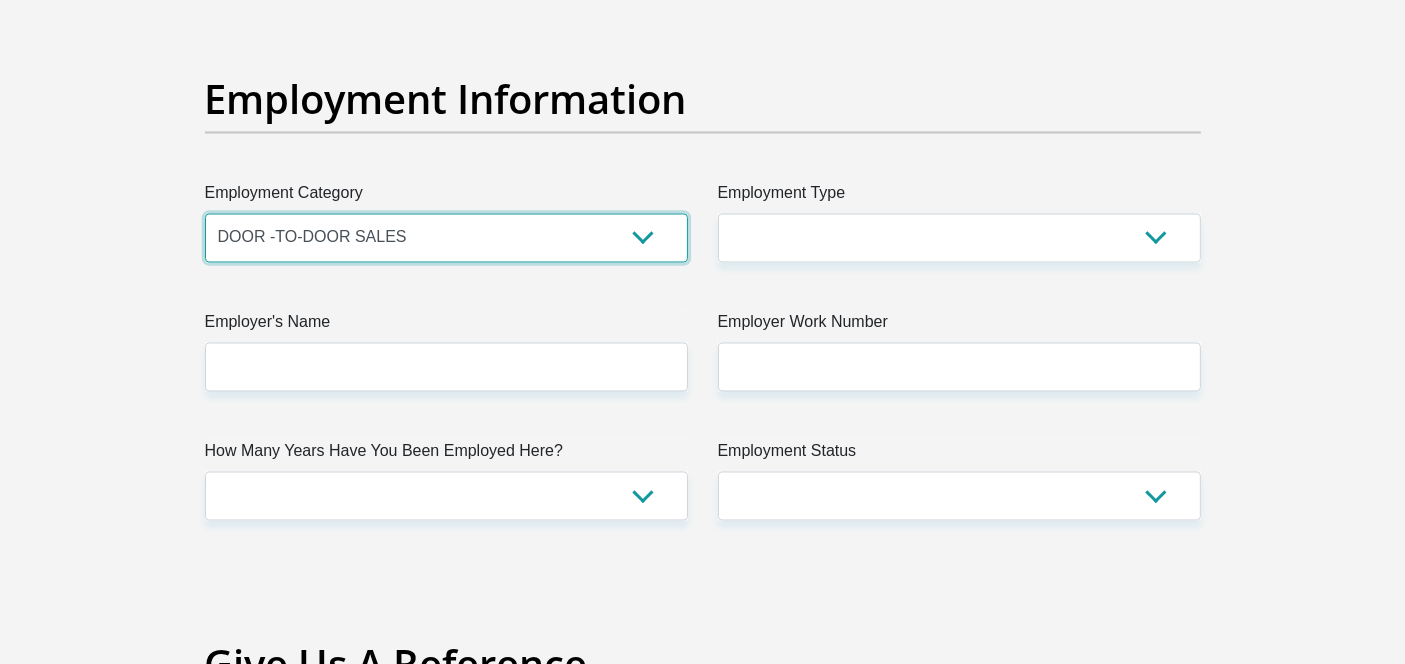 click on "AGRICULTURE
ALCOHOL & TOBACCO
CONSTRUCTION MATERIALS
METALLURGY
EQUIPMENT FOR RENEWABLE ENERGY
SPECIALIZED CONTRACTORS
CAR
GAMING (INCL. INTERNET
OTHER WHOLESALE
UNLICENSED PHARMACEUTICALS
CURRENCY EXCHANGE HOUSES
OTHER FINANCIAL INSTITUTIONS & INSURANCE
REAL ESTATE AGENTS
OIL & GAS
OTHER MATERIALS (E.G. IRON ORE)
PRECIOUS STONES & PRECIOUS METALS
POLITICAL ORGANIZATIONS
RELIGIOUS ORGANIZATIONS(NOT SECTS)
ACTI. HAVING BUSINESS DEAL WITH PUBLIC ADMINISTRATION
LAUNDROMATS" at bounding box center [446, 238] 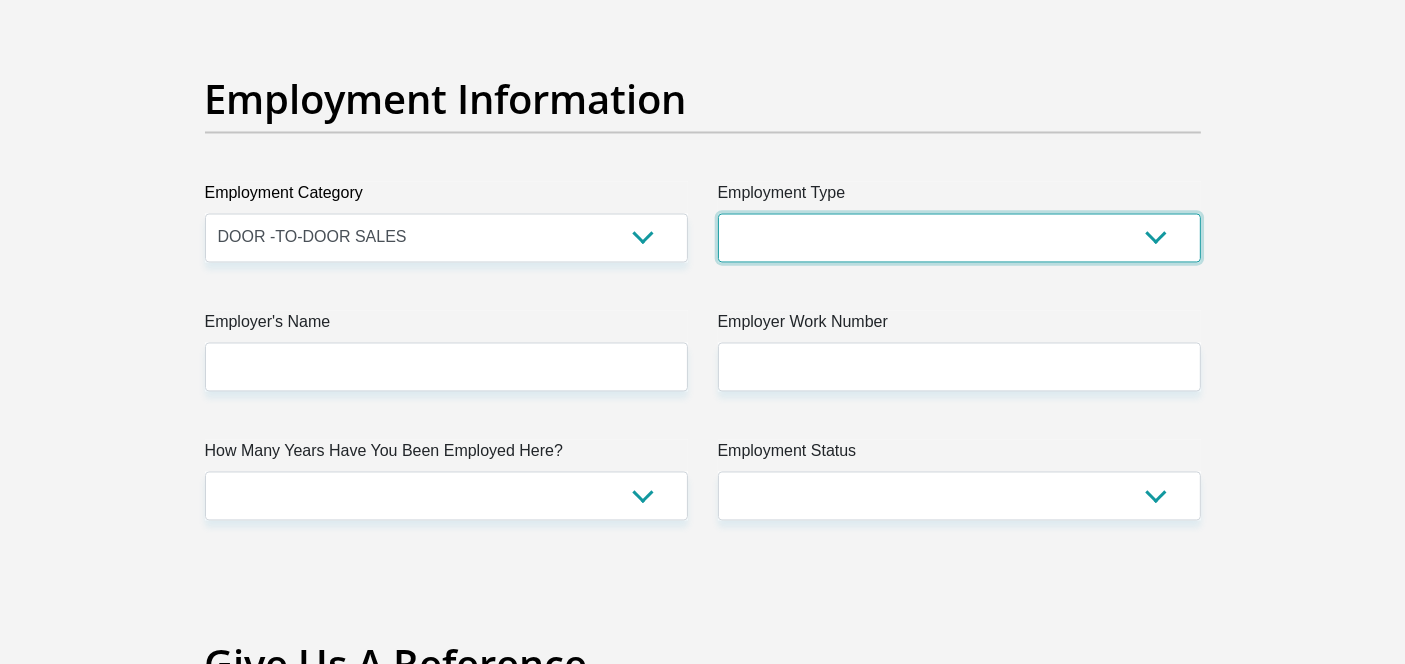 click on "College/Lecturer
Craft Seller
Creative
Driver
Executive
Farmer
Forces - Non Commissioned
Forces - Officer
Hawker
Housewife
Labourer
Licenced Professional
Manager
Miner
Non Licenced Professional
Office Staff/Clerk
Outside Worker
Pensioner
Permanent Teacher
Production/Manufacturing
Sales
Self-Employed
Semi-Professional Worker
Service Industry  Social Worker  Student" at bounding box center (959, 238) 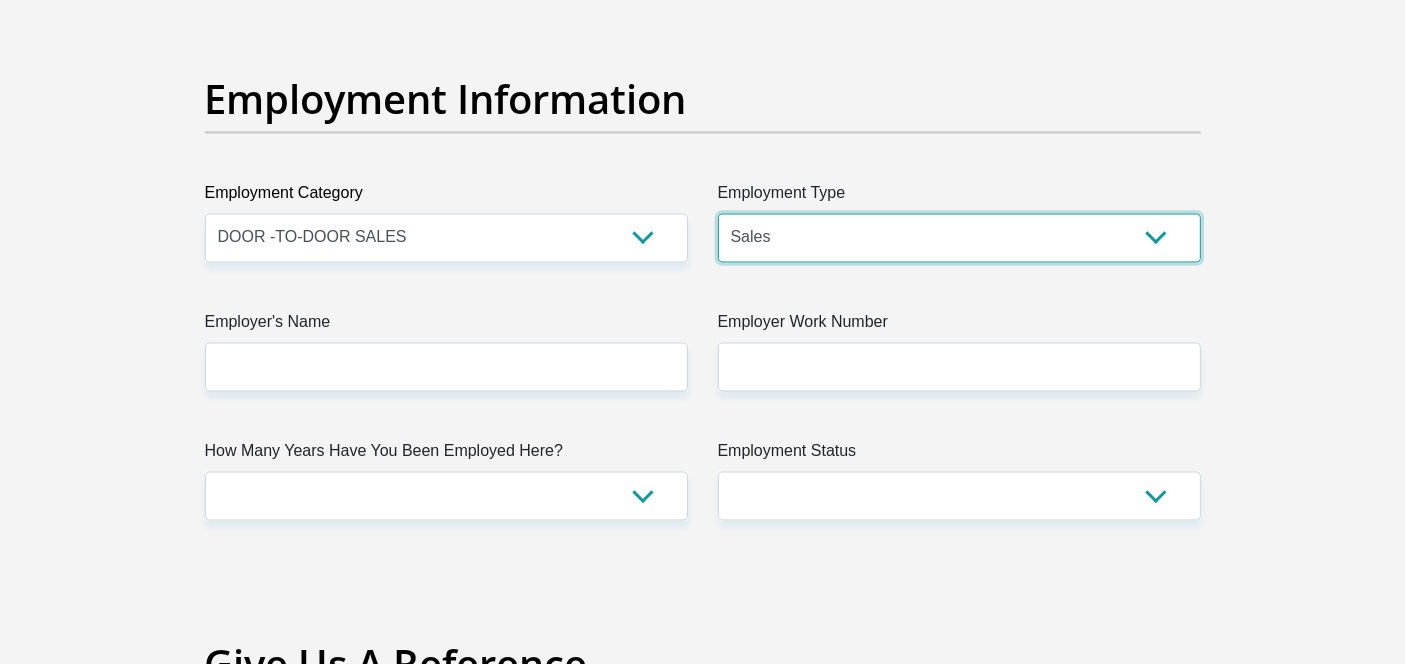 click on "College/Lecturer
Craft Seller
Creative
Driver
Executive
Farmer
Forces - Non Commissioned
Forces - Officer
Hawker
Housewife
Labourer
Licenced Professional
Manager
Miner
Non Licenced Professional
Office Staff/Clerk
Outside Worker
Pensioner
Permanent Teacher
Production/Manufacturing
Sales
Self-Employed
Semi-Professional Worker
Service Industry  Social Worker  Student" at bounding box center (959, 238) 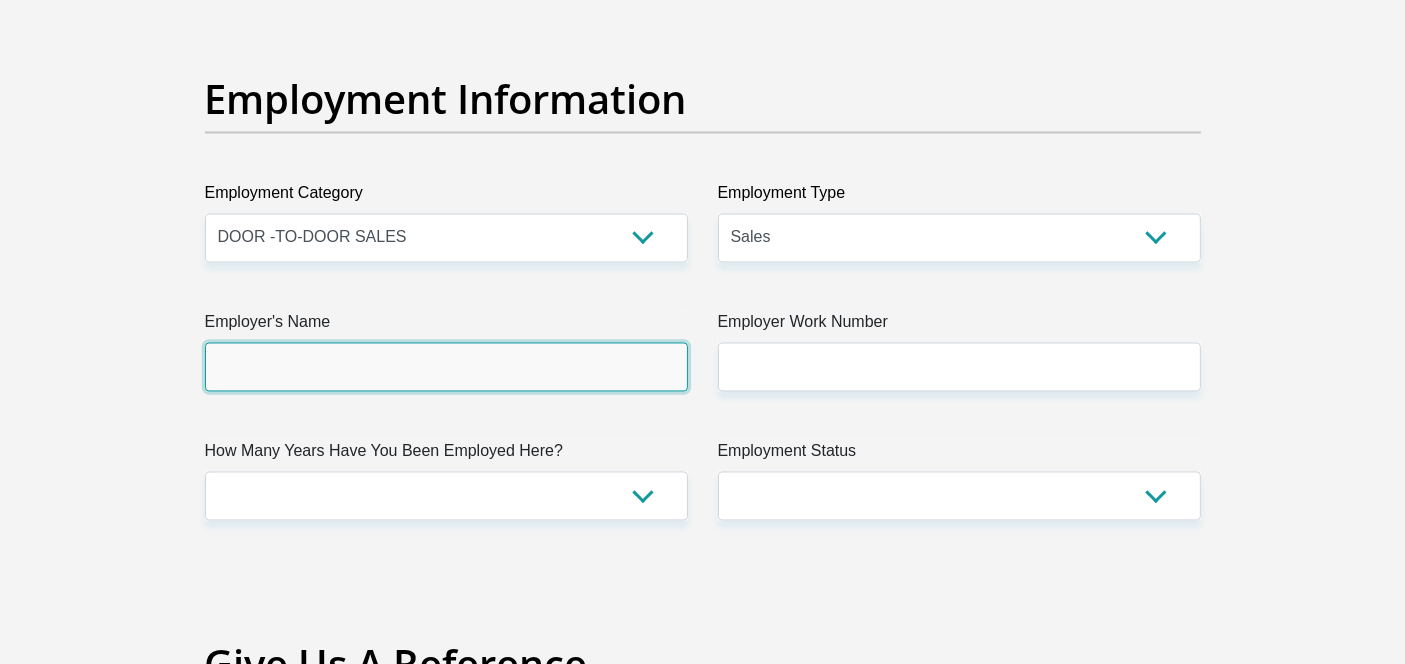 click on "Employer's Name" at bounding box center [446, 367] 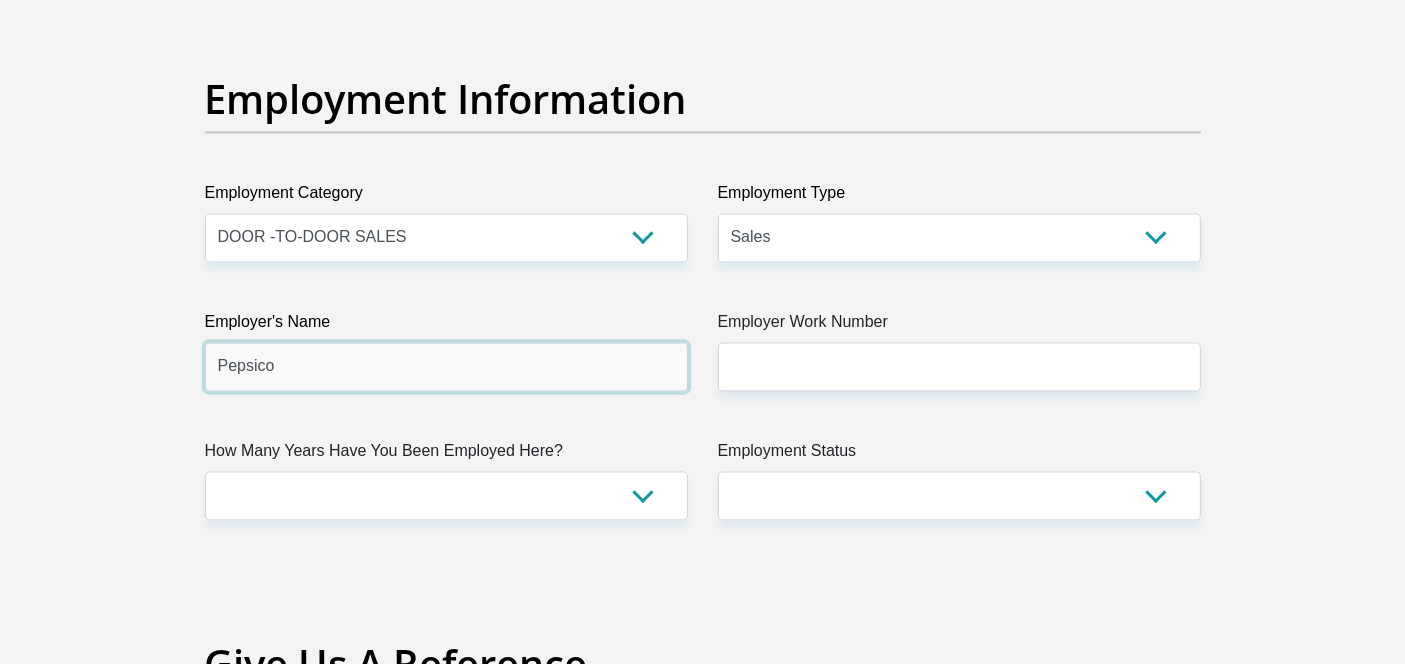 type on "Pepsico" 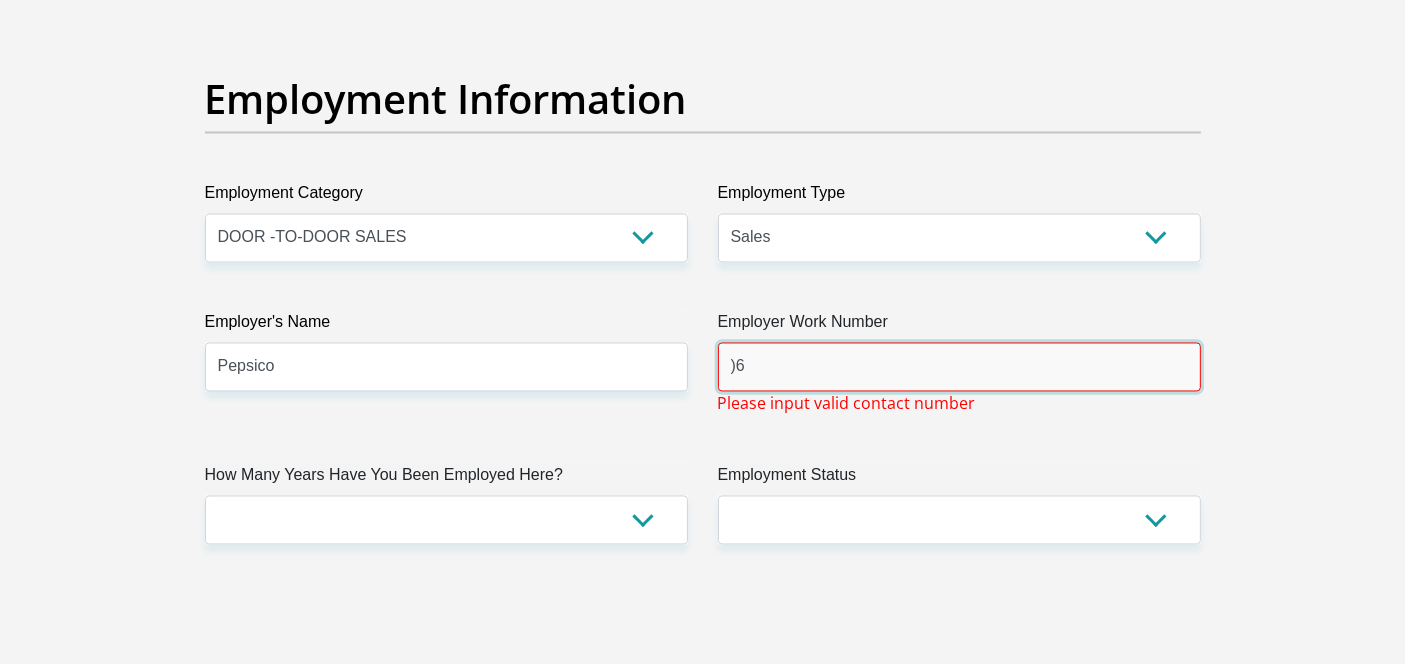type on ")" 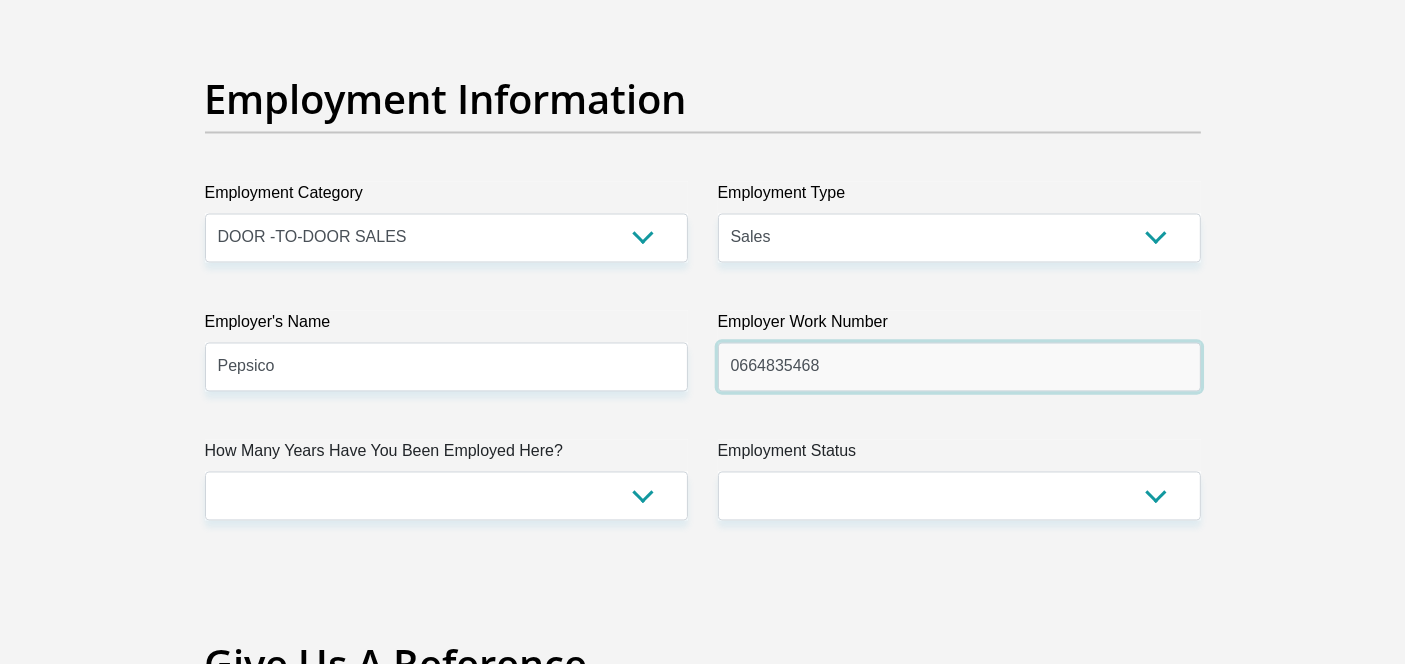 type on "0664835468" 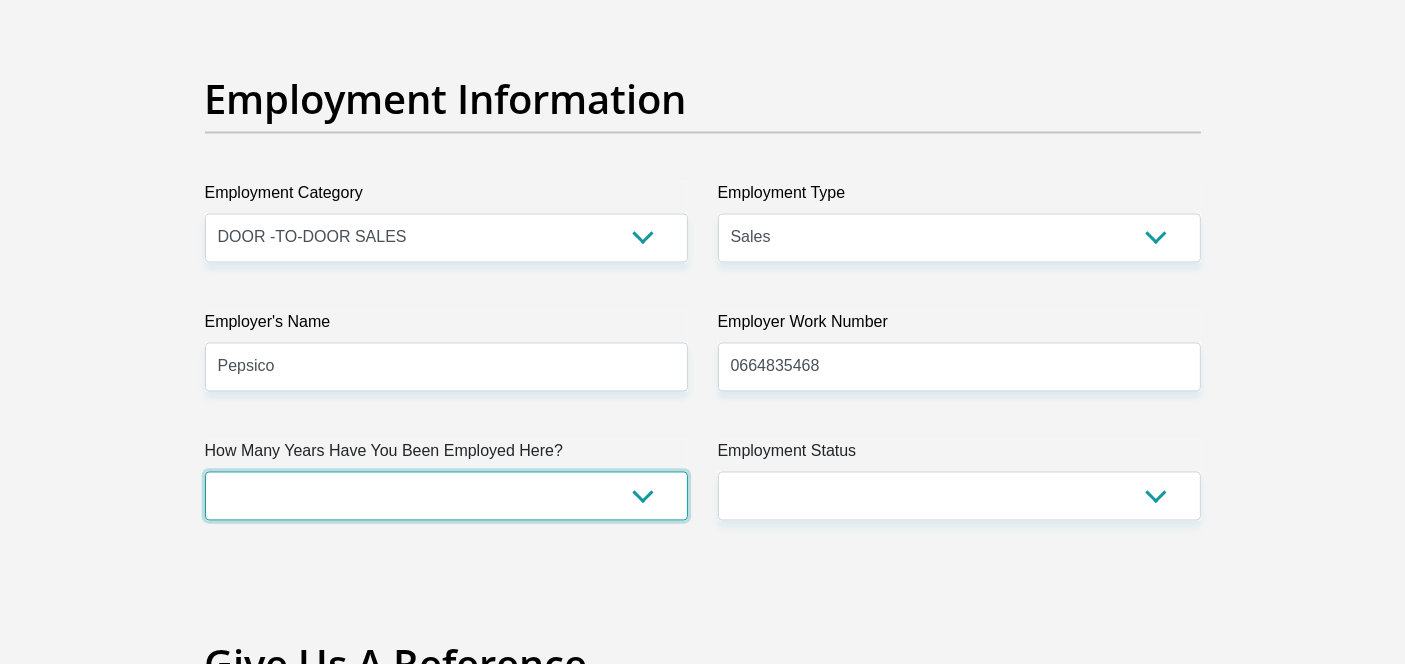 click on "less than 1 year
1-3 years
3-5 years
5+ years" at bounding box center (446, 496) 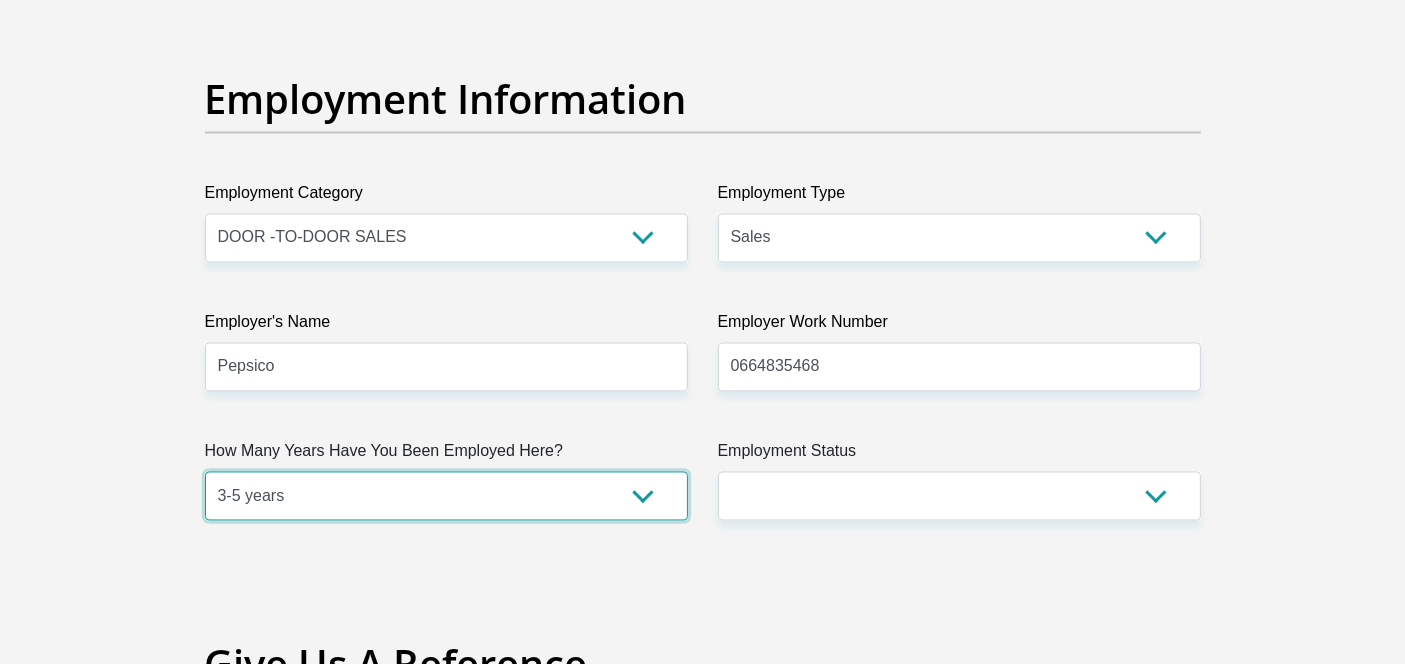 click on "less than 1 year
1-3 years
3-5 years
5+ years" at bounding box center [446, 496] 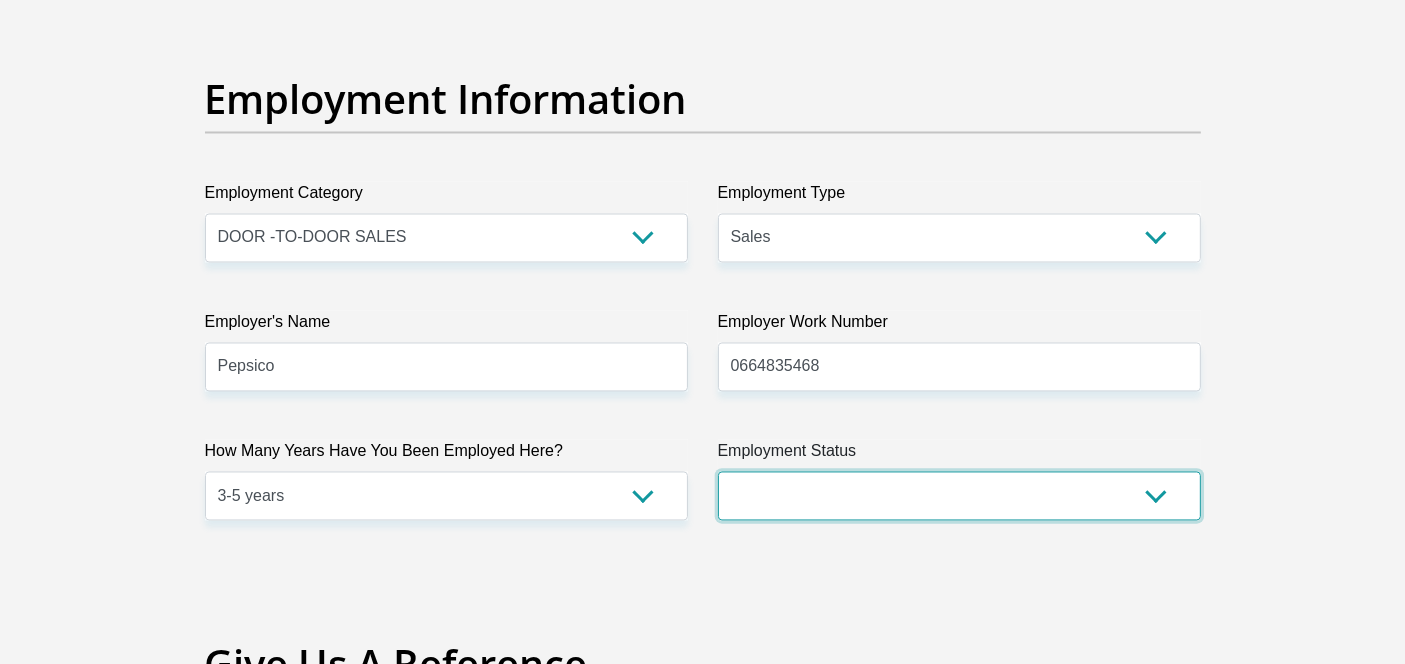 click on "Permanent/Full-time
Part-time/Casual
Contract Worker
Self-Employed
Housewife
Retired
Student
Medically Boarded
Disability
Unemployed" at bounding box center [959, 496] 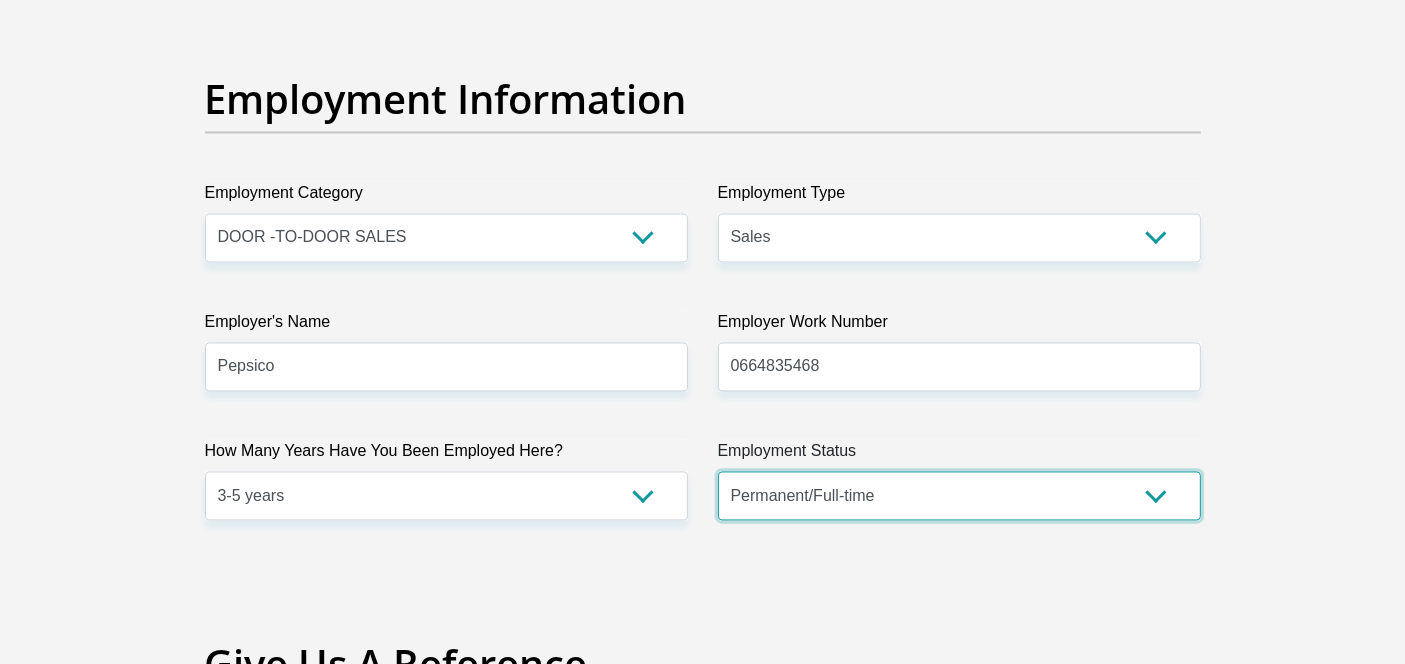 click on "Permanent/Full-time
Part-time/Casual
Contract Worker
Self-Employed
Housewife
Retired
Student
Medically Boarded
Disability
Unemployed" at bounding box center [959, 496] 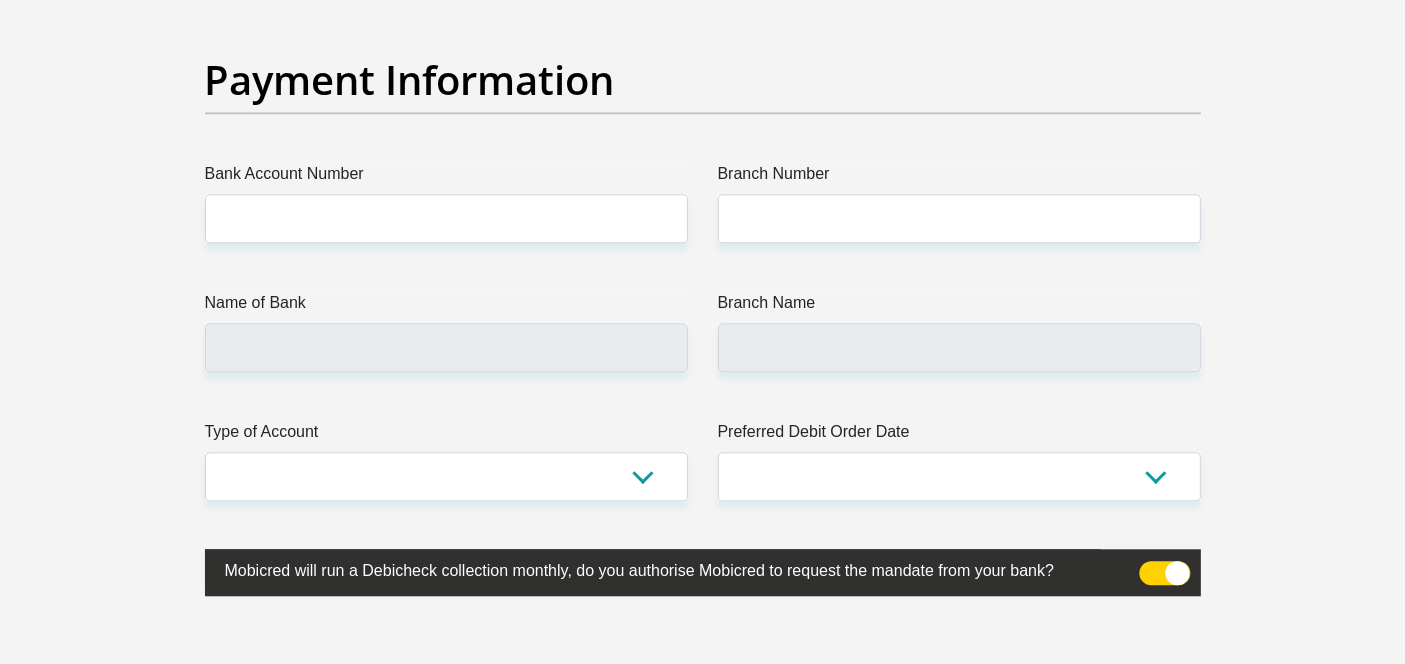 scroll, scrollTop: 4715, scrollLeft: 0, axis: vertical 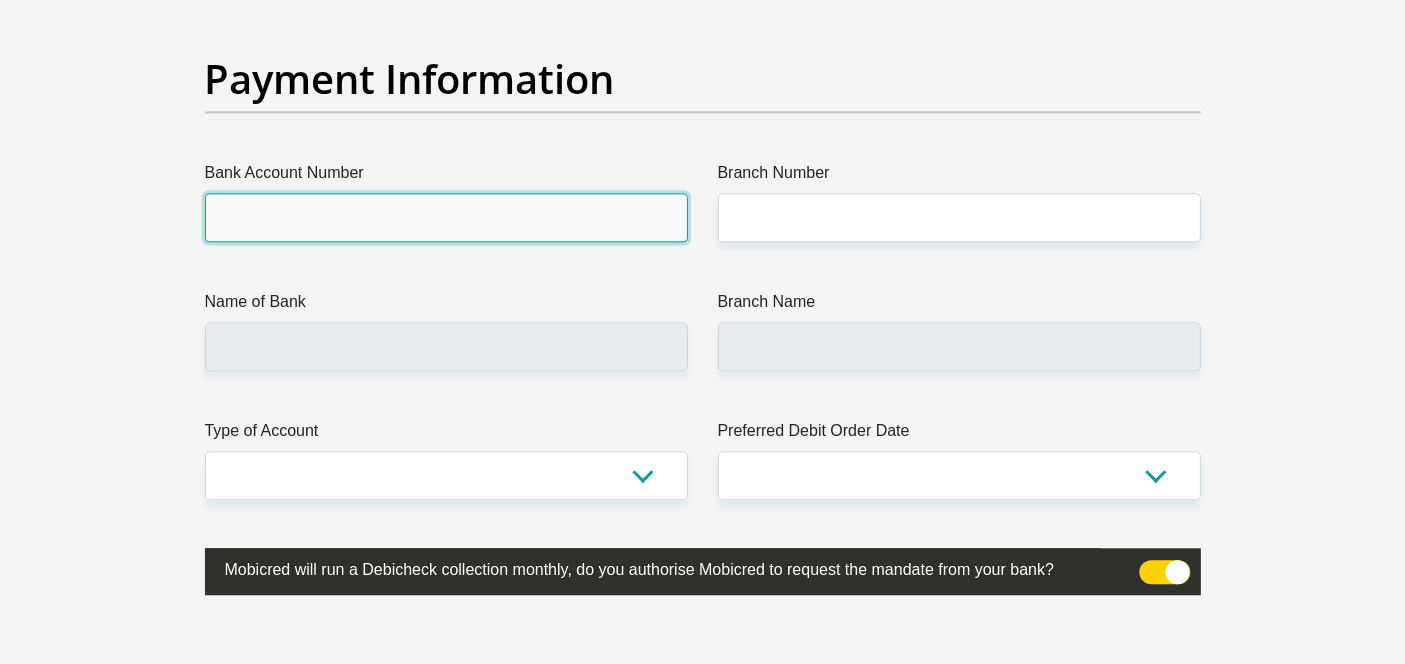 click on "Bank Account Number" at bounding box center (446, 217) 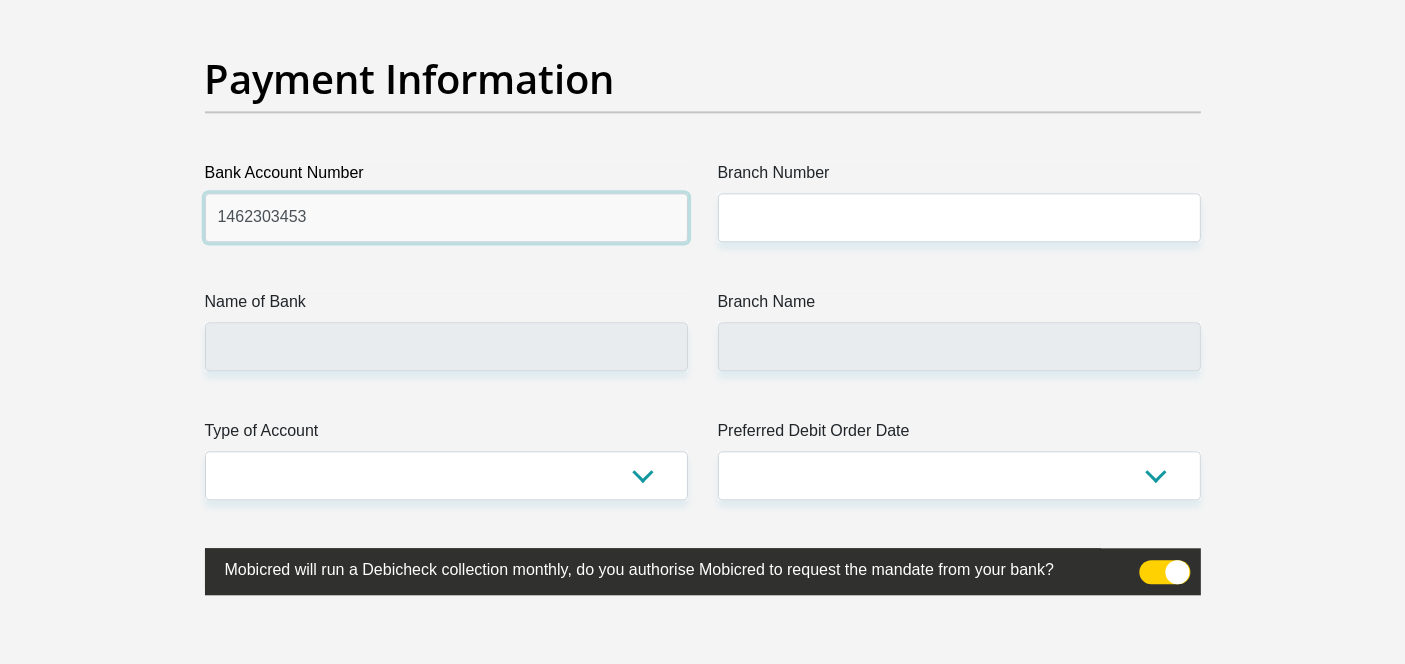 type on "1462303453" 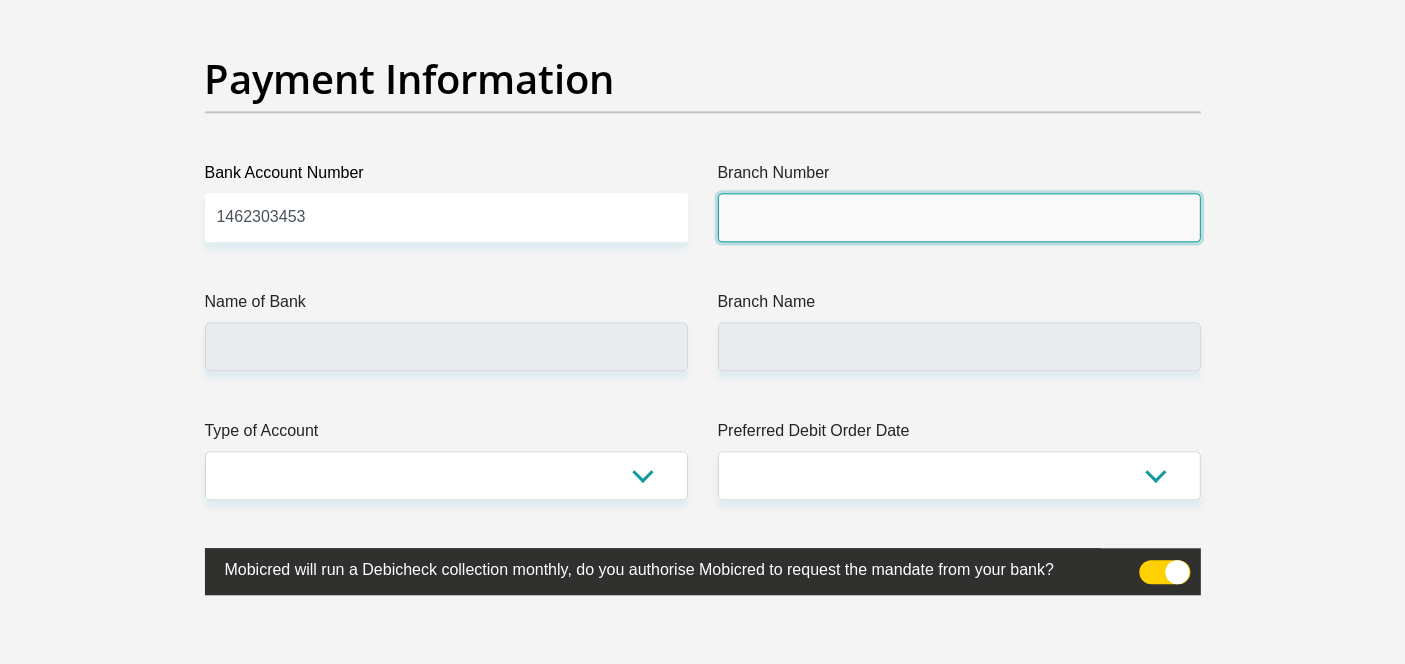 click on "Branch Number" at bounding box center [959, 217] 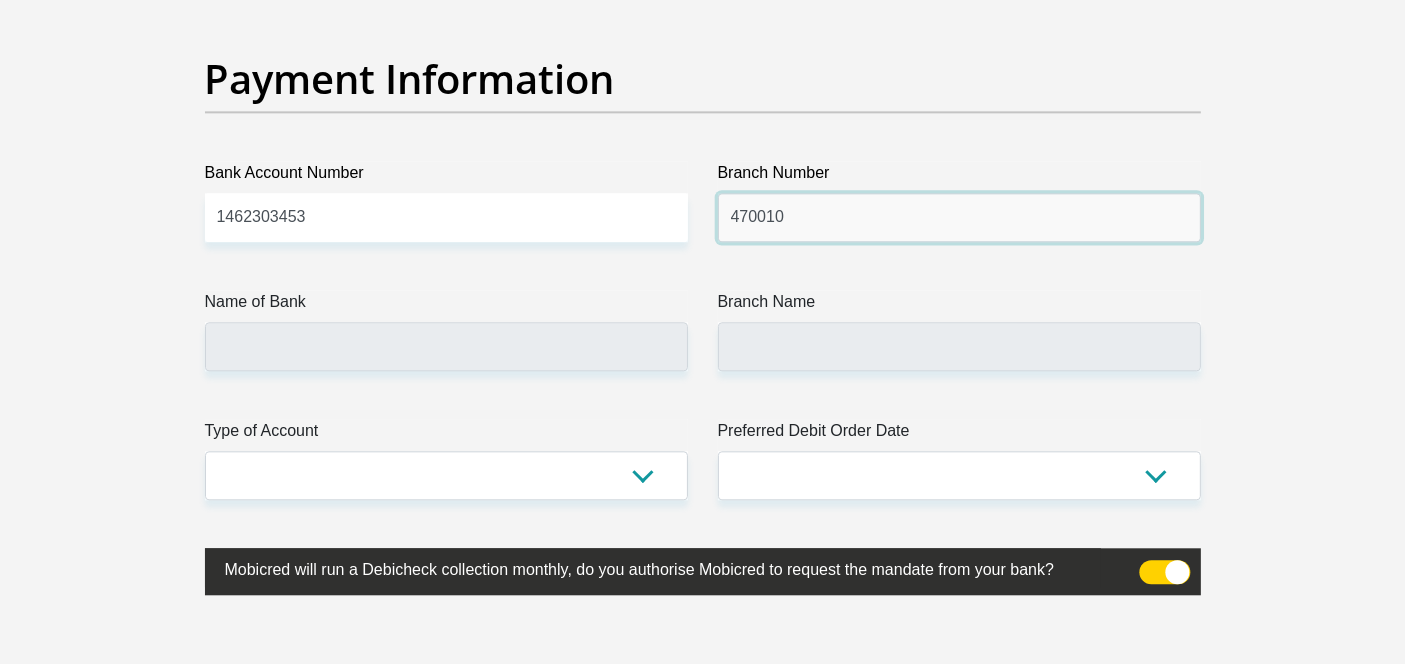 type on "470010" 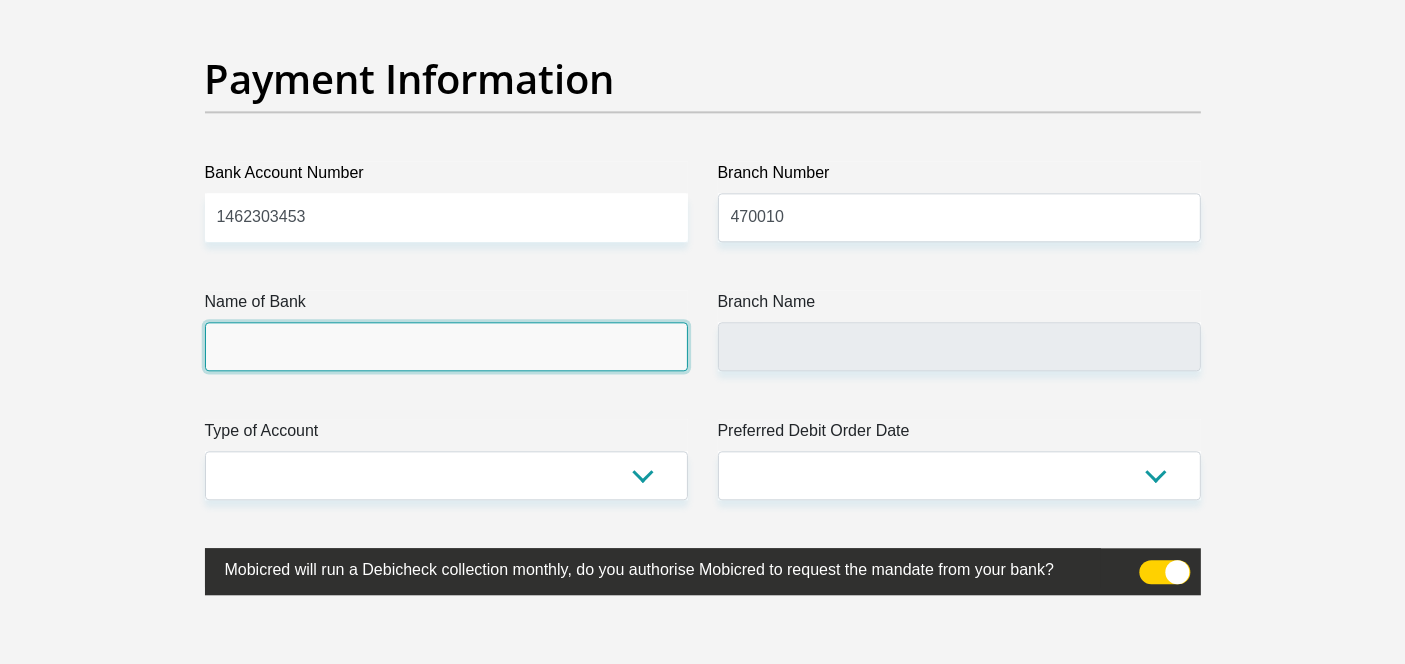 type on "CAPITEC BANK LIMITED" 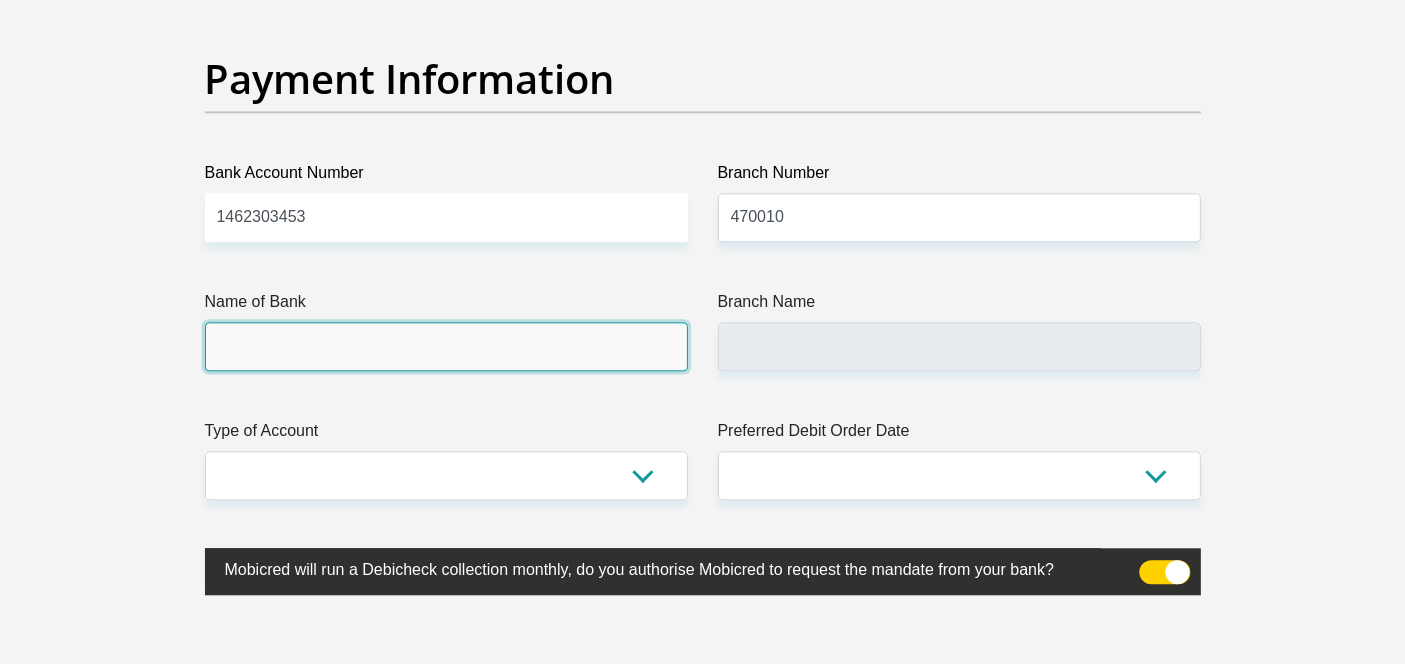 type on "CAPITEC BANK CPC" 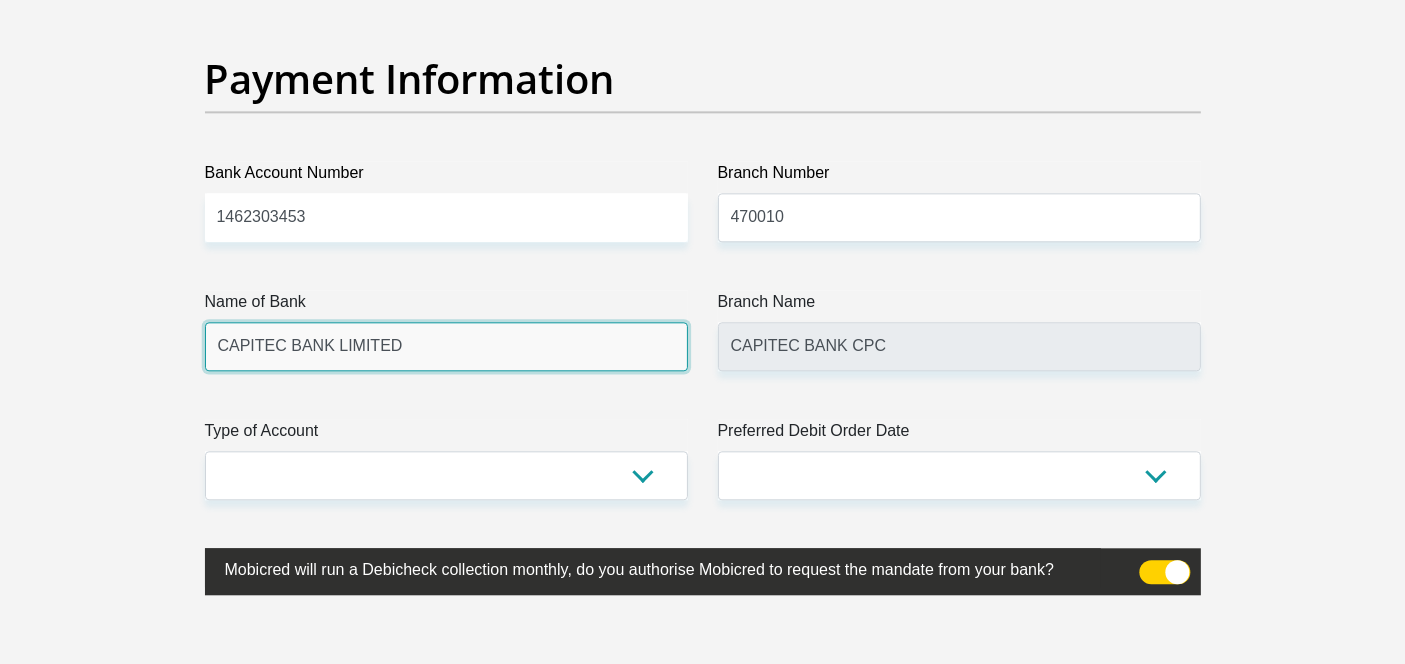drag, startPoint x: 292, startPoint y: 366, endPoint x: 275, endPoint y: 339, distance: 31.906113 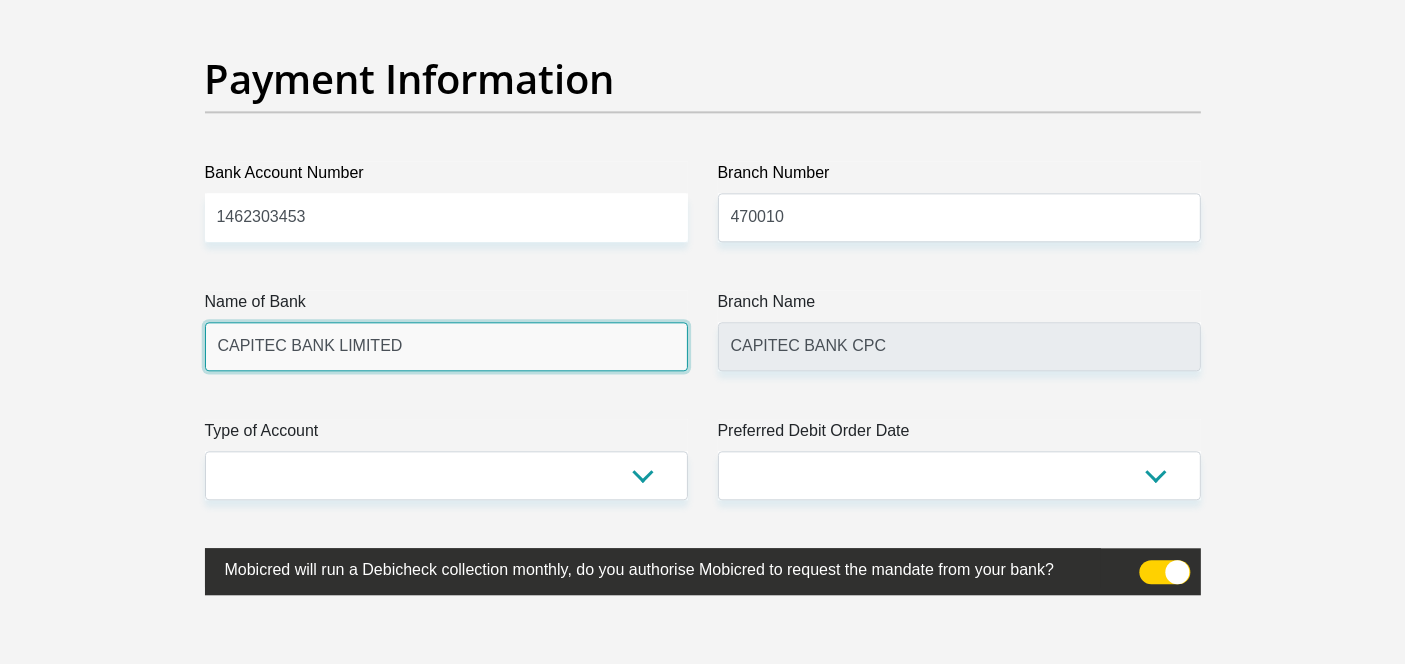 click on "CAPITEC BANK LIMITED" at bounding box center [446, 346] 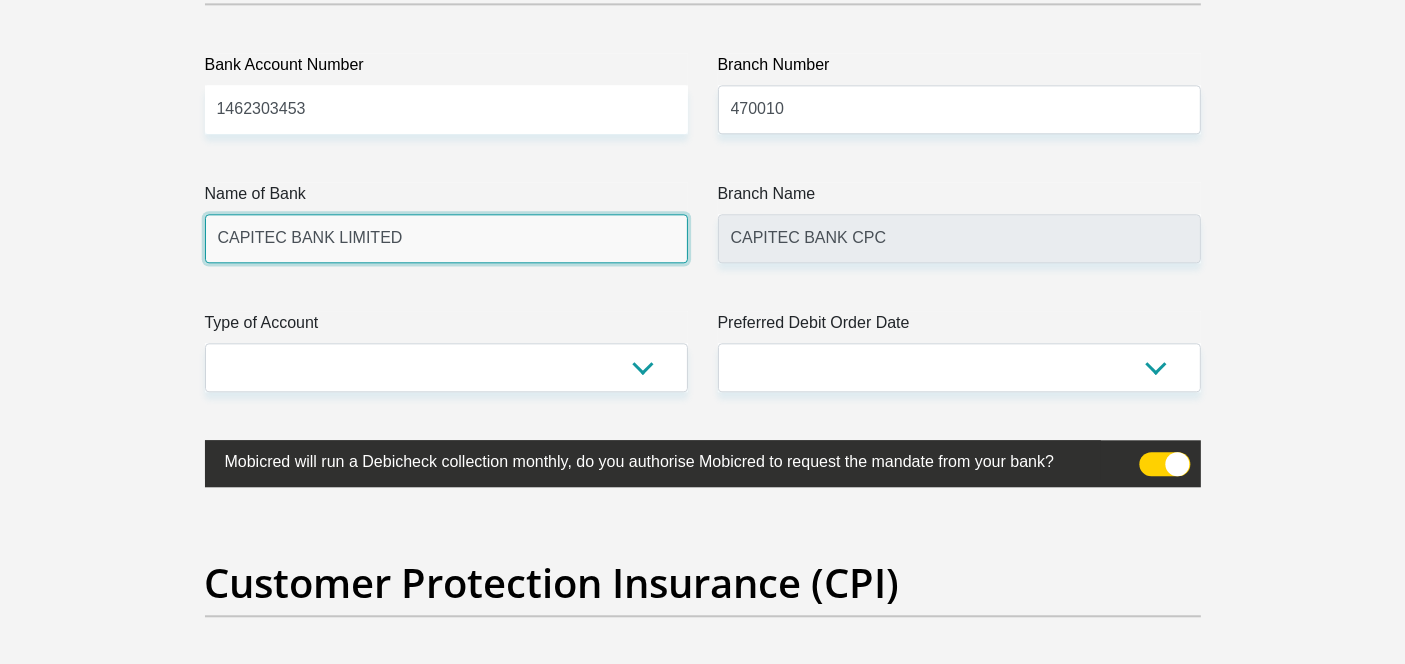 scroll, scrollTop: 4830, scrollLeft: 0, axis: vertical 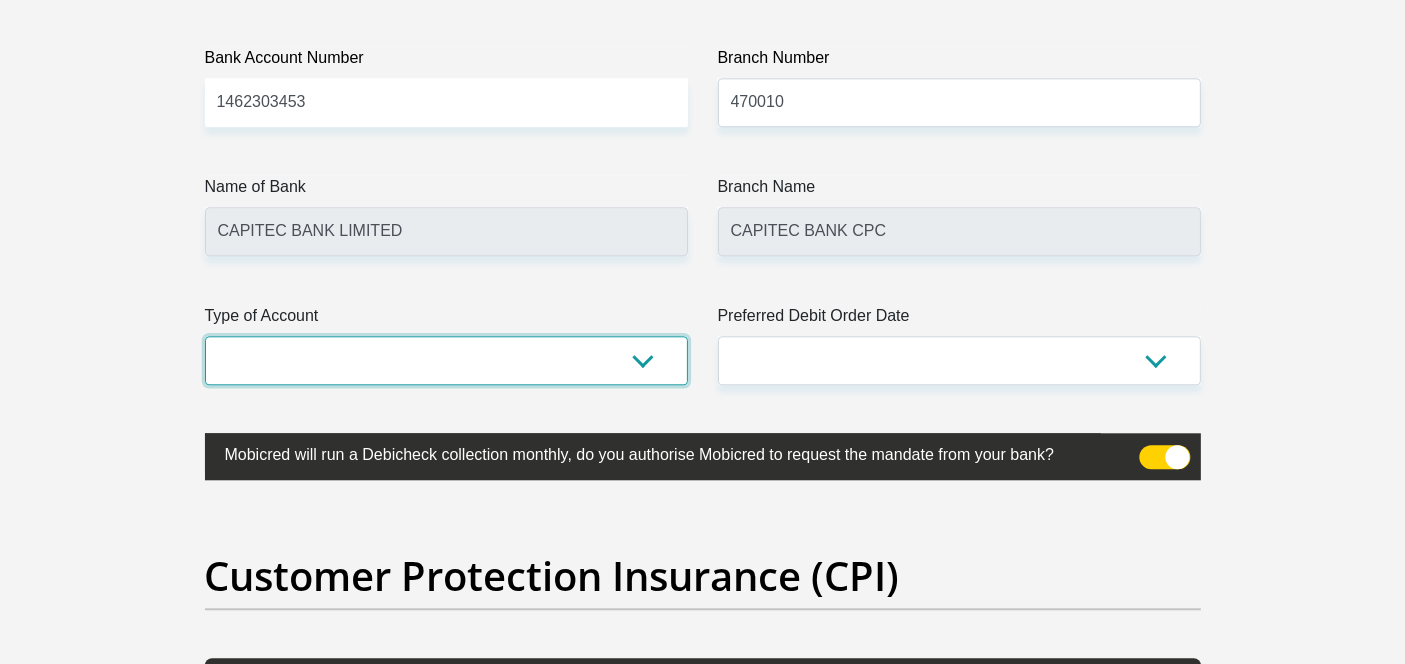 click on "Cheque
Savings" at bounding box center [446, 360] 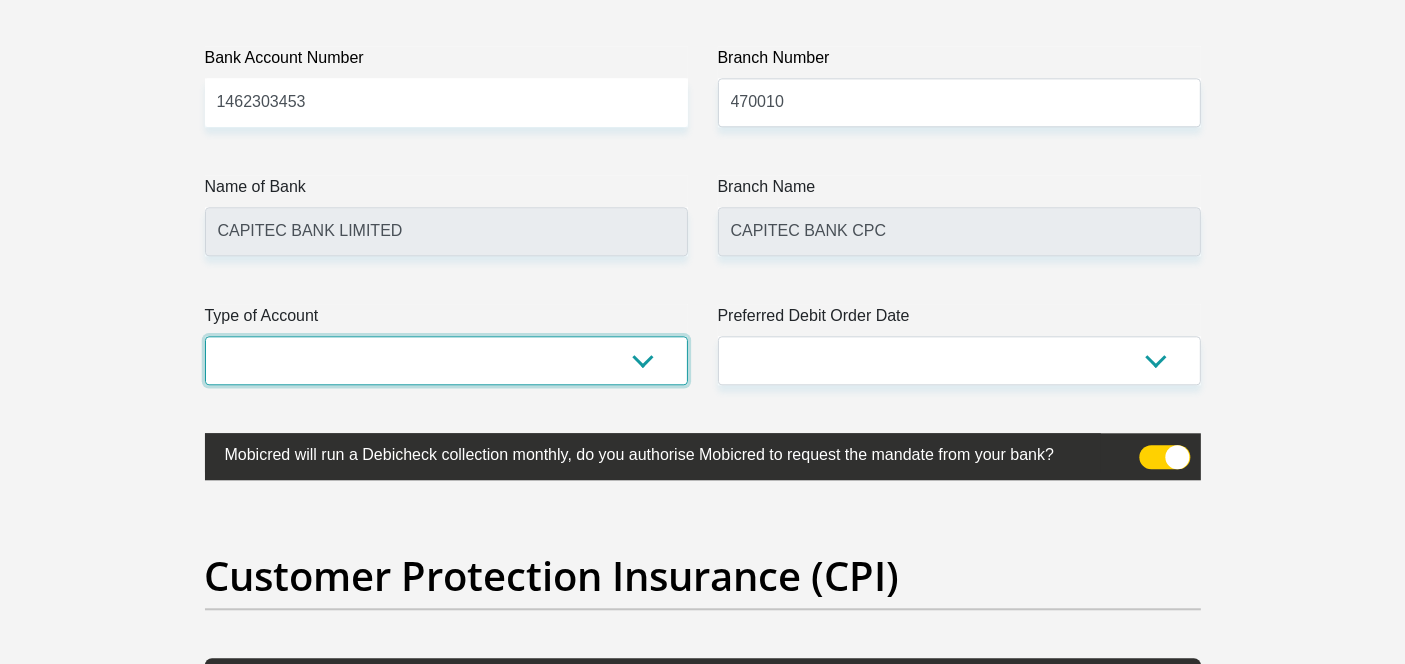 select on "SAV" 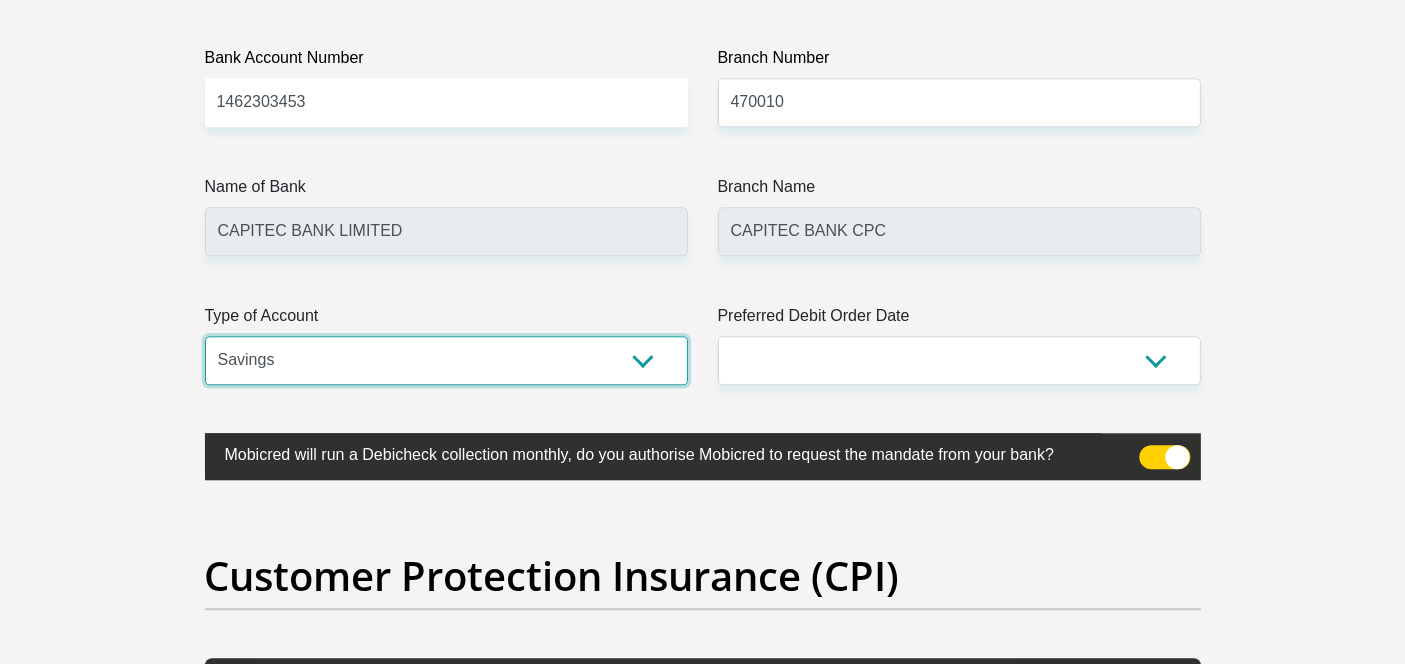 click on "Cheque
Savings" at bounding box center [446, 360] 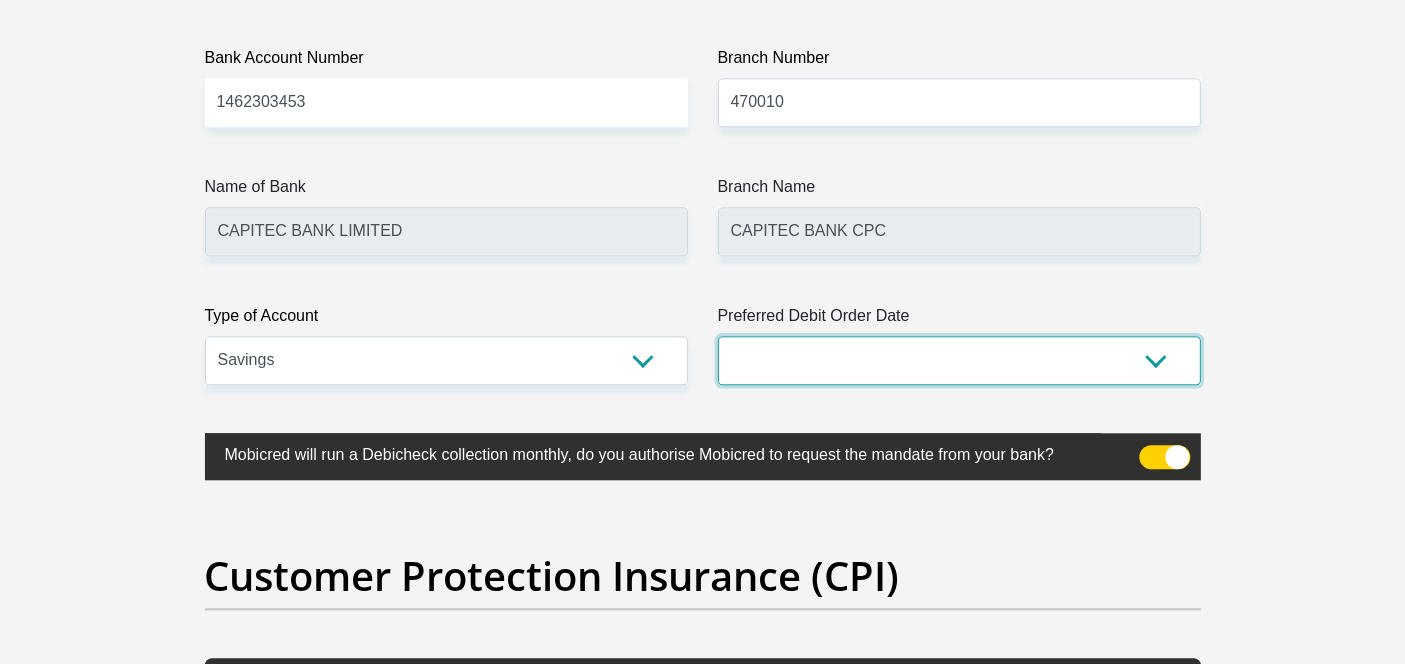 click on "1st
2nd
3rd
4th
5th
7th
18th
19th
20th
21st
22nd
23rd
24th
25th
26th
27th
28th
29th
30th" at bounding box center (959, 360) 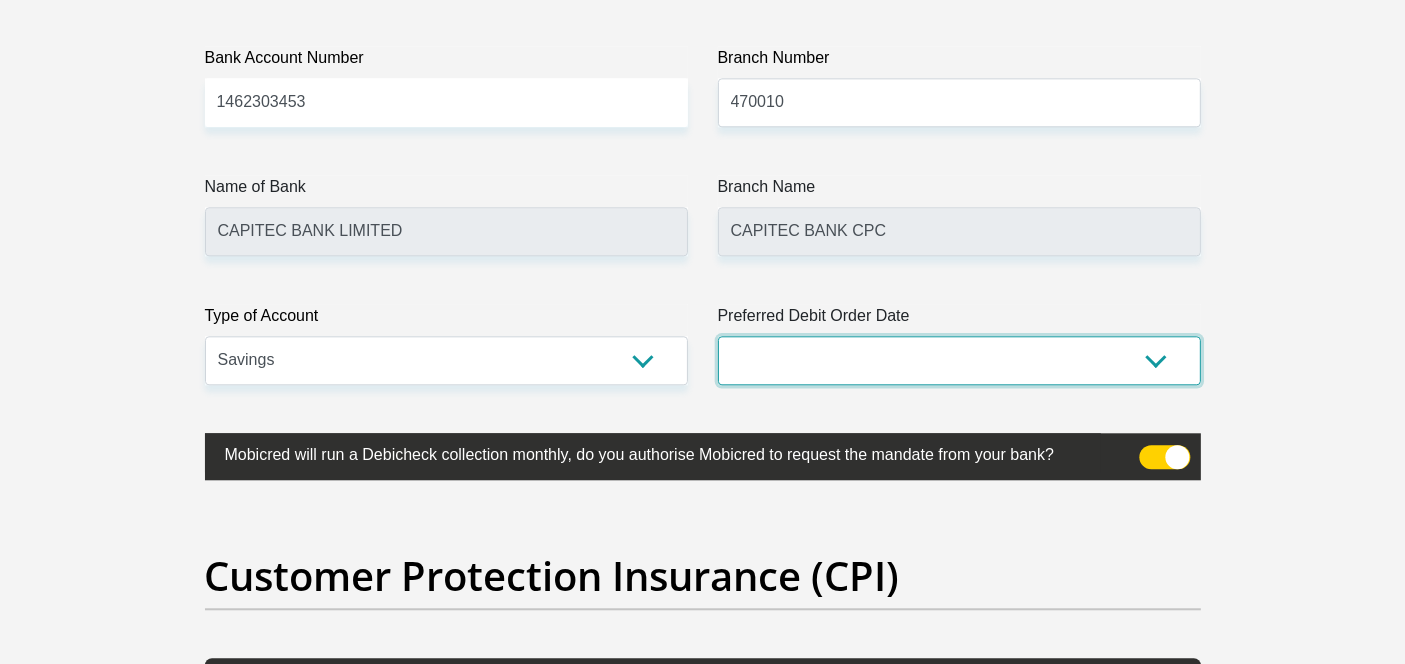select on "25" 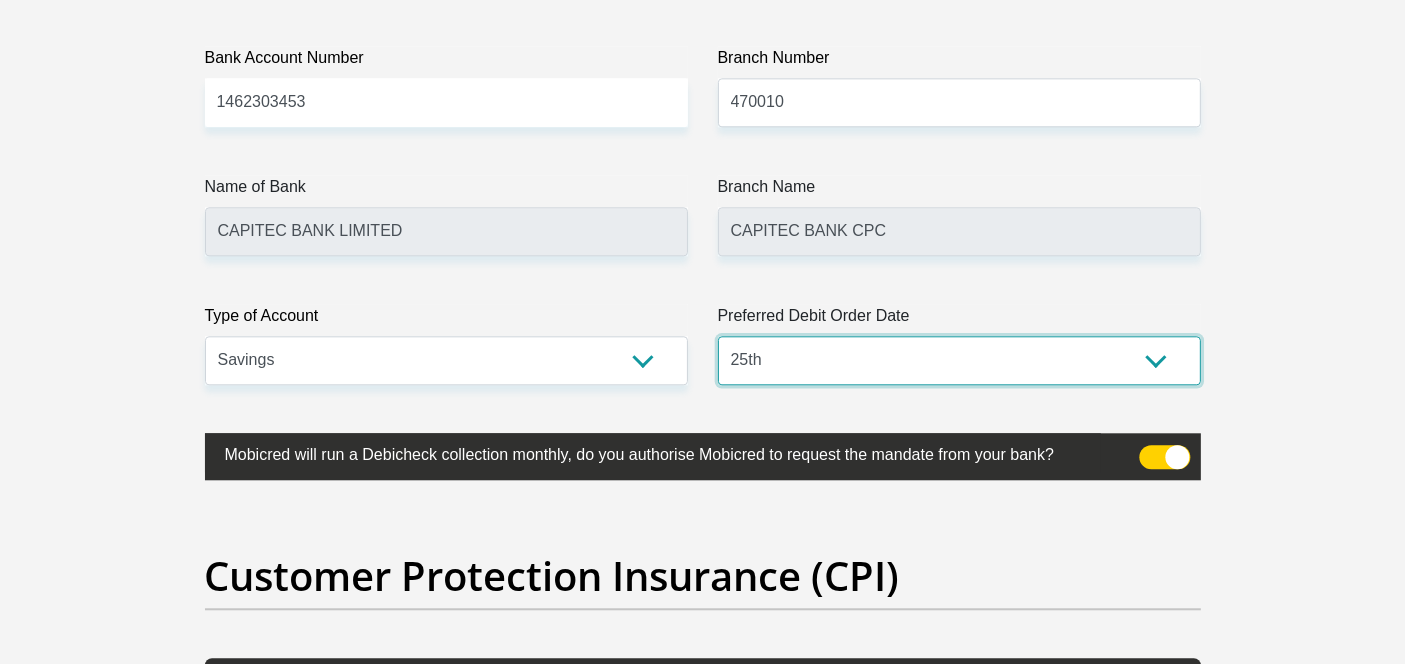 click on "1st
2nd
3rd
4th
5th
7th
18th
19th
20th
21st
22nd
23rd
24th
25th
26th
27th
28th
29th
30th" at bounding box center (959, 360) 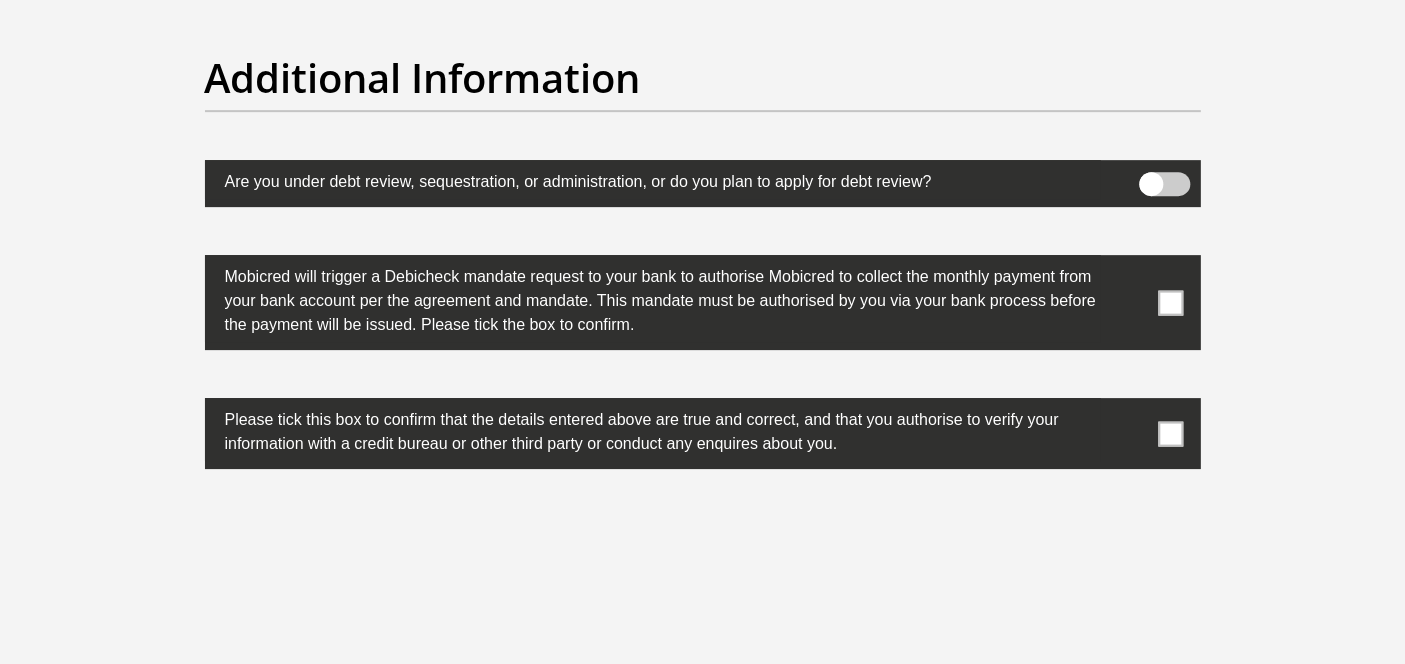 scroll, scrollTop: 6346, scrollLeft: 0, axis: vertical 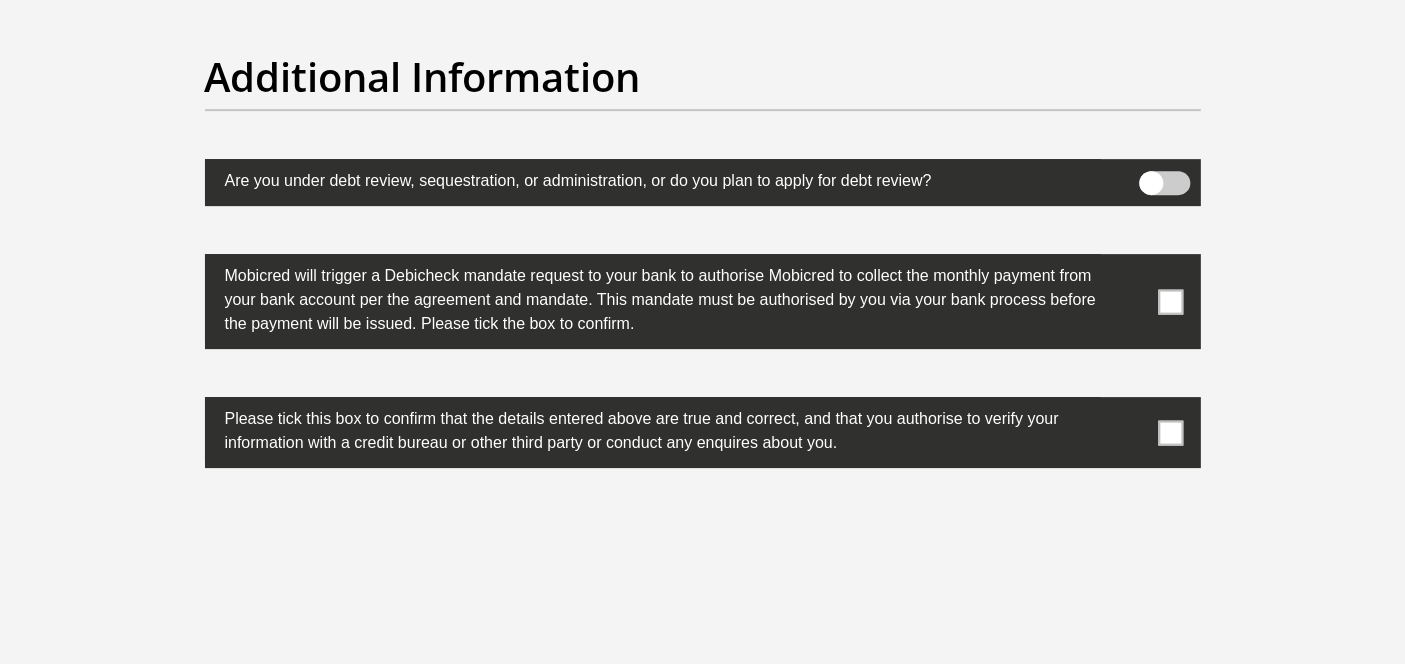 click at bounding box center [1170, 301] 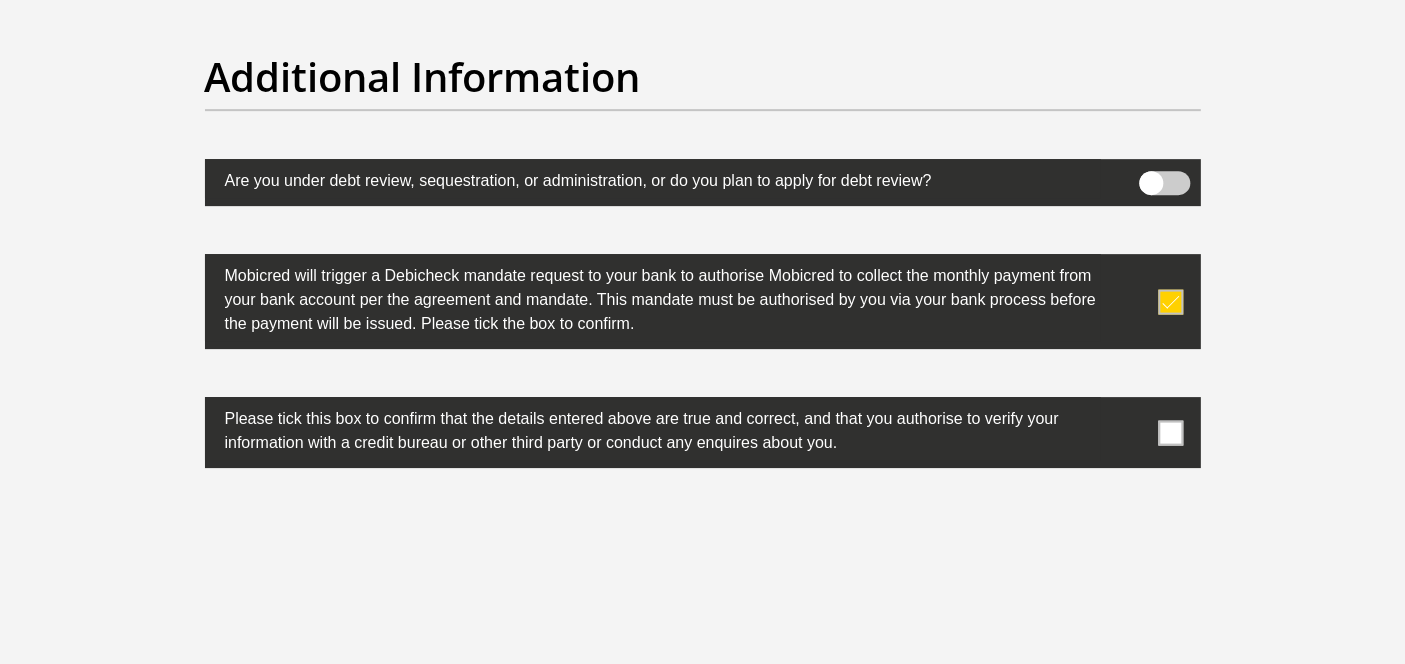 click at bounding box center [1170, 432] 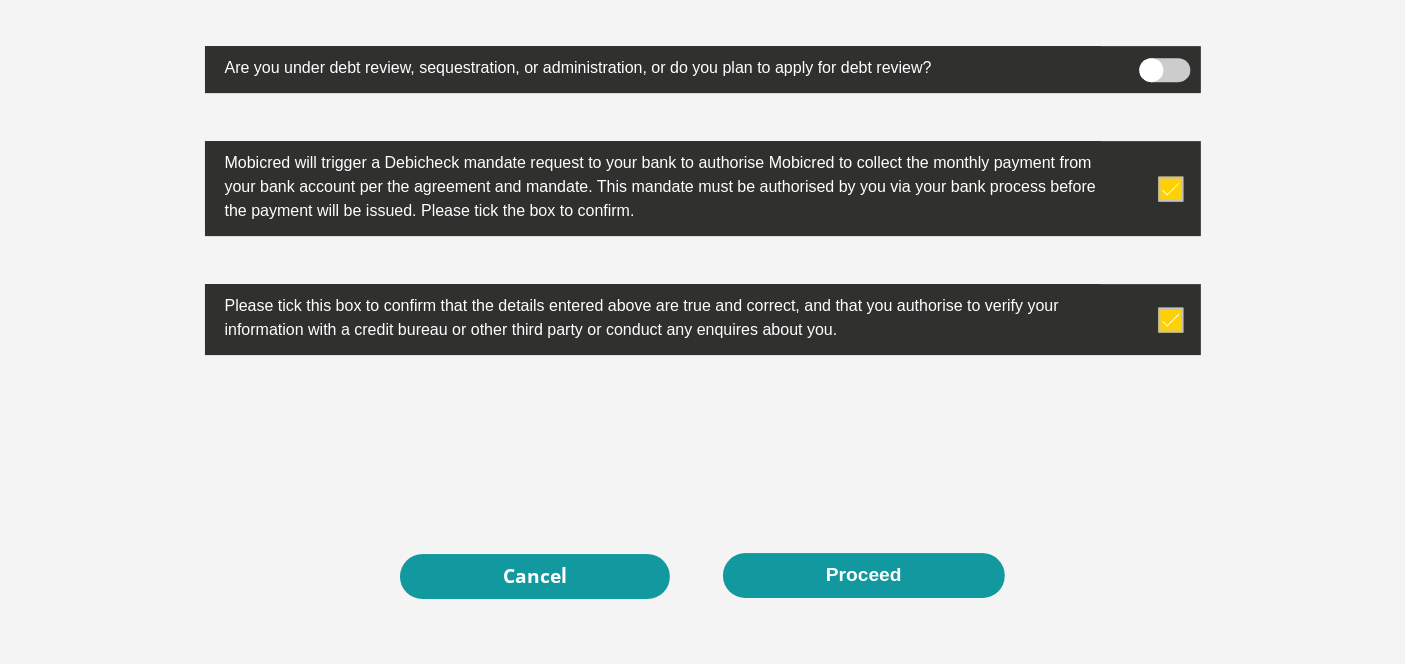 scroll, scrollTop: 6480, scrollLeft: 0, axis: vertical 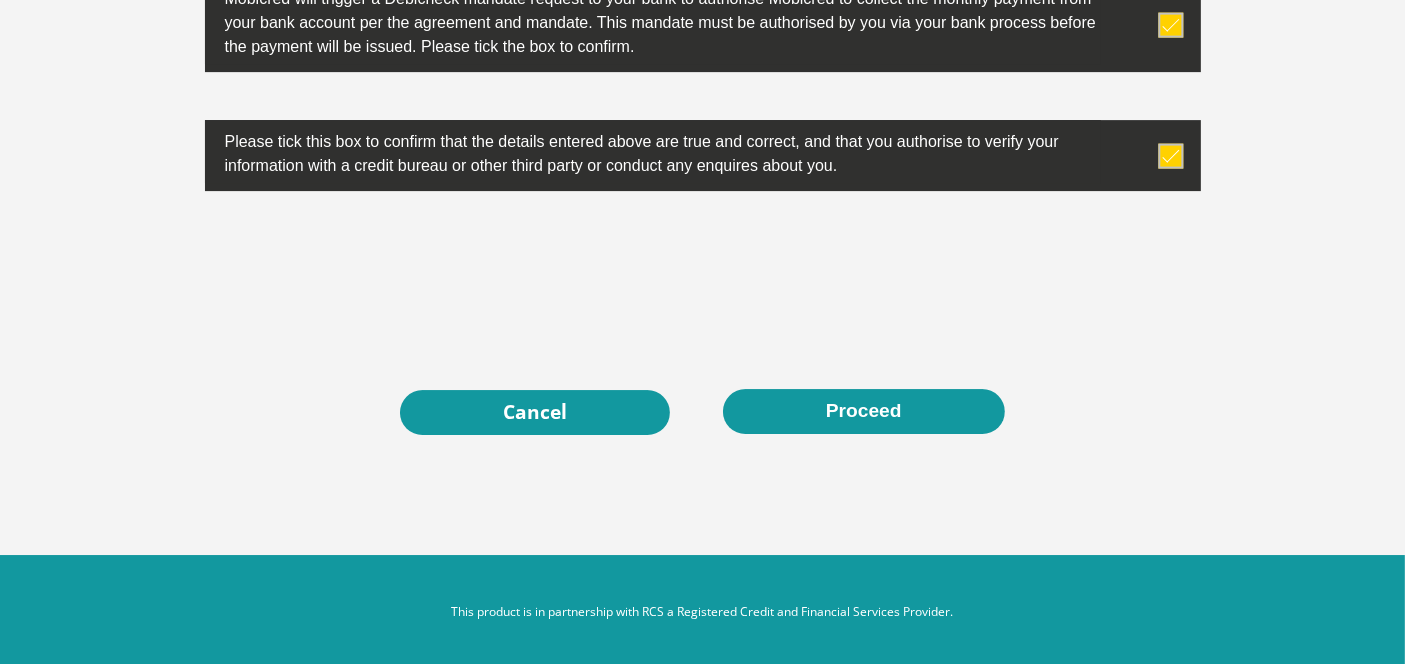 click on "Proceed" at bounding box center [864, 411] 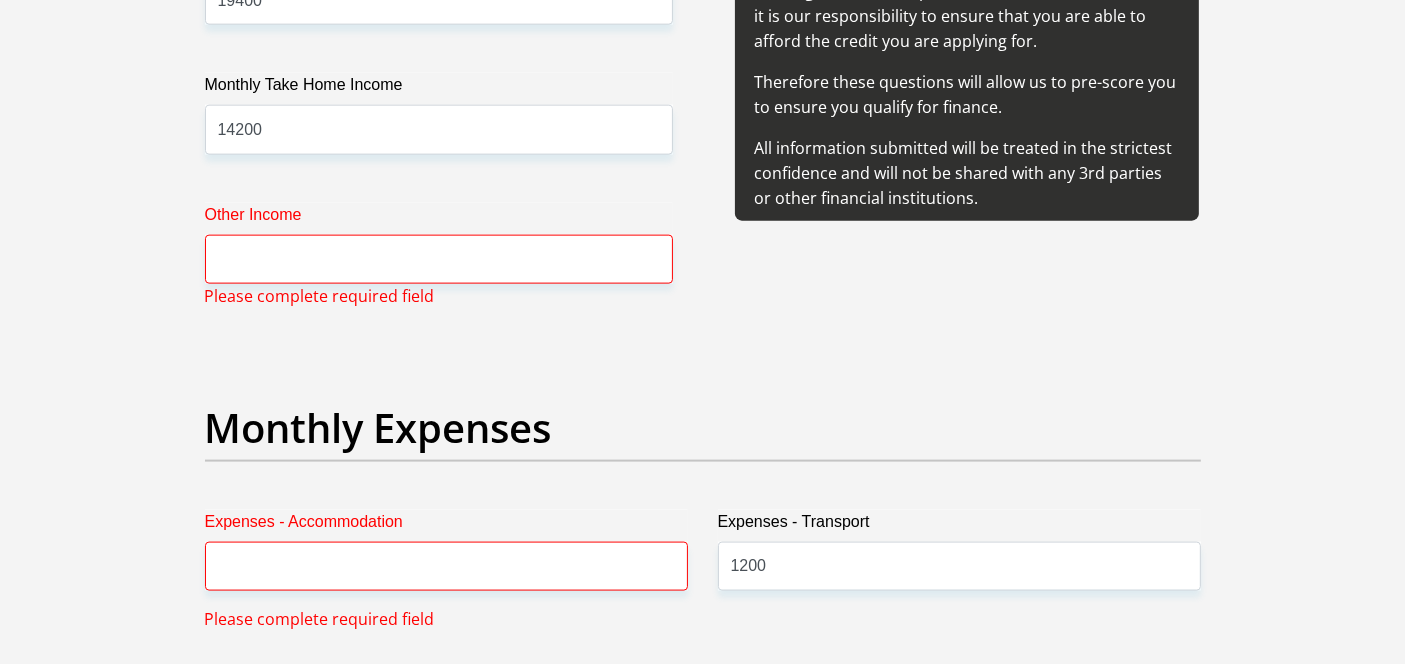 scroll, scrollTop: 2578, scrollLeft: 0, axis: vertical 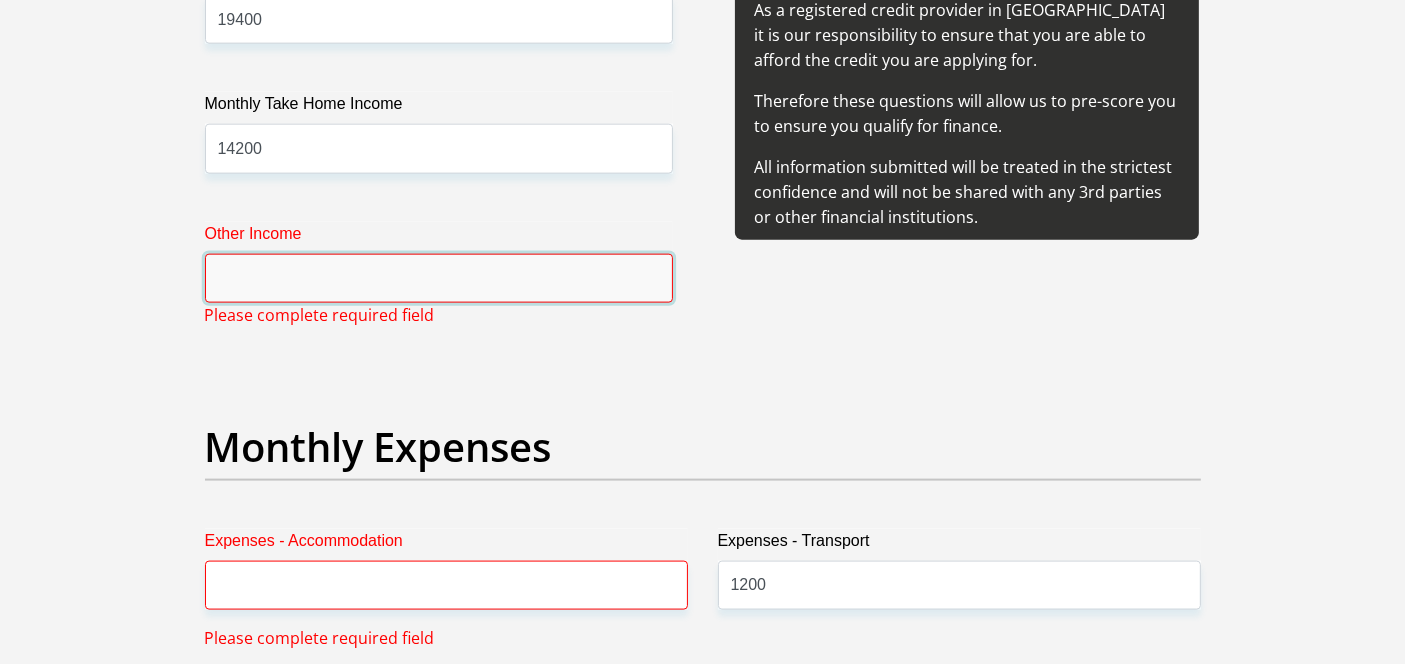 click on "Other Income" at bounding box center [439, 278] 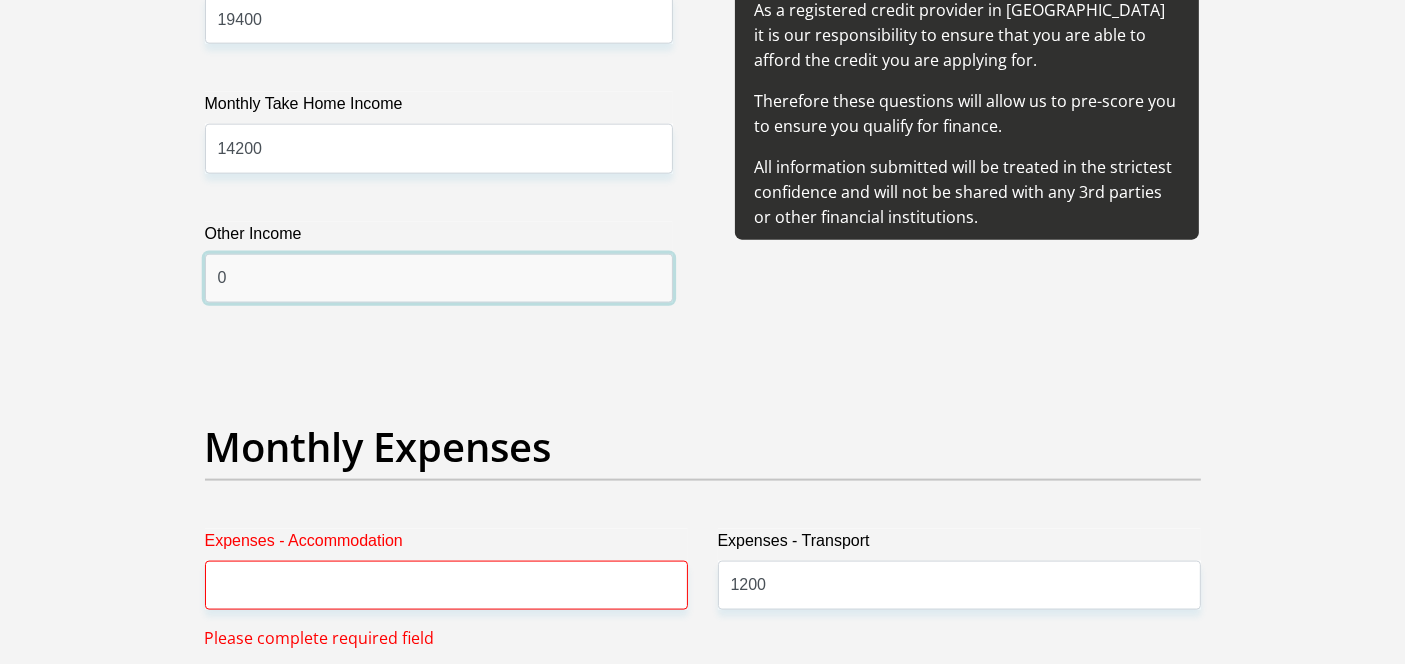 type on "0" 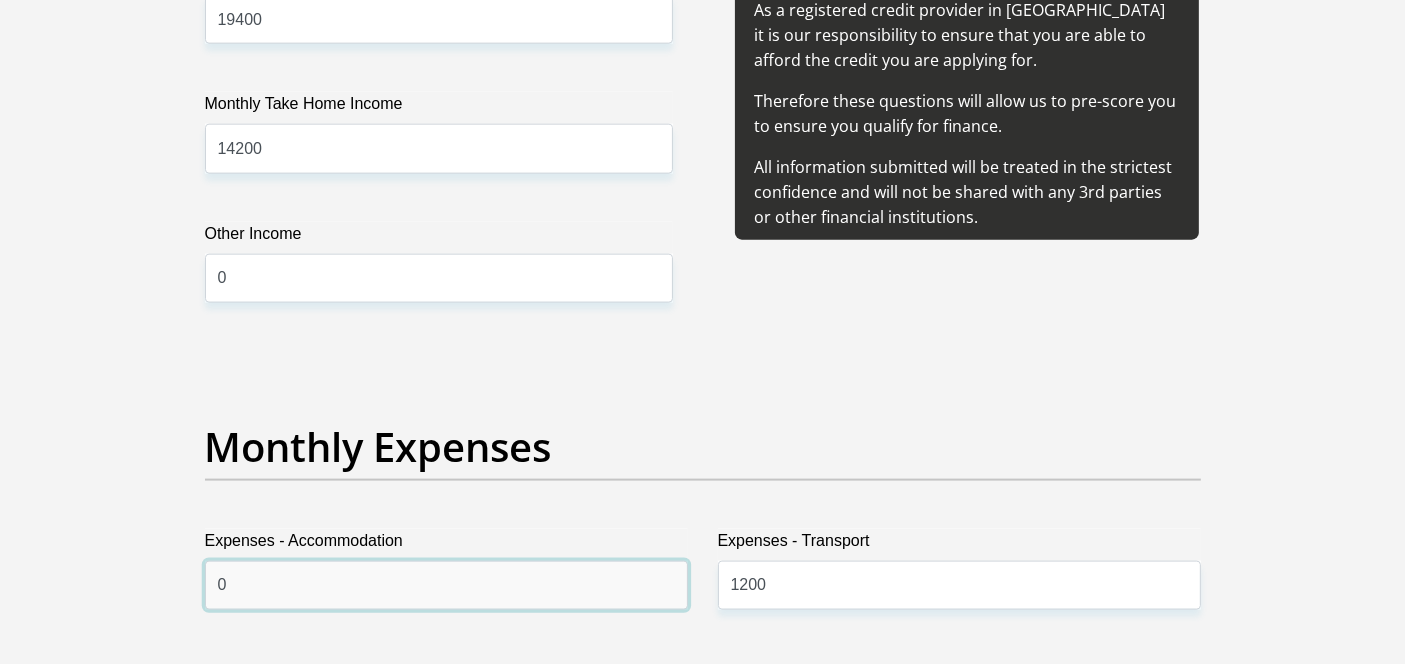 type on "0" 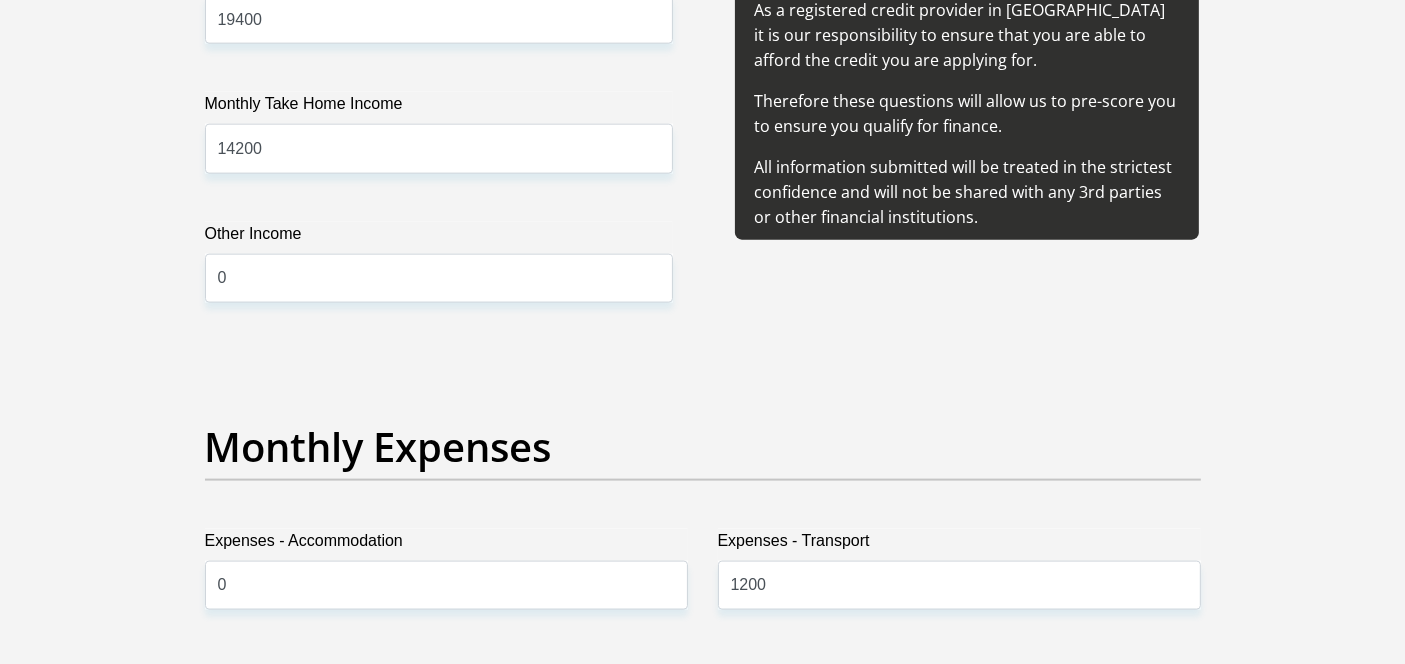 scroll, scrollTop: 2973, scrollLeft: 0, axis: vertical 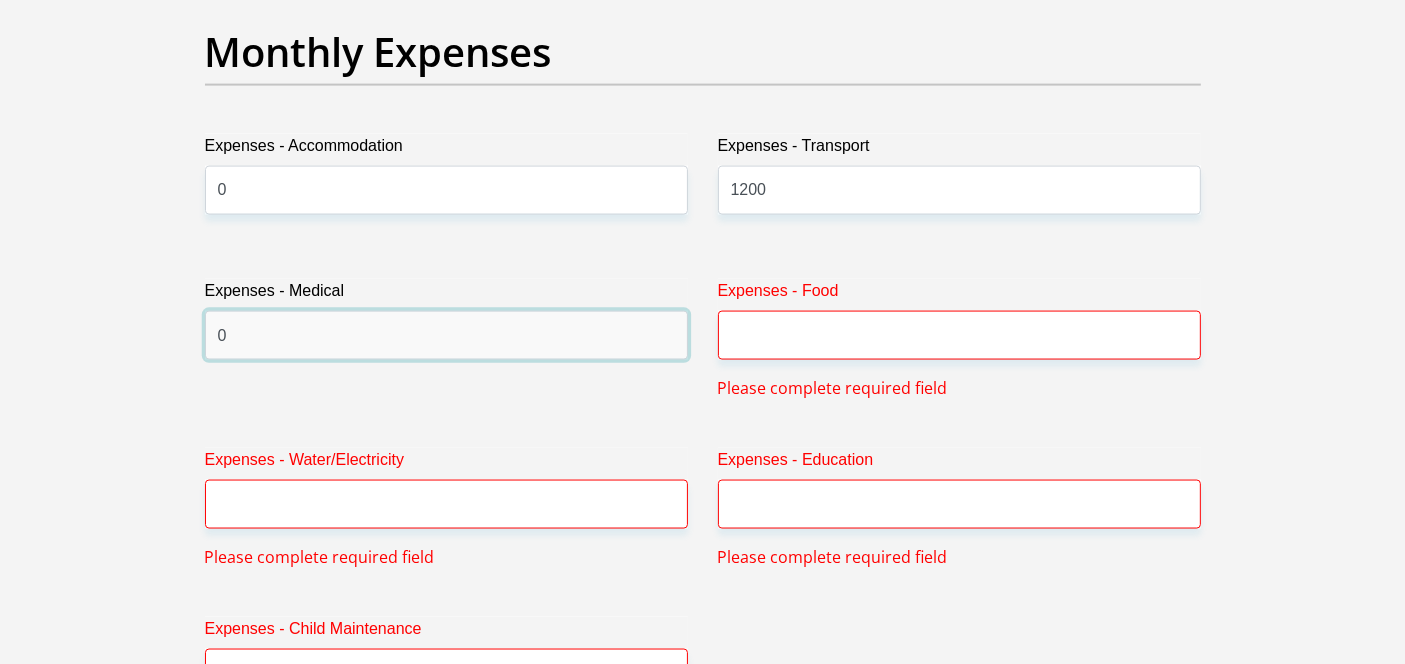 type on "0" 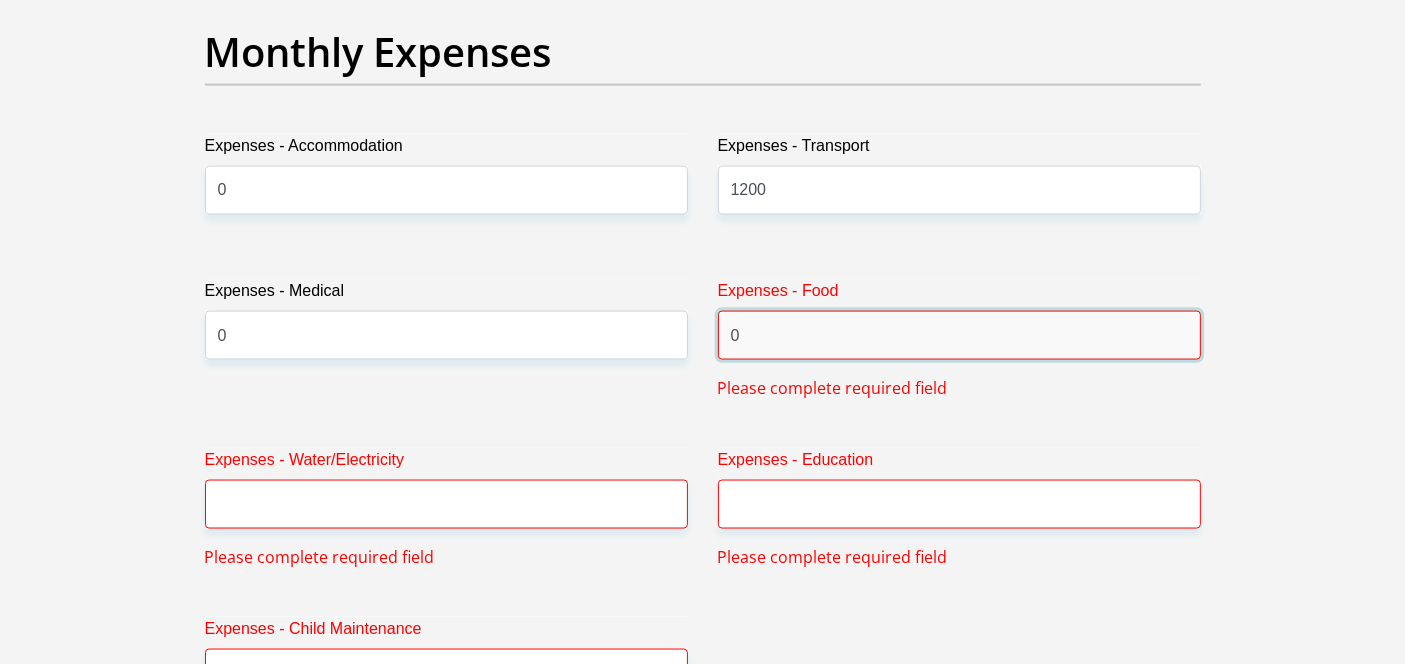 type on "0" 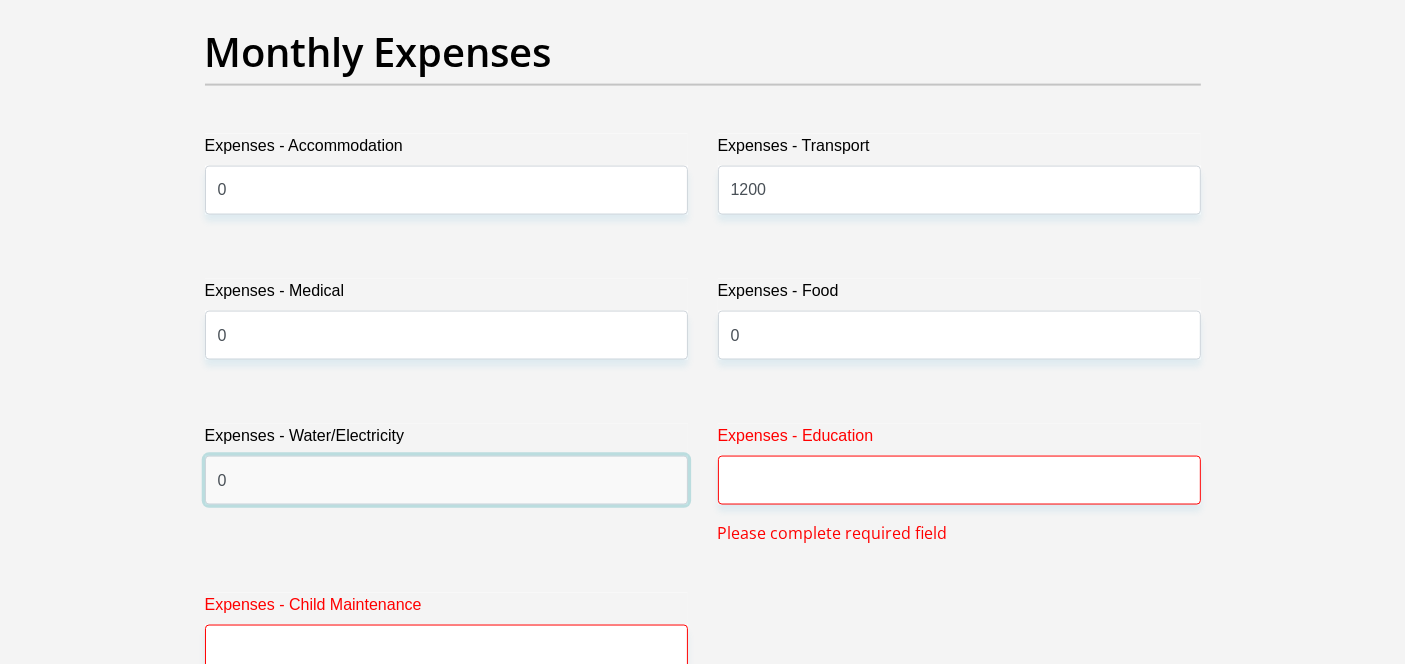 type on "0" 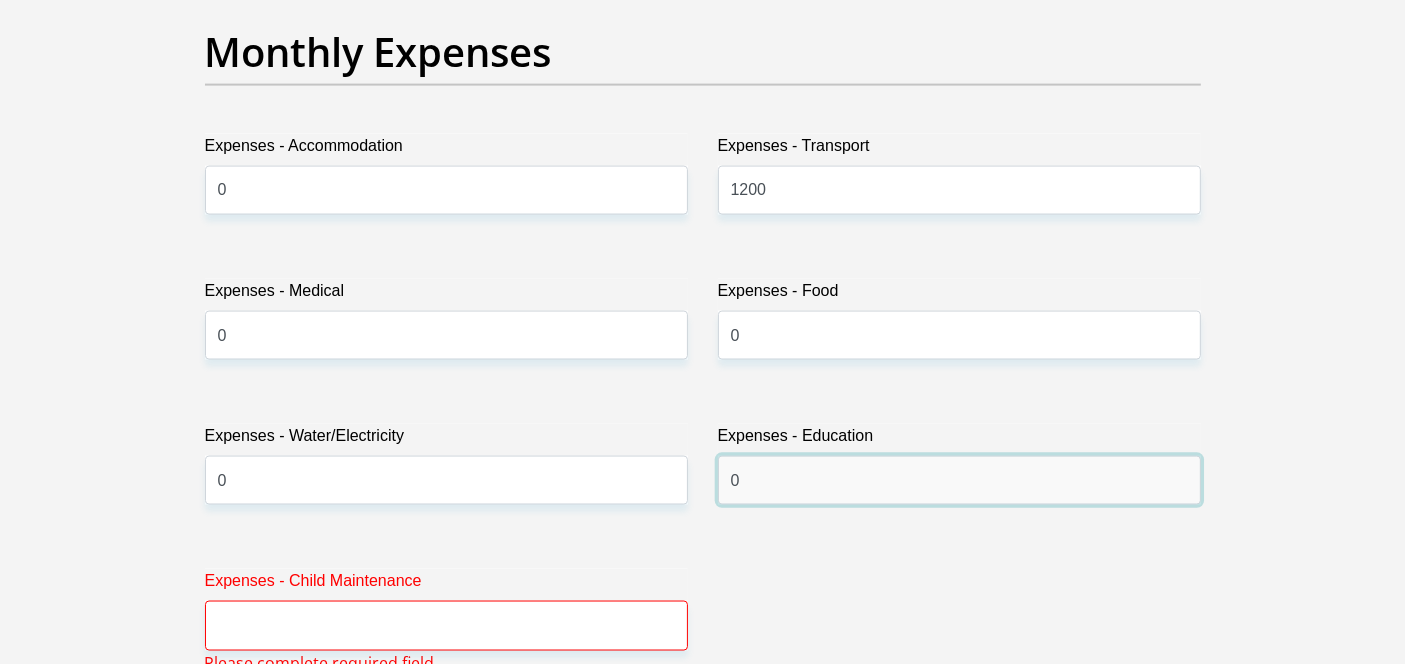 type on "0" 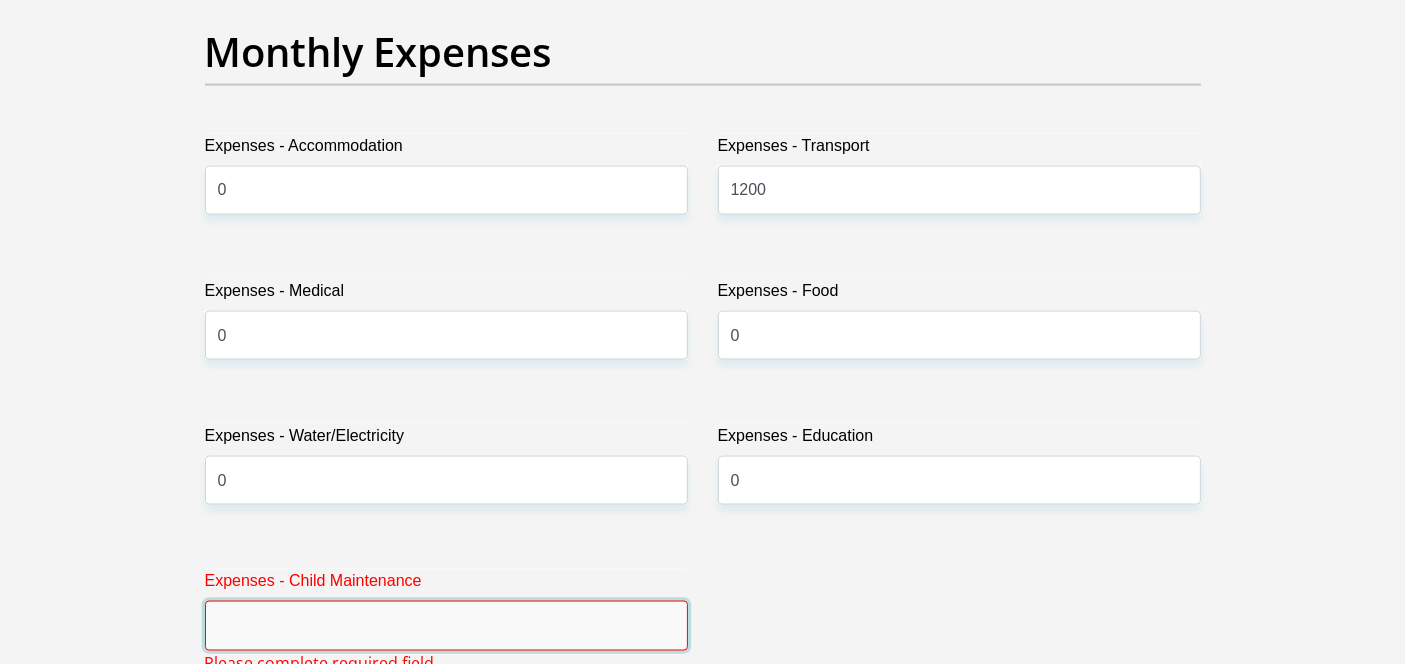 type on "0" 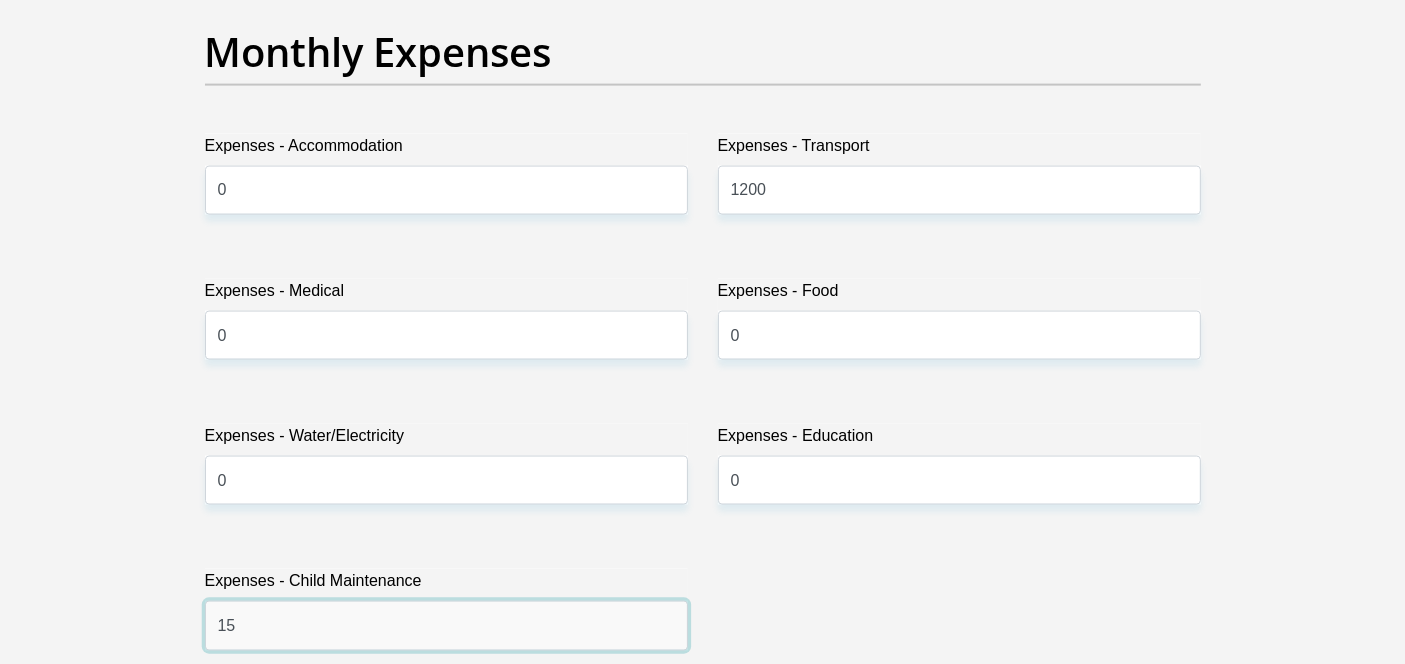 type on "1" 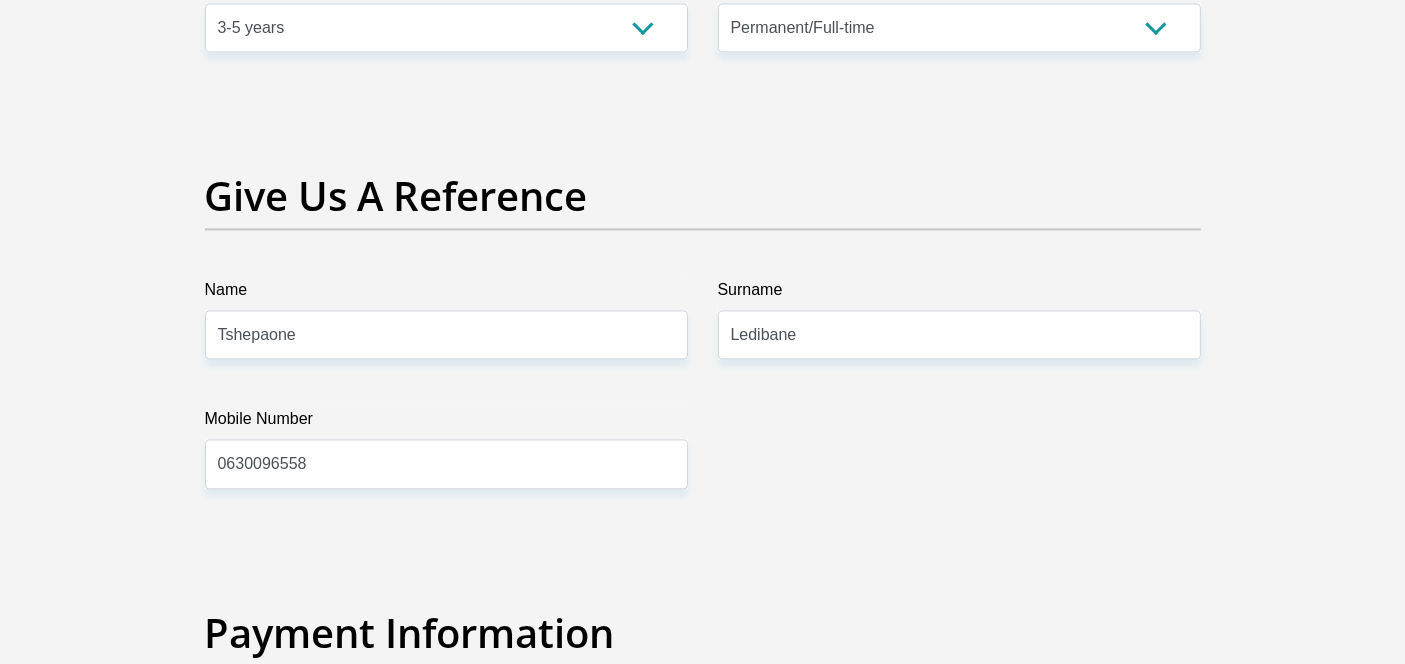 type on "2000" 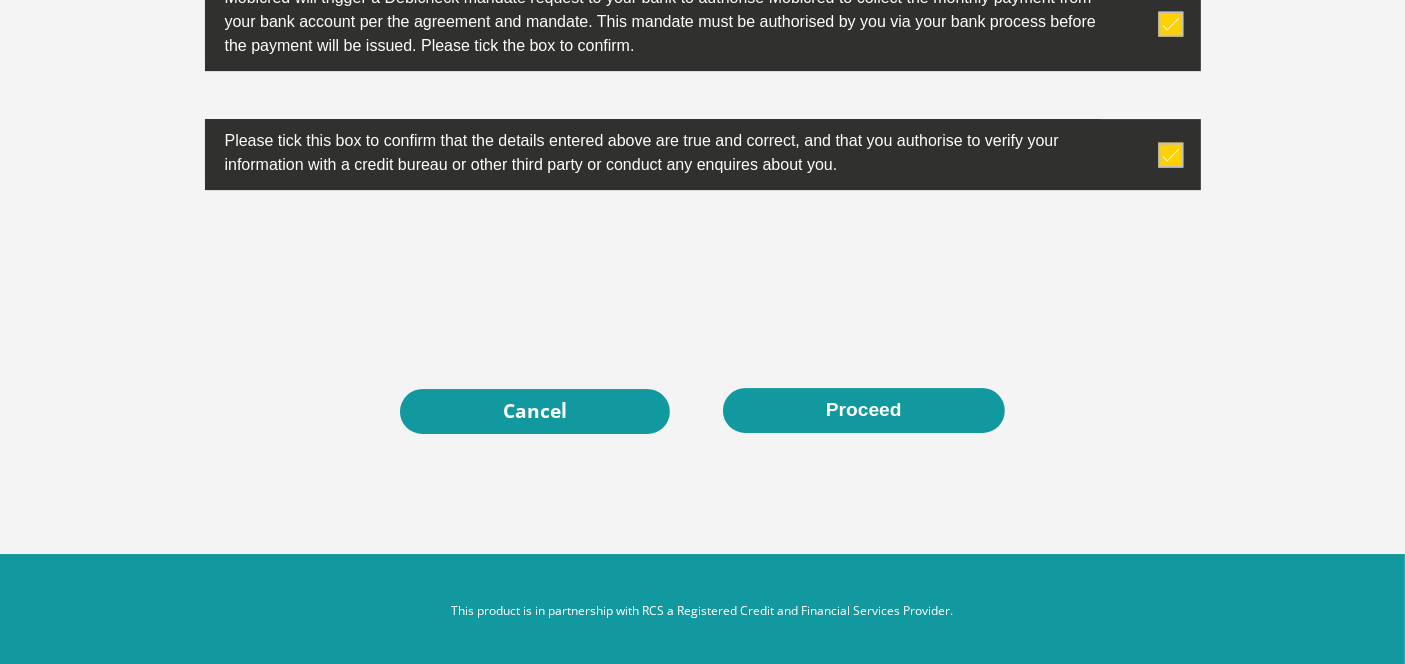 click on "Proceed" at bounding box center [864, 410] 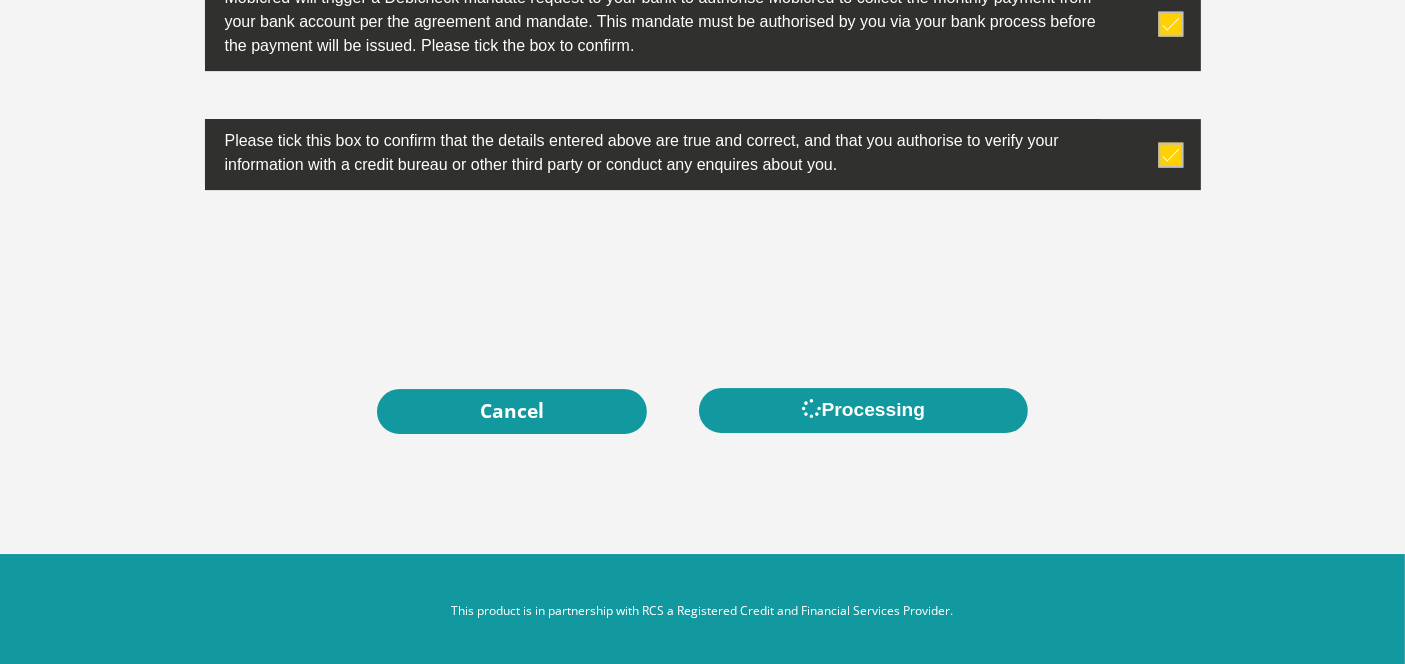 scroll, scrollTop: 0, scrollLeft: 0, axis: both 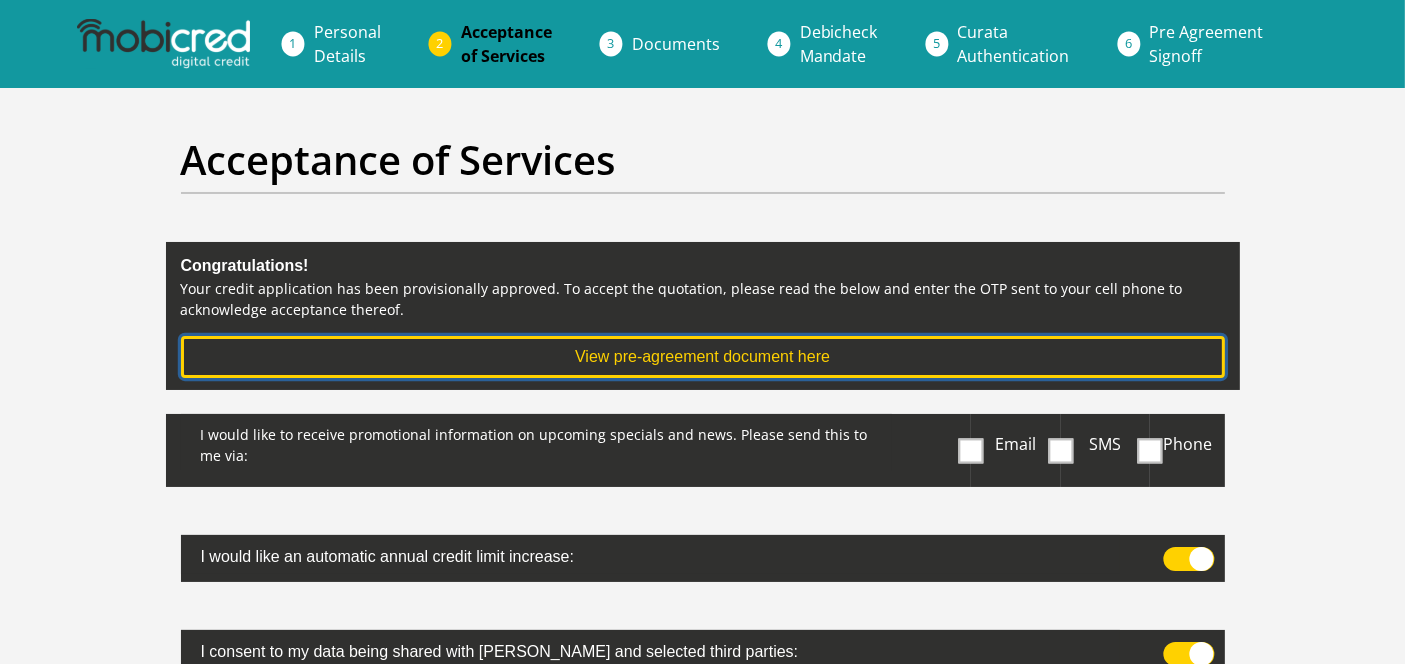 click on "View pre-agreement document here" at bounding box center [703, 357] 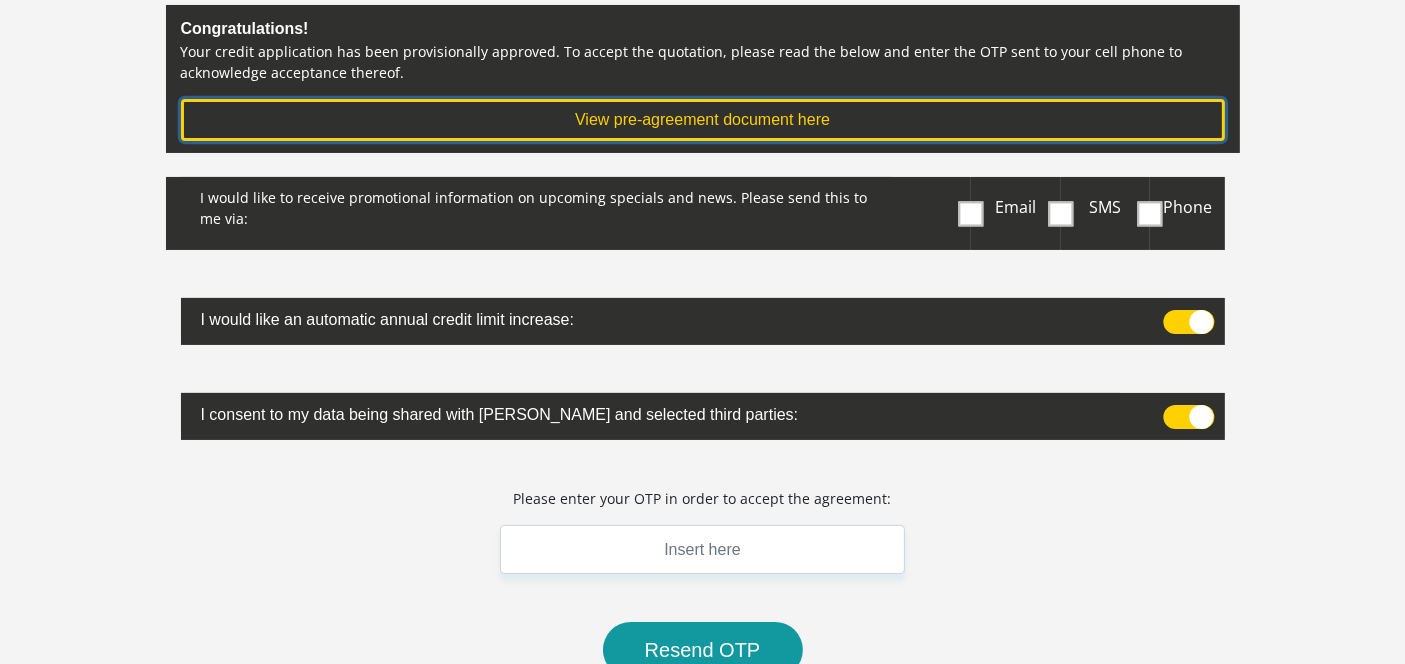 scroll, scrollTop: 233, scrollLeft: 0, axis: vertical 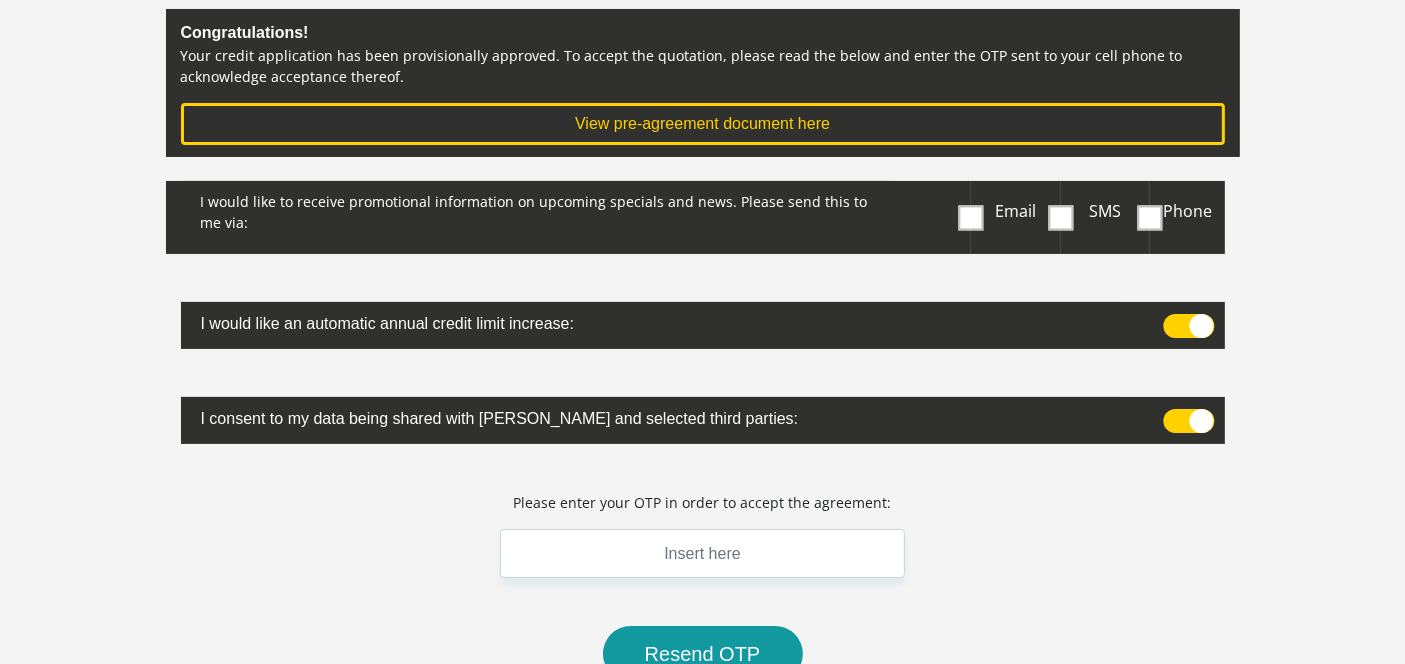 click at bounding box center [971, 217] 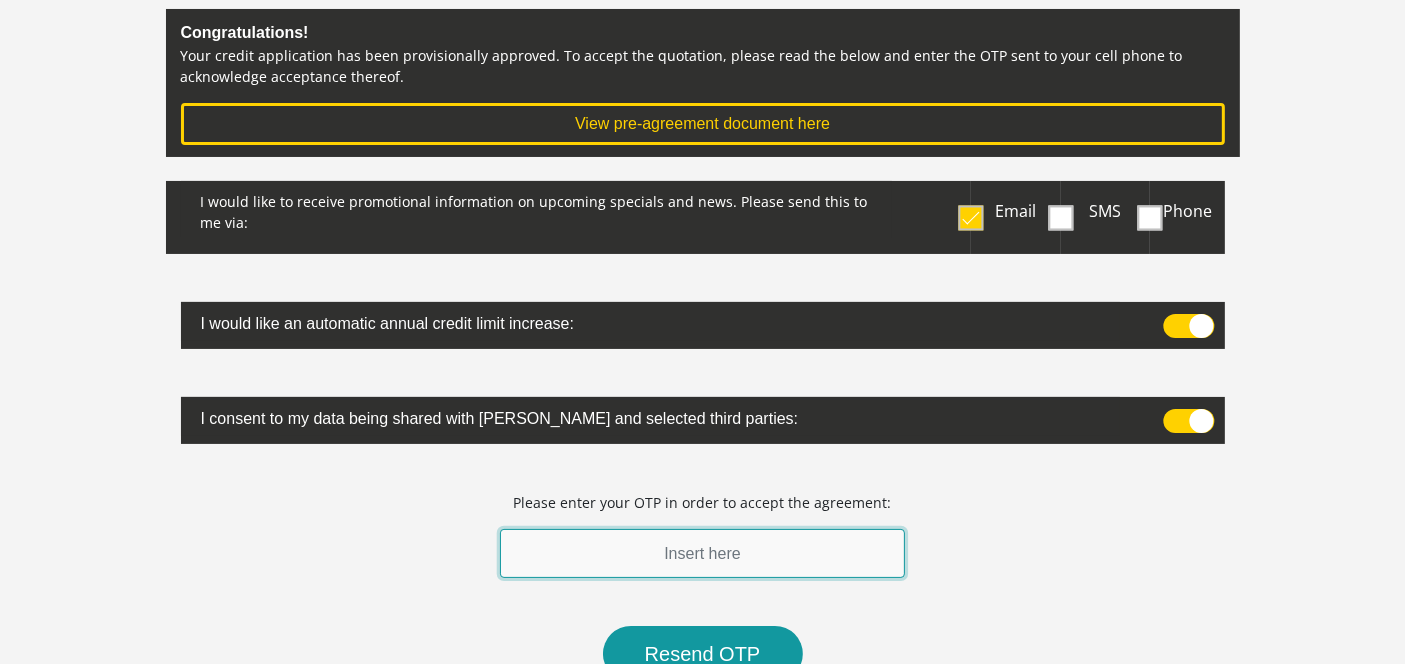 click at bounding box center [703, 553] 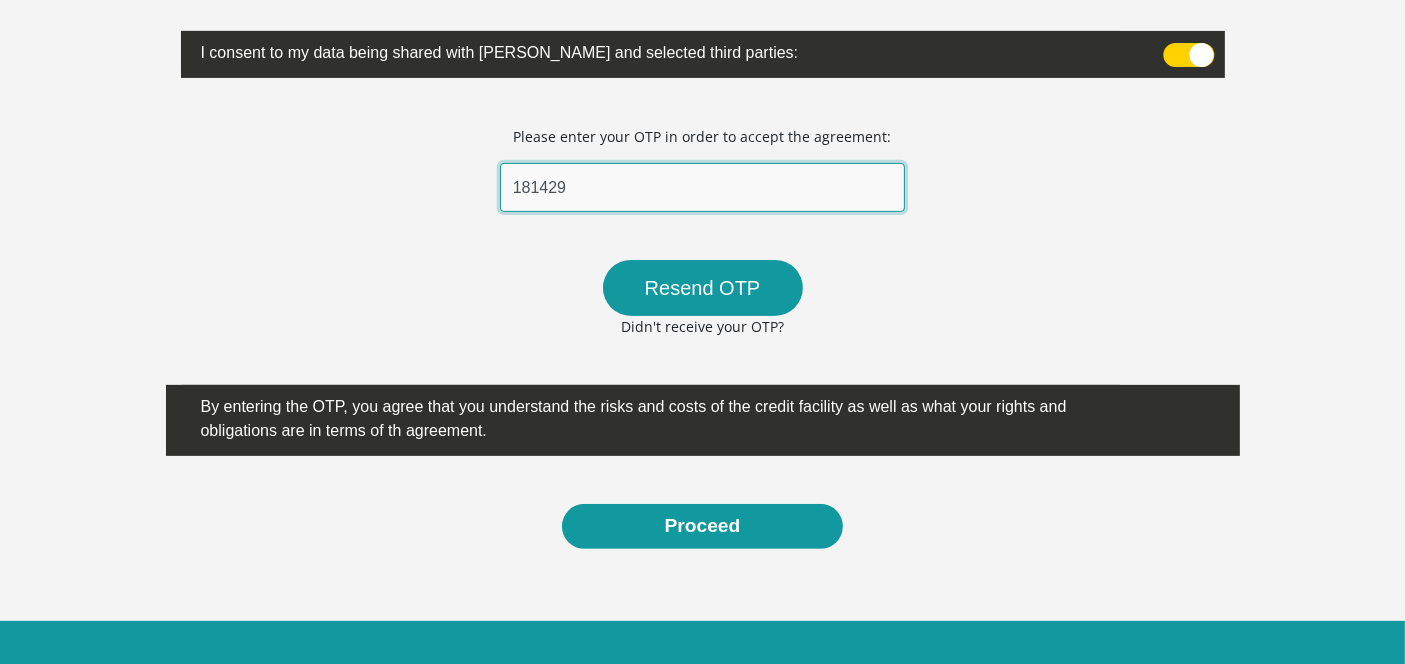 scroll, scrollTop: 668, scrollLeft: 0, axis: vertical 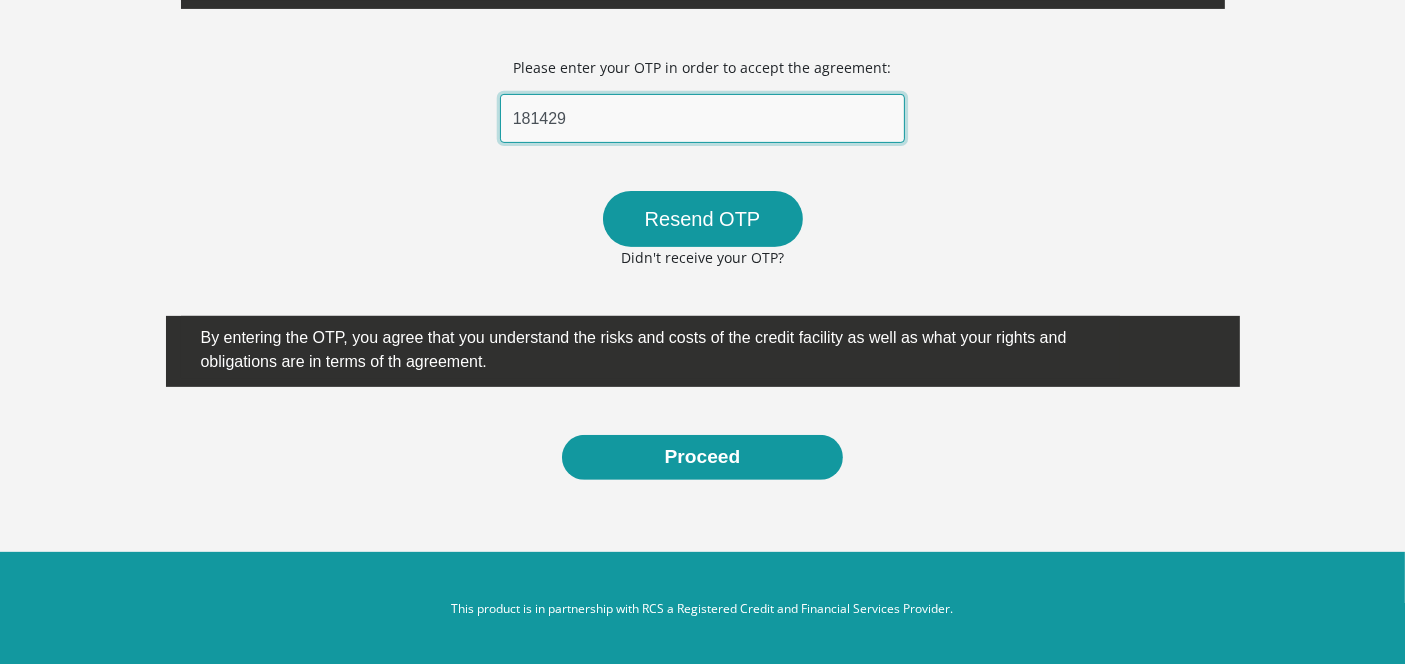 type on "181429" 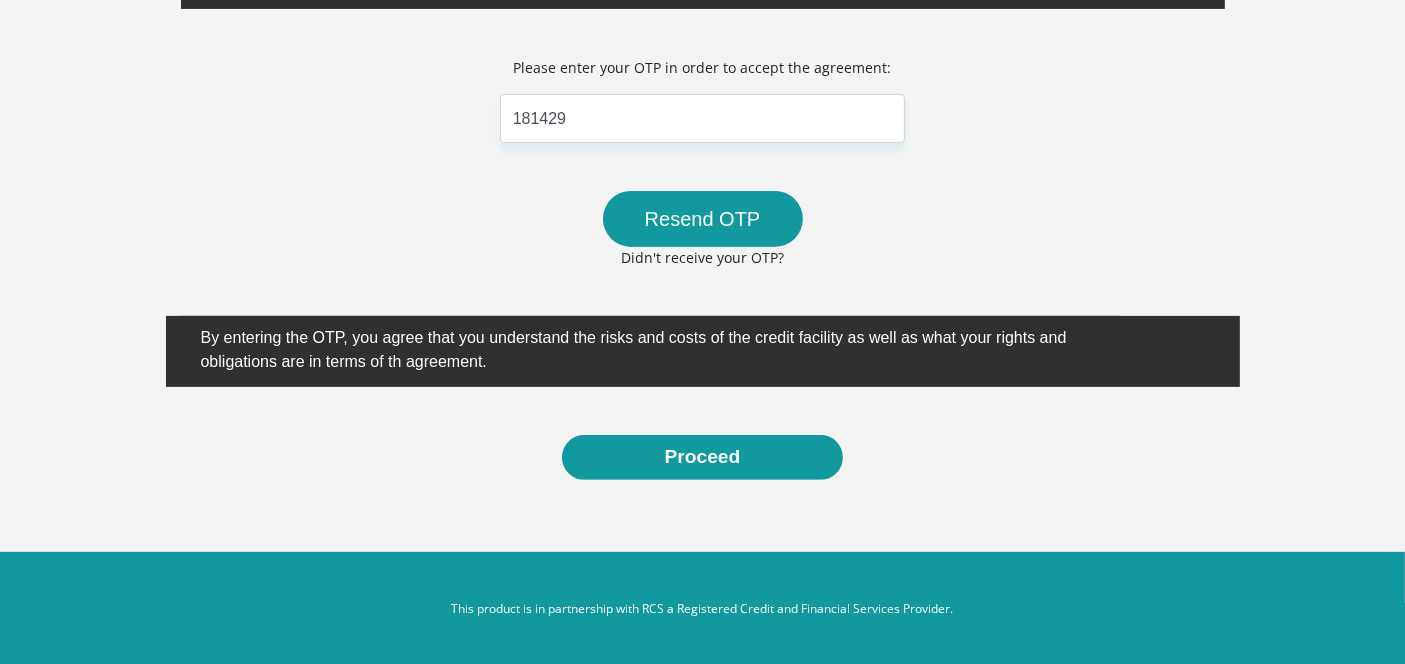 click on "Proceed" at bounding box center (703, 457) 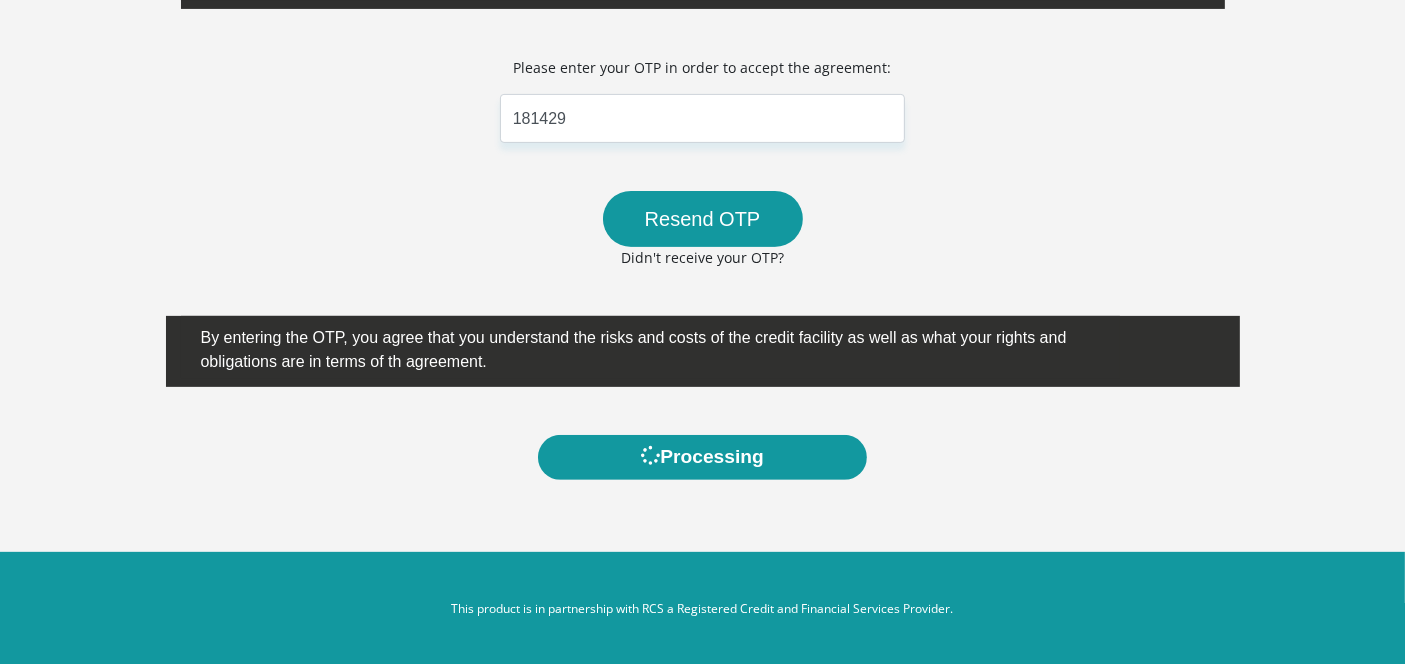 scroll, scrollTop: 0, scrollLeft: 0, axis: both 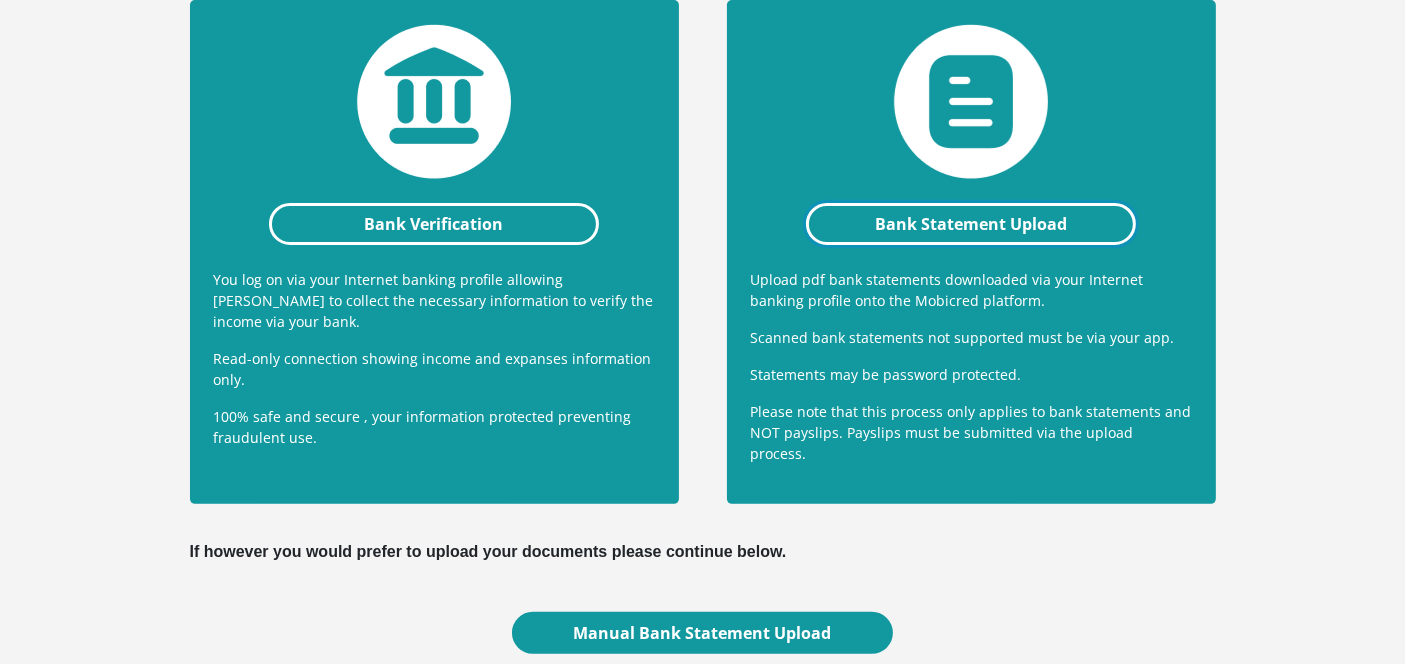 click on "Bank Statement Upload" at bounding box center (971, 224) 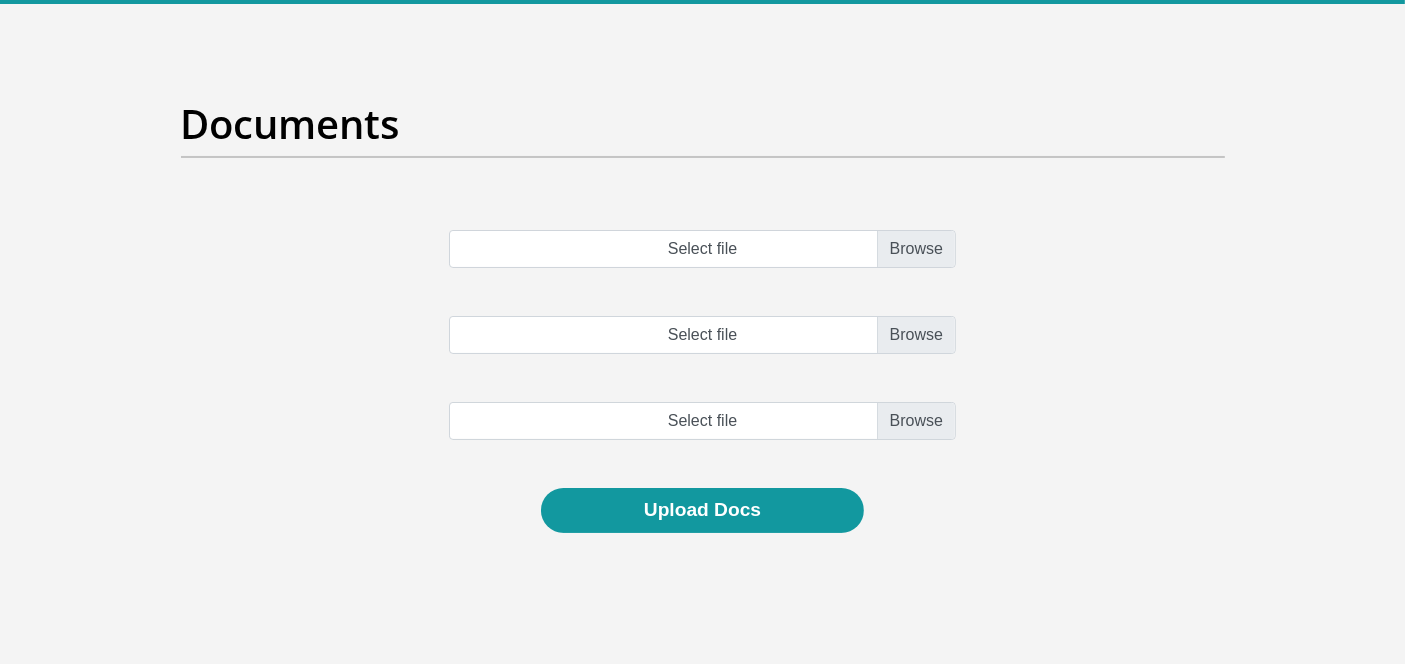 scroll, scrollTop: 0, scrollLeft: 0, axis: both 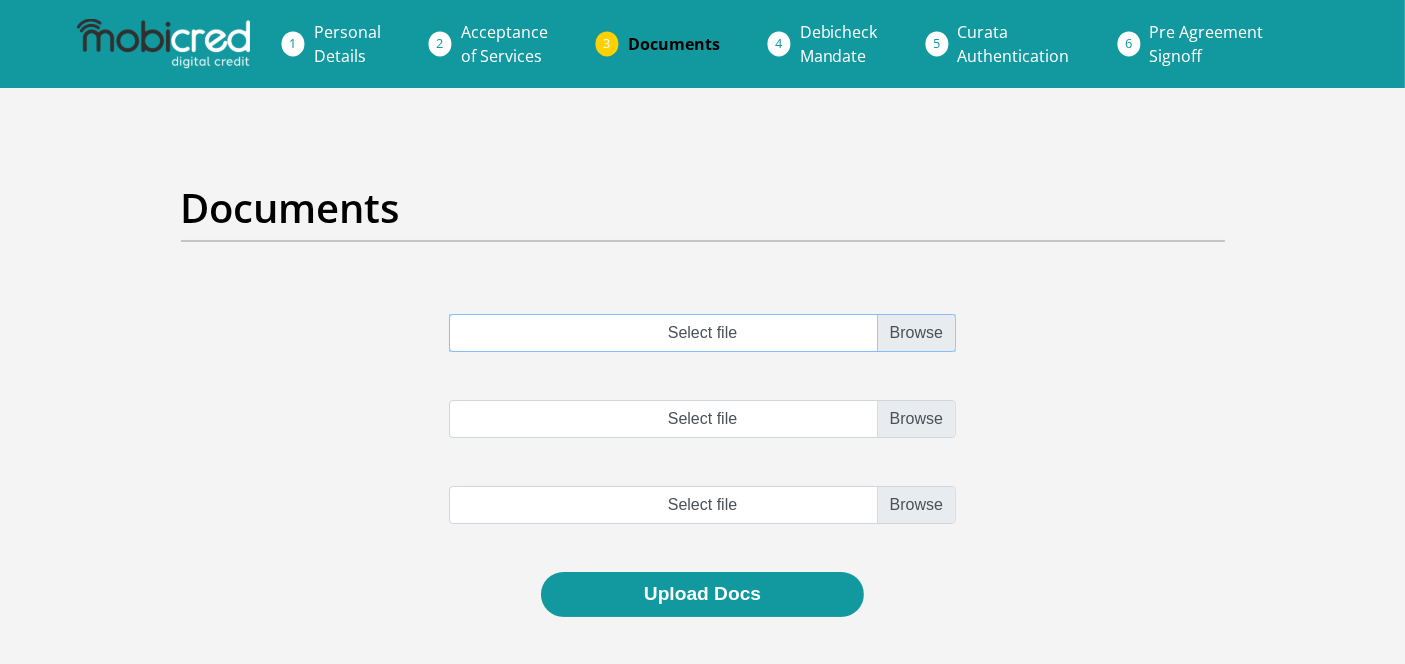 click on "Select file" at bounding box center (702, 333) 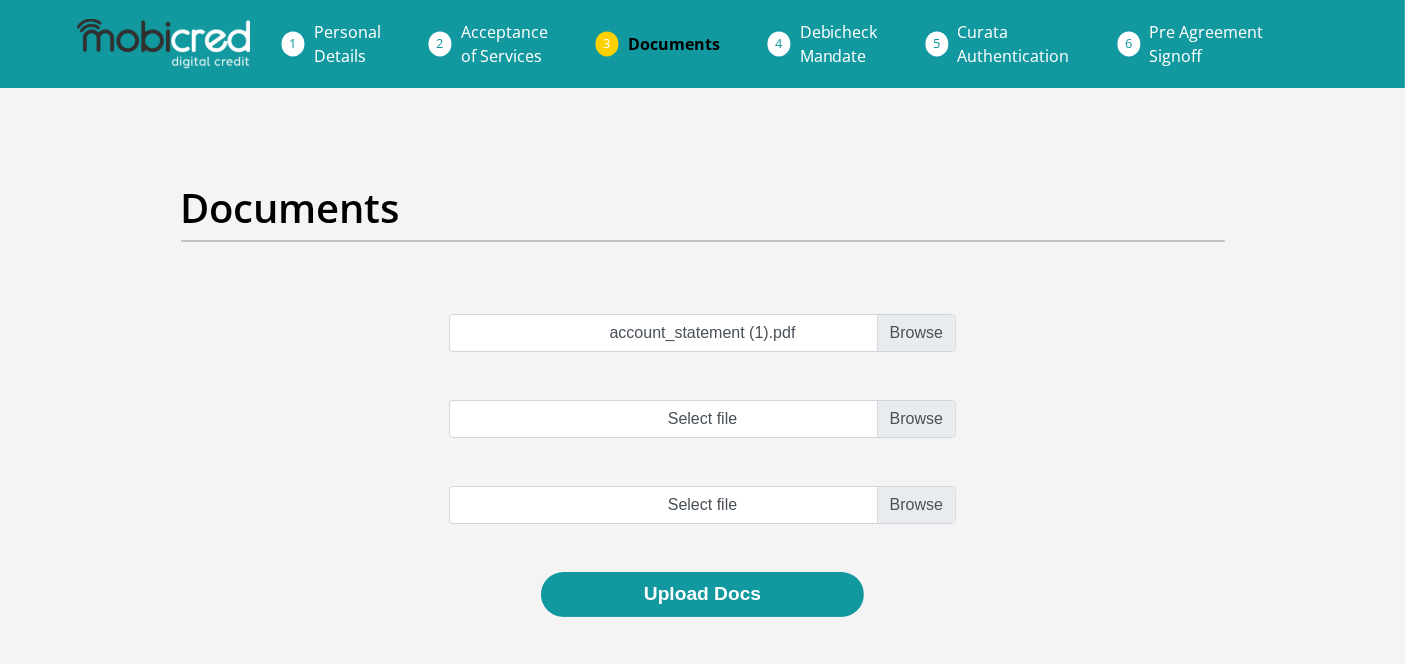 click on "Upload Docs" at bounding box center (702, 594) 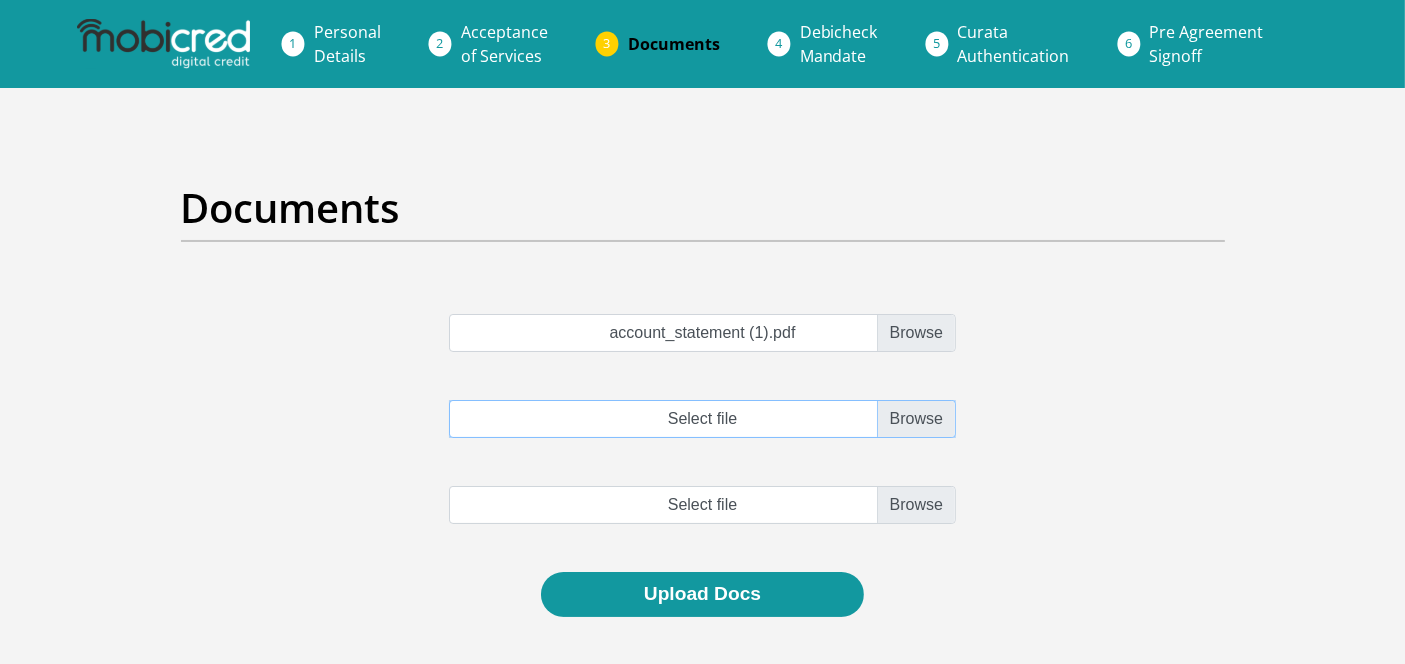 click on "Select file" at bounding box center [702, 419] 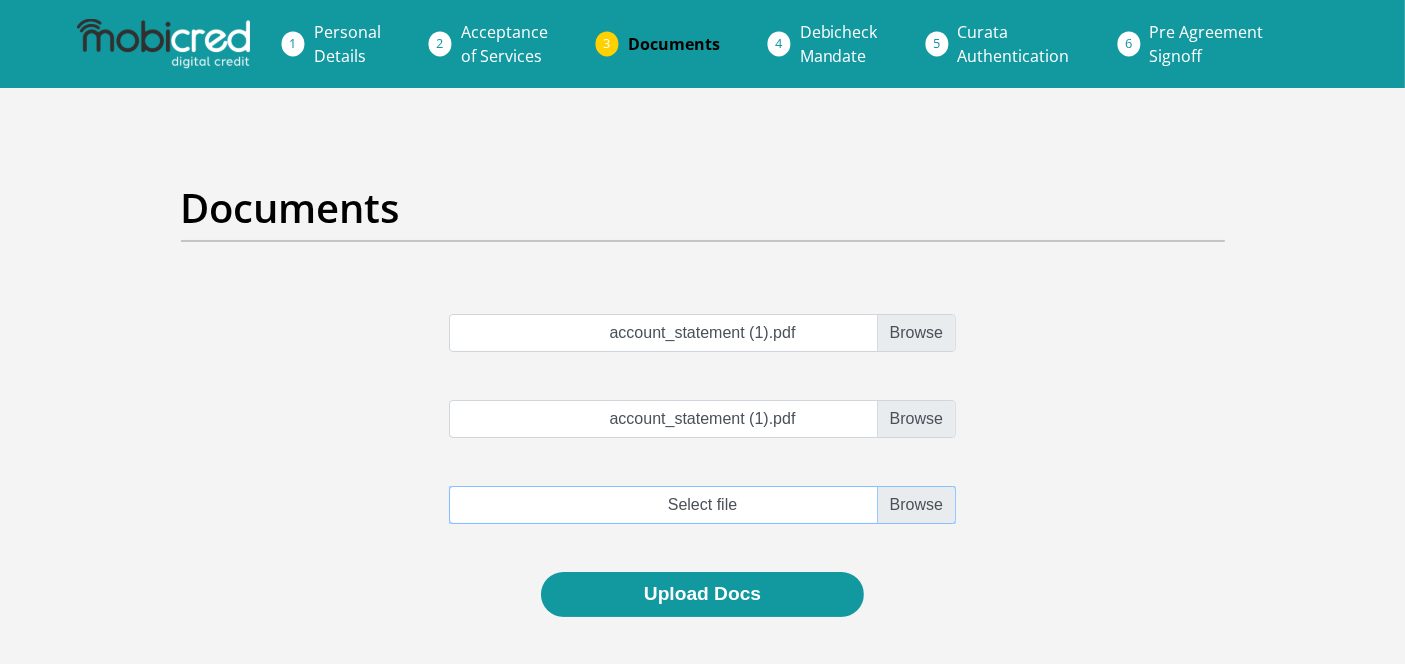 click at bounding box center [702, 505] 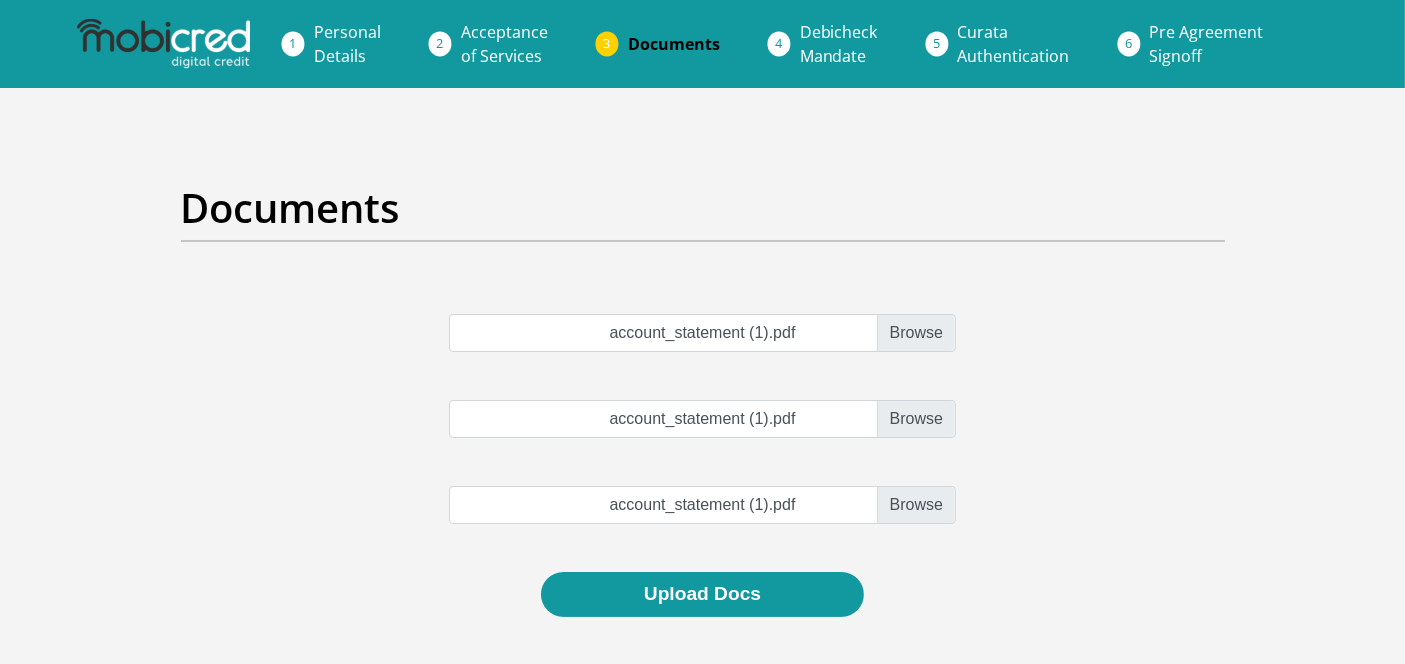 click on "Upload Docs" at bounding box center [702, 594] 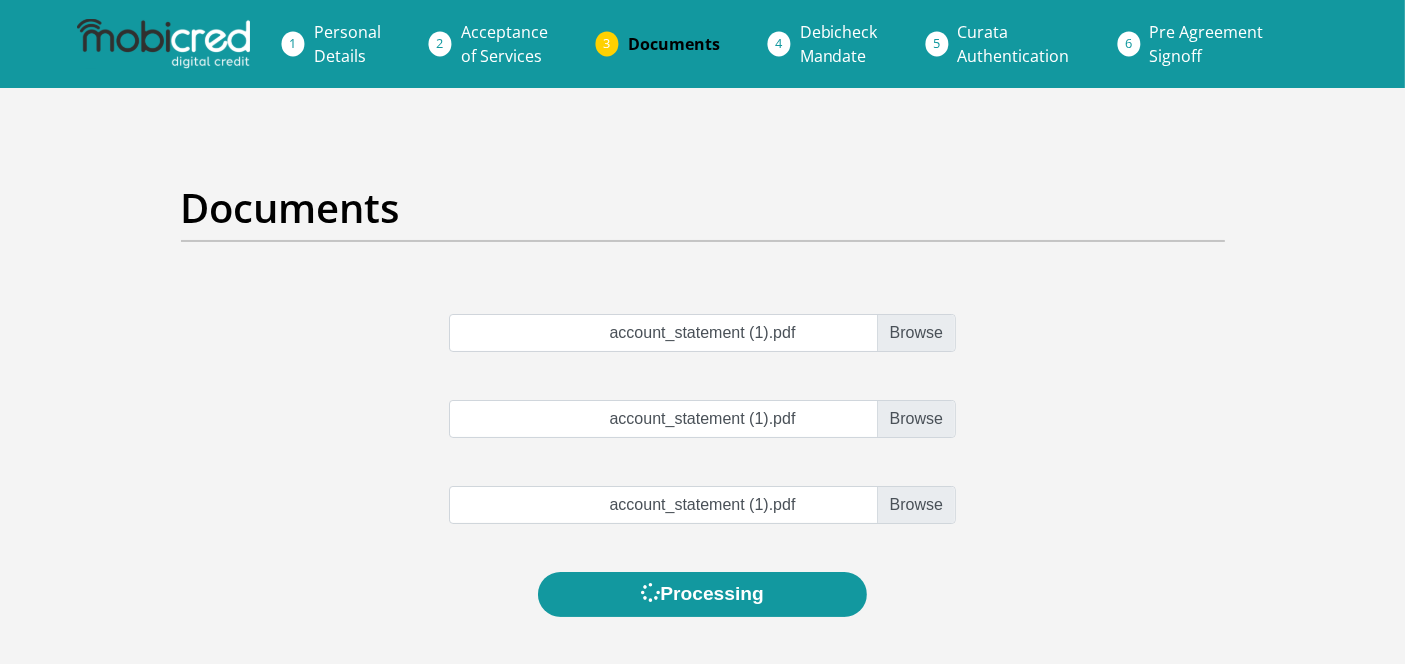 scroll, scrollTop: 257, scrollLeft: 0, axis: vertical 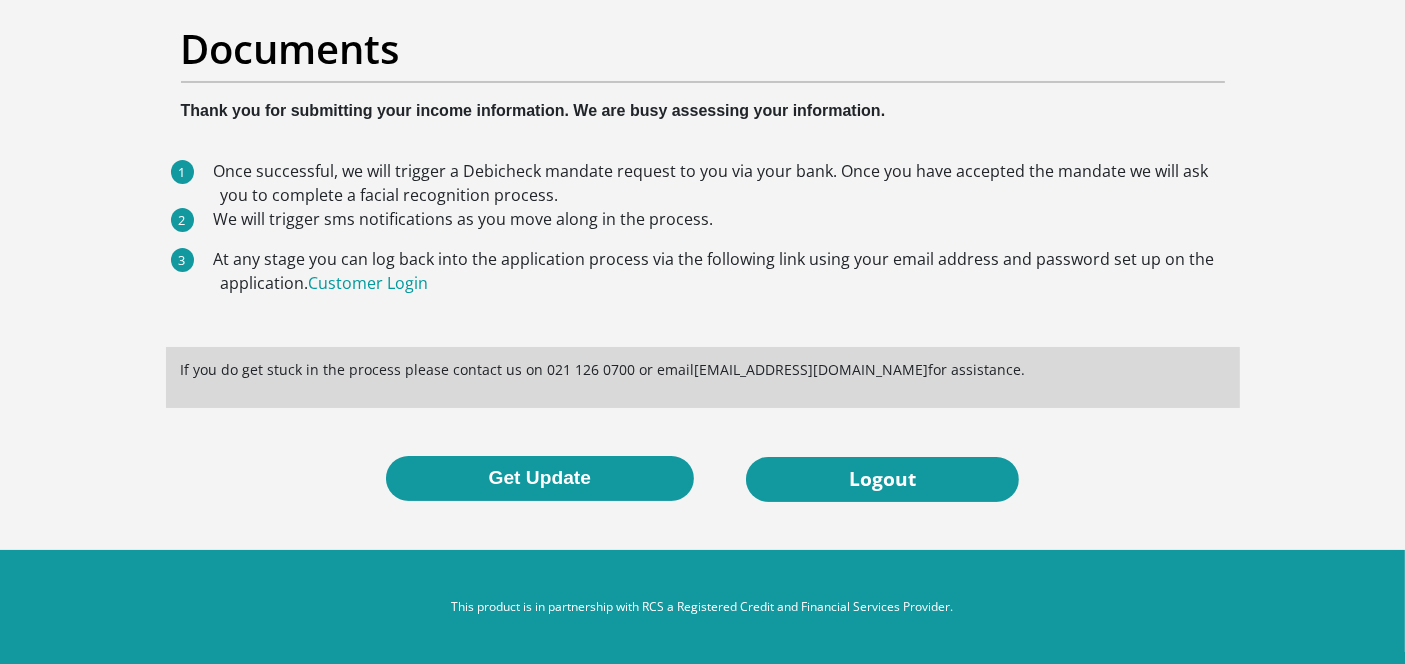 click on "Get Update" at bounding box center (540, 478) 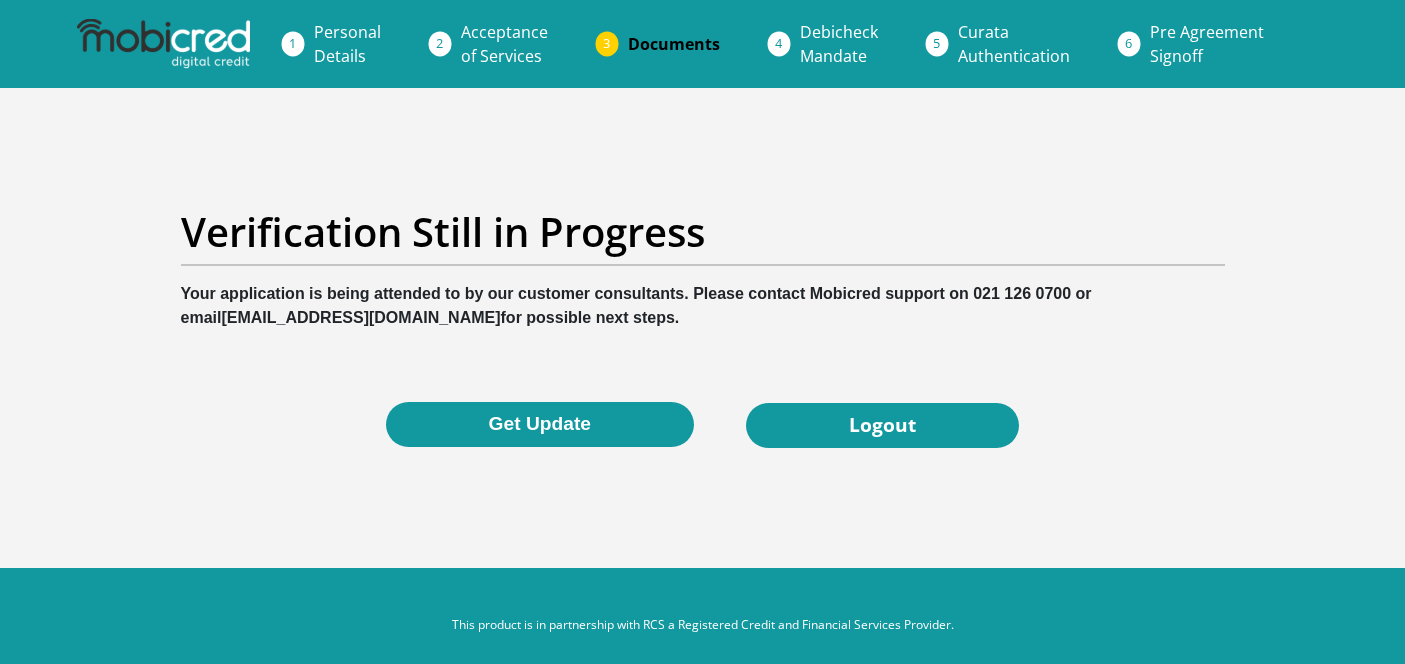 scroll, scrollTop: 0, scrollLeft: 0, axis: both 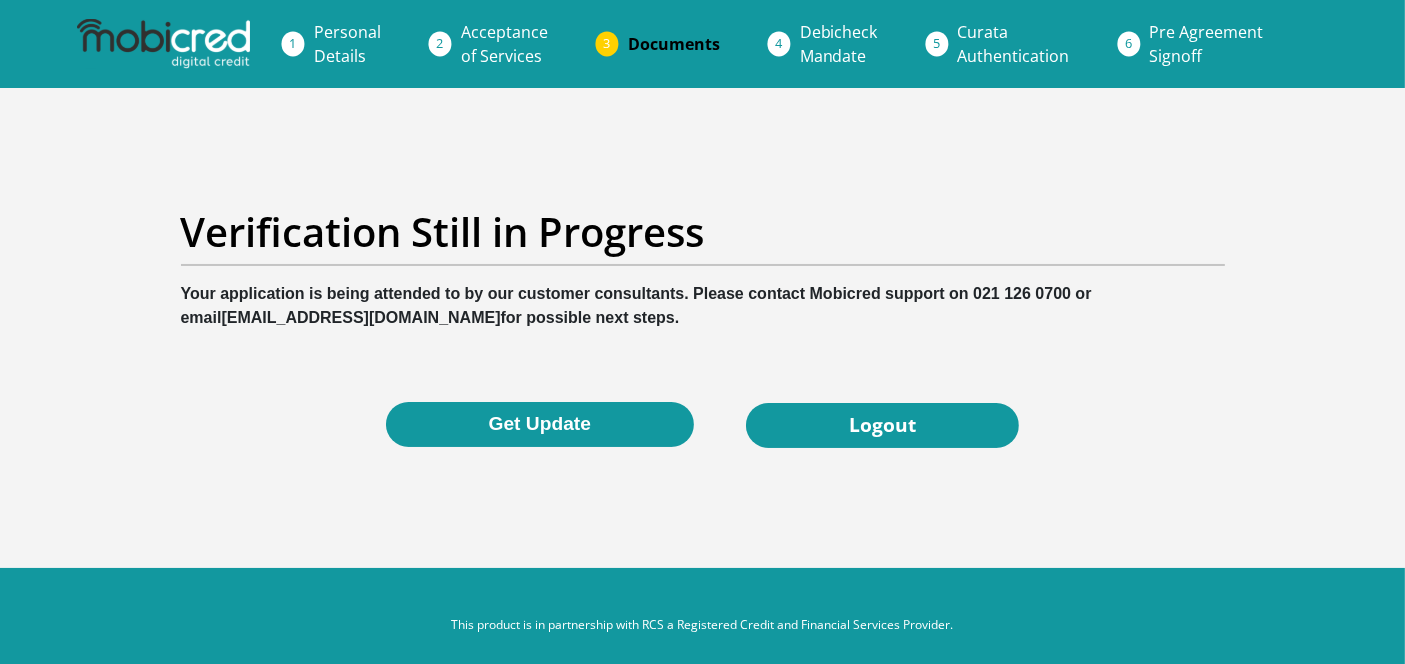 click on "Get Update" at bounding box center [540, 424] 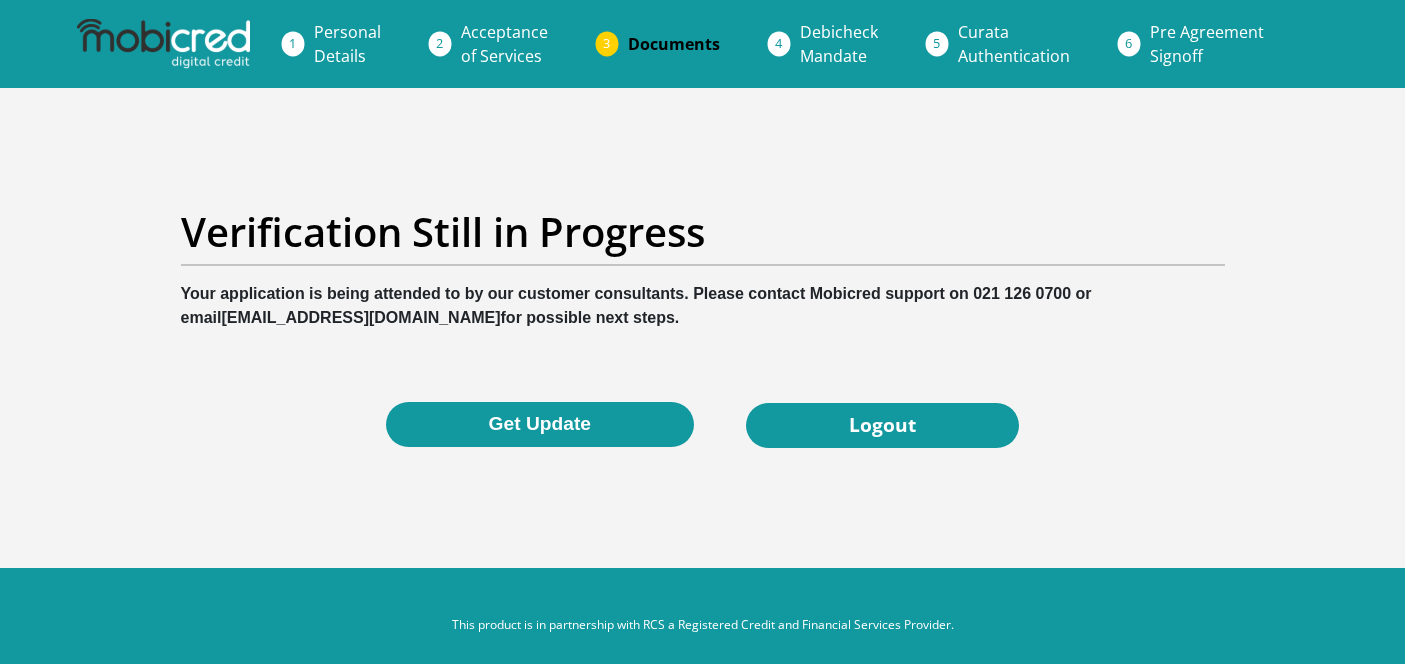 scroll, scrollTop: 0, scrollLeft: 0, axis: both 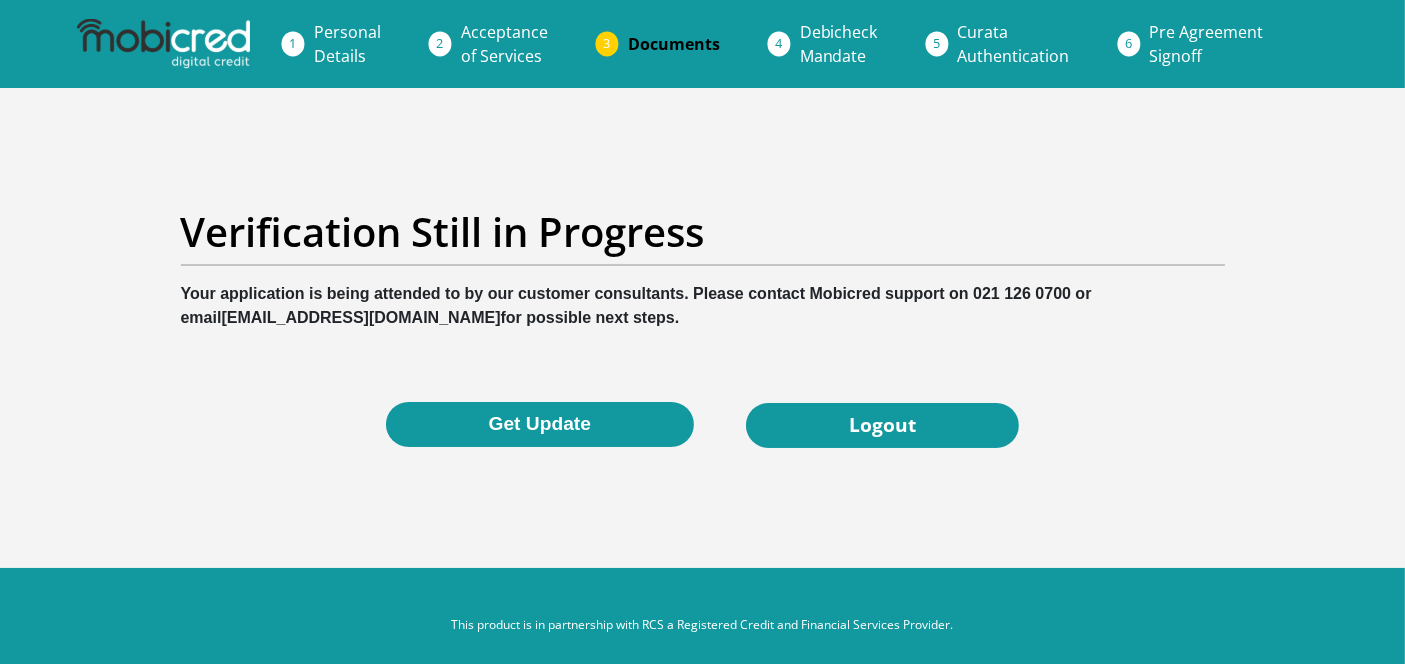 click on "Get Update" at bounding box center (540, 424) 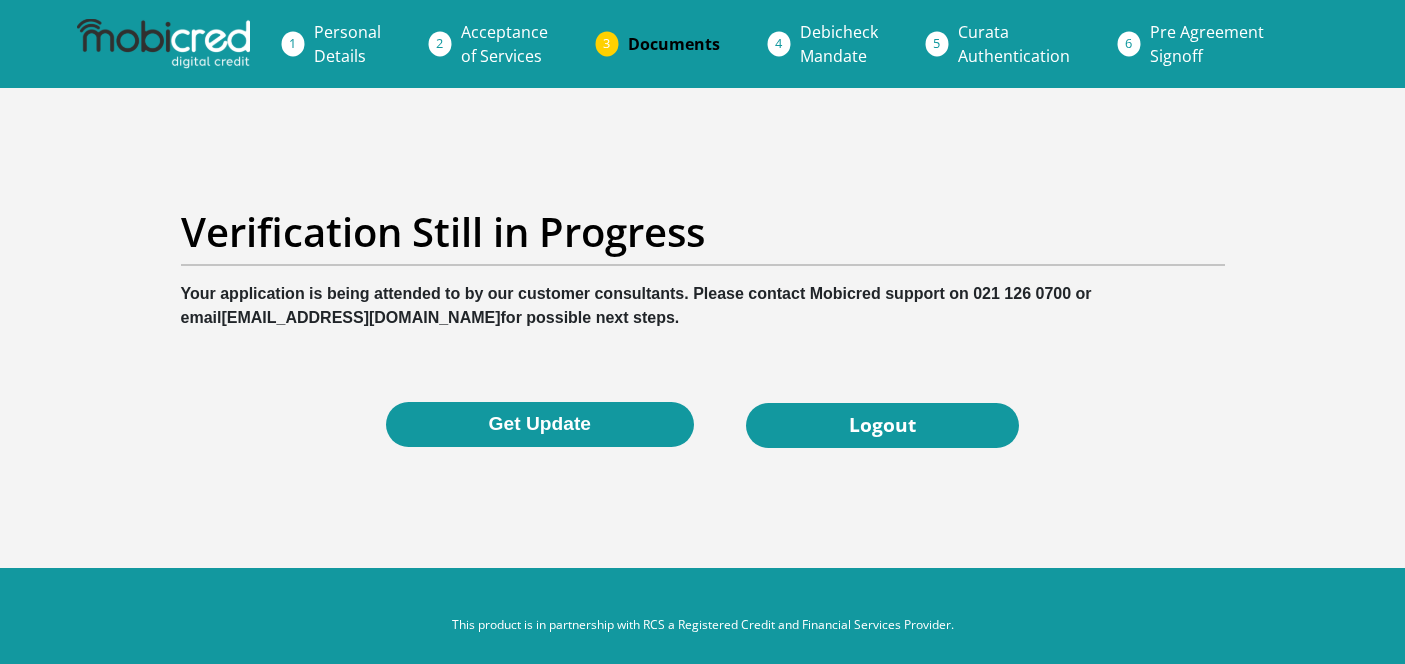 scroll, scrollTop: 0, scrollLeft: 0, axis: both 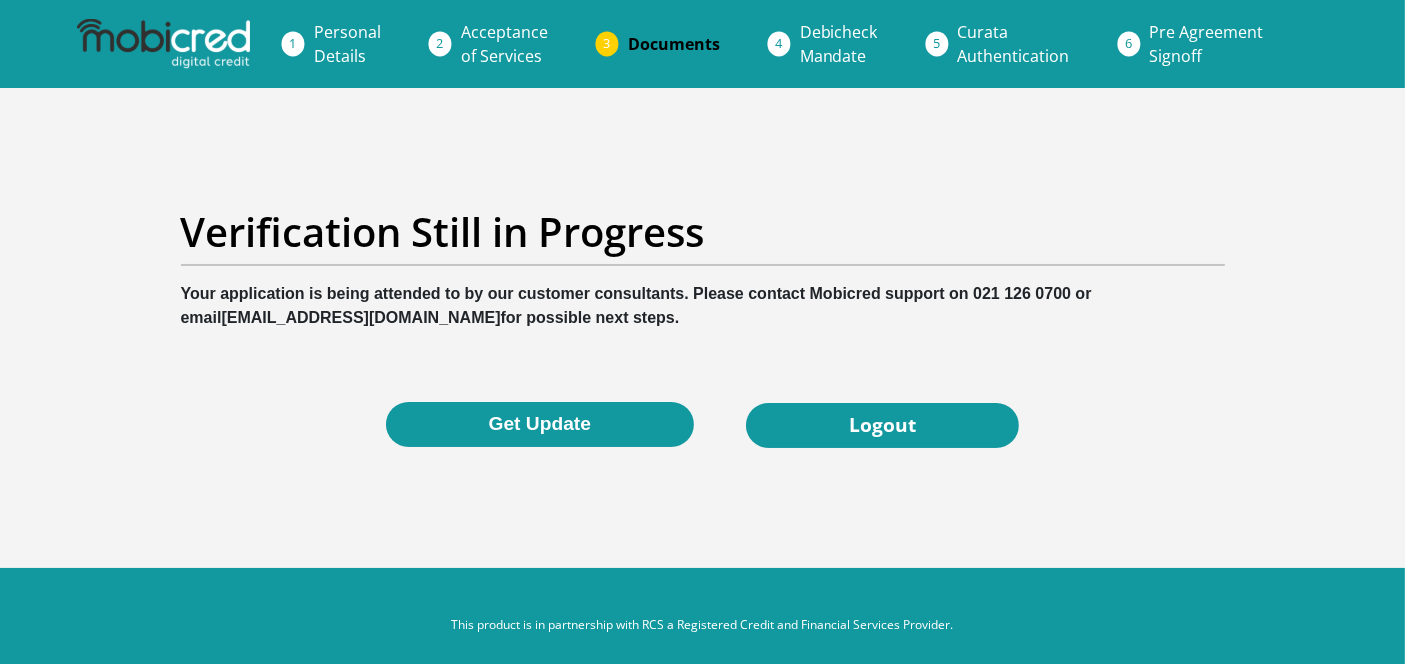 click on "Get Update" at bounding box center (540, 424) 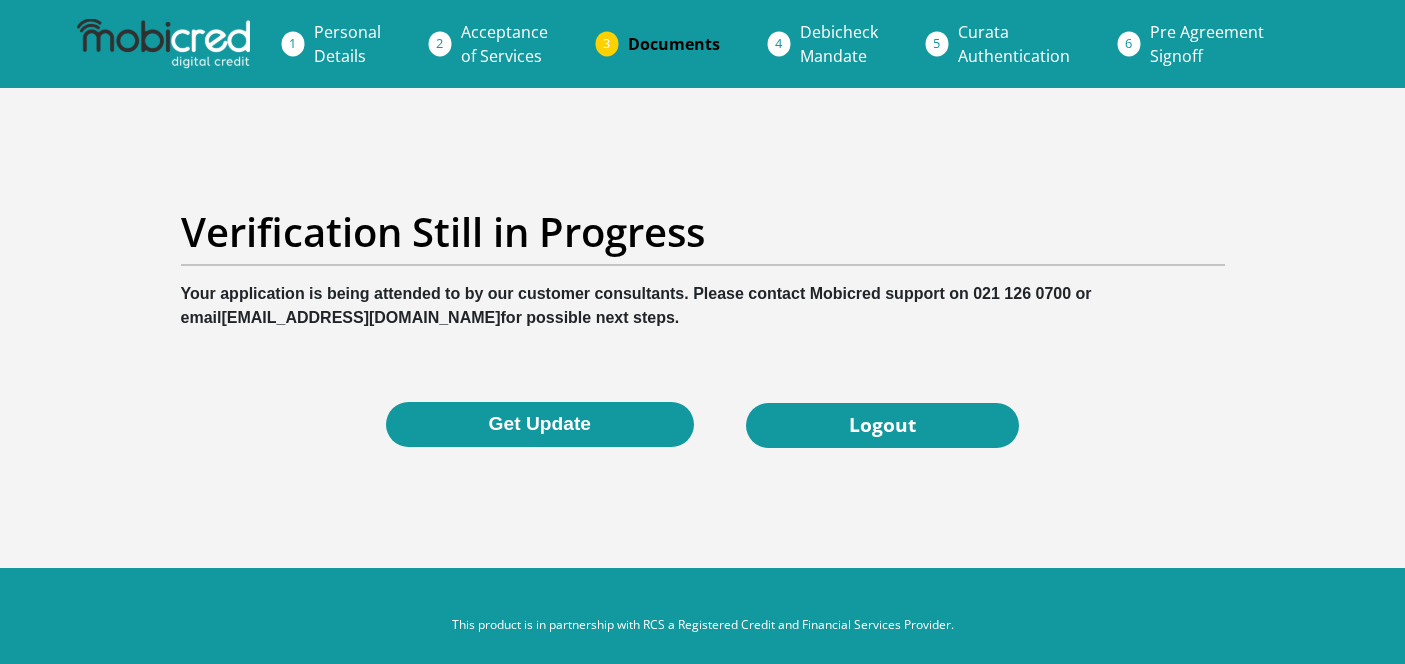 scroll, scrollTop: 0, scrollLeft: 0, axis: both 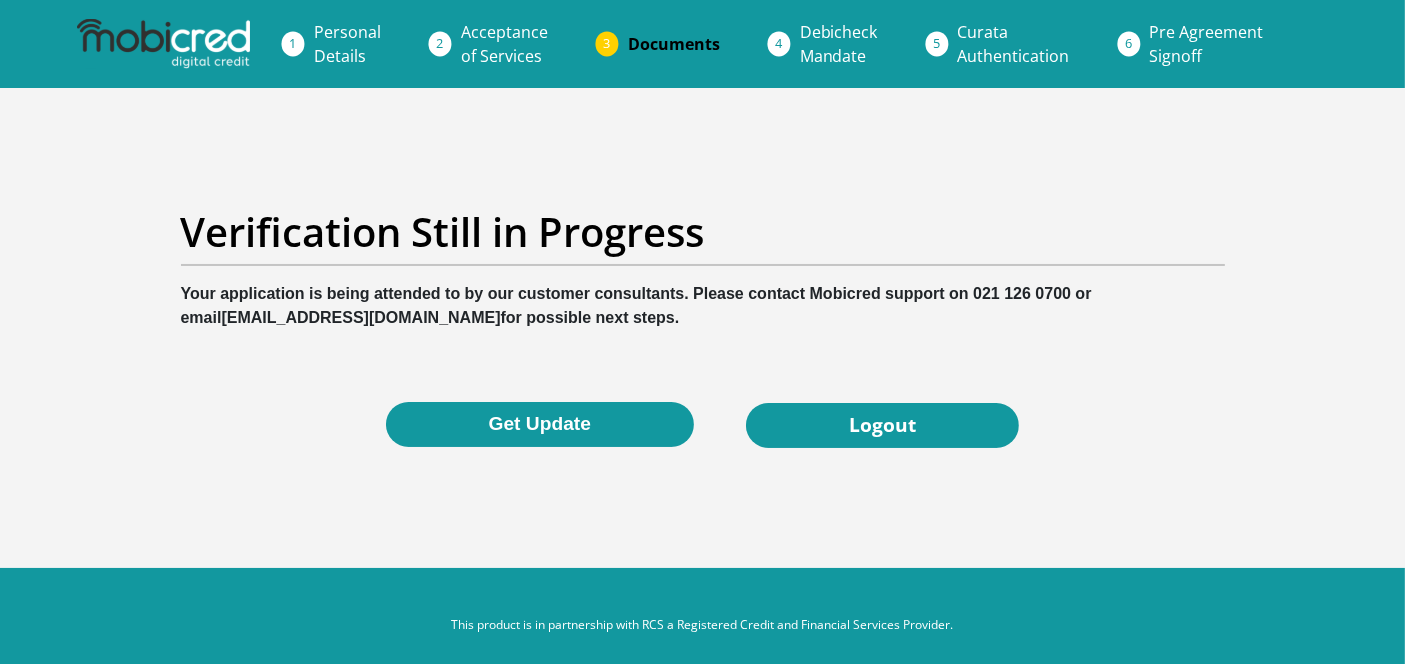 click on "Get Update" at bounding box center [540, 424] 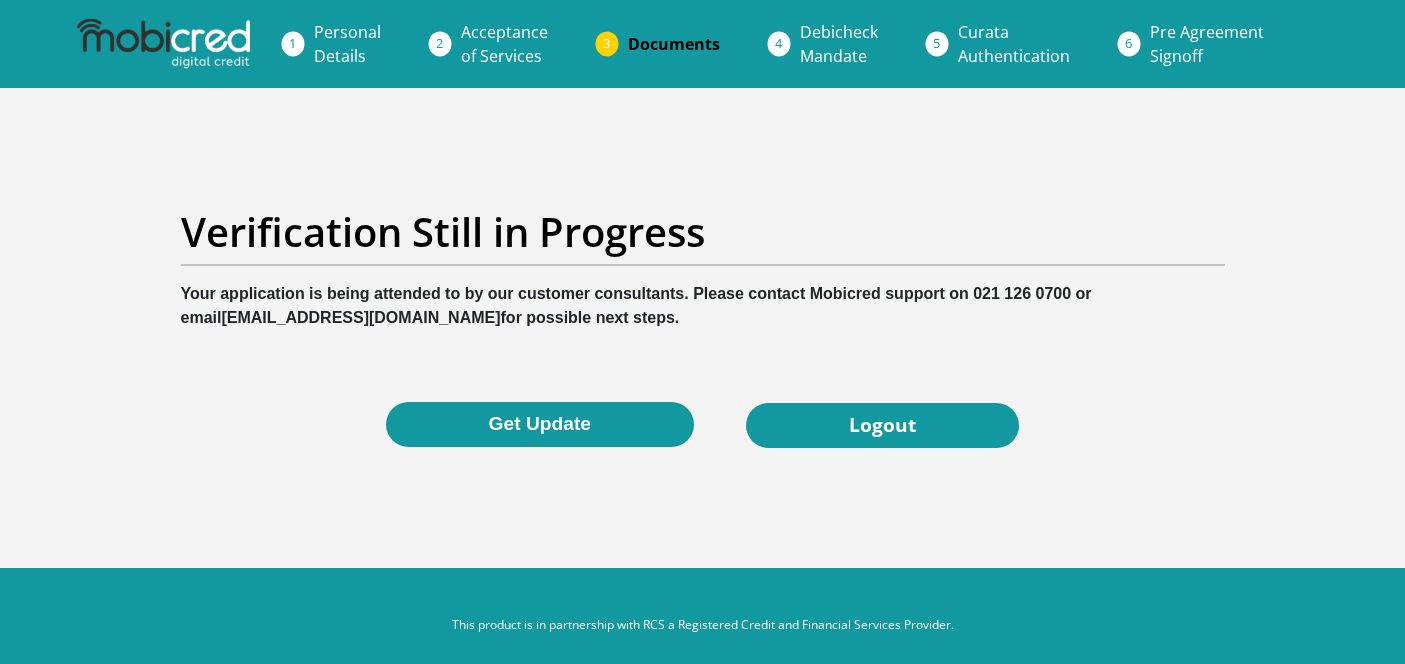 scroll, scrollTop: 0, scrollLeft: 0, axis: both 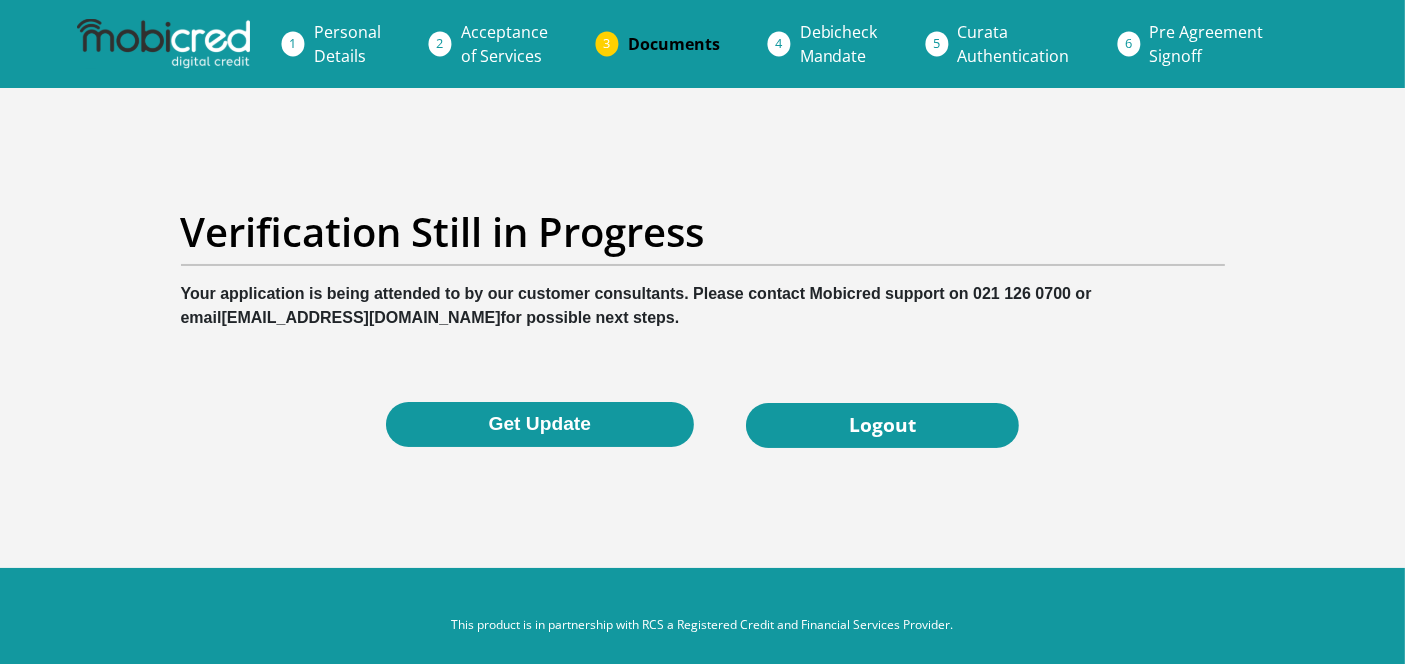 click on "Get Update" at bounding box center [540, 424] 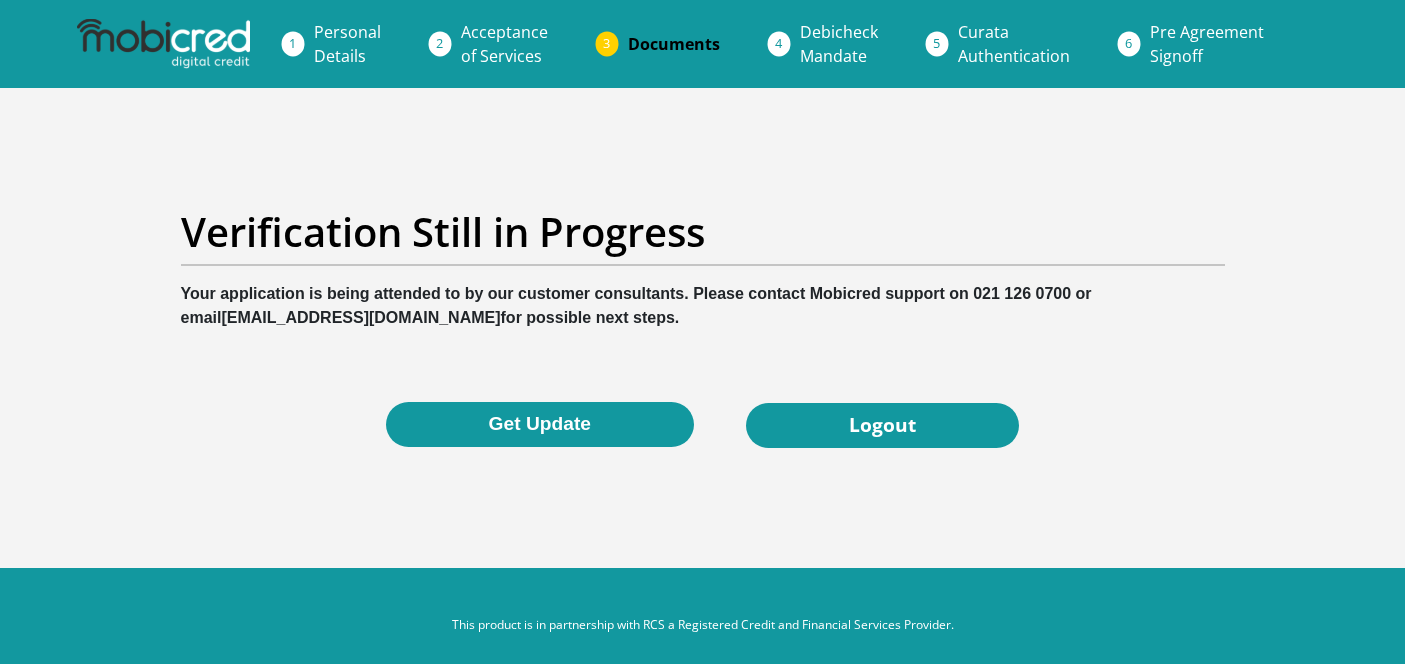 scroll, scrollTop: 0, scrollLeft: 0, axis: both 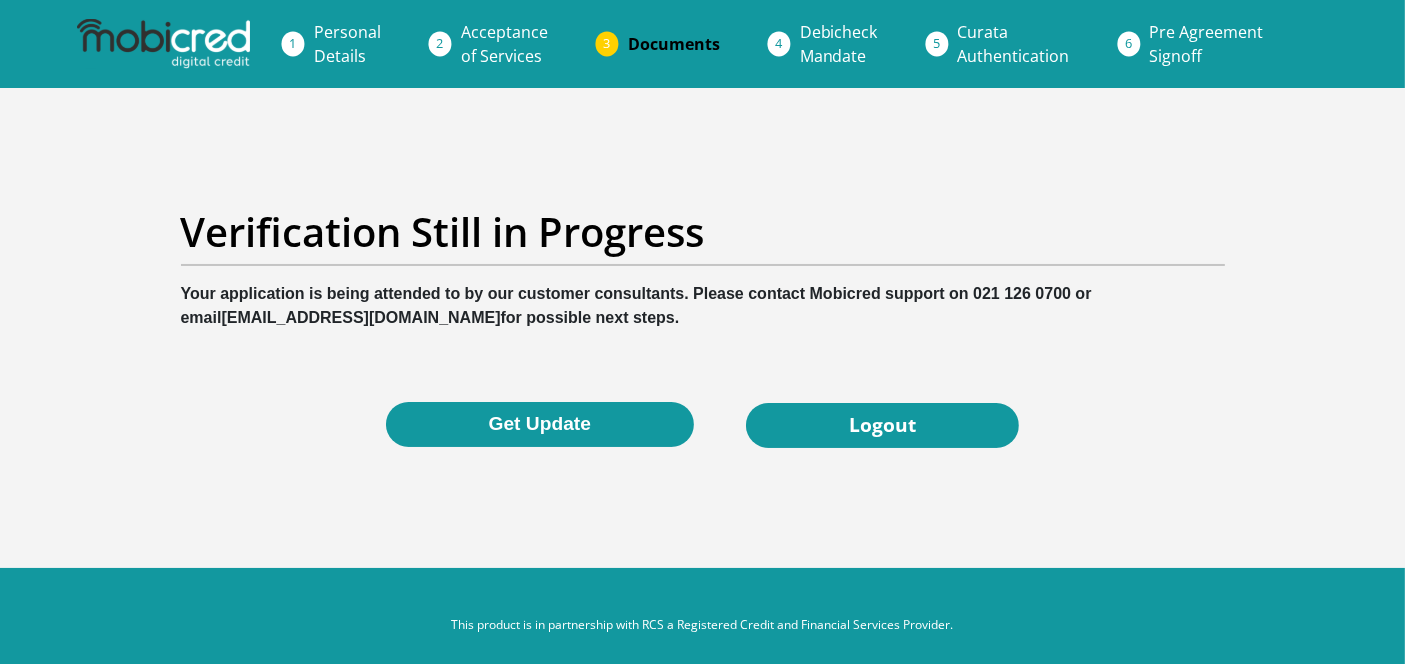 click on "Get Update" at bounding box center (540, 424) 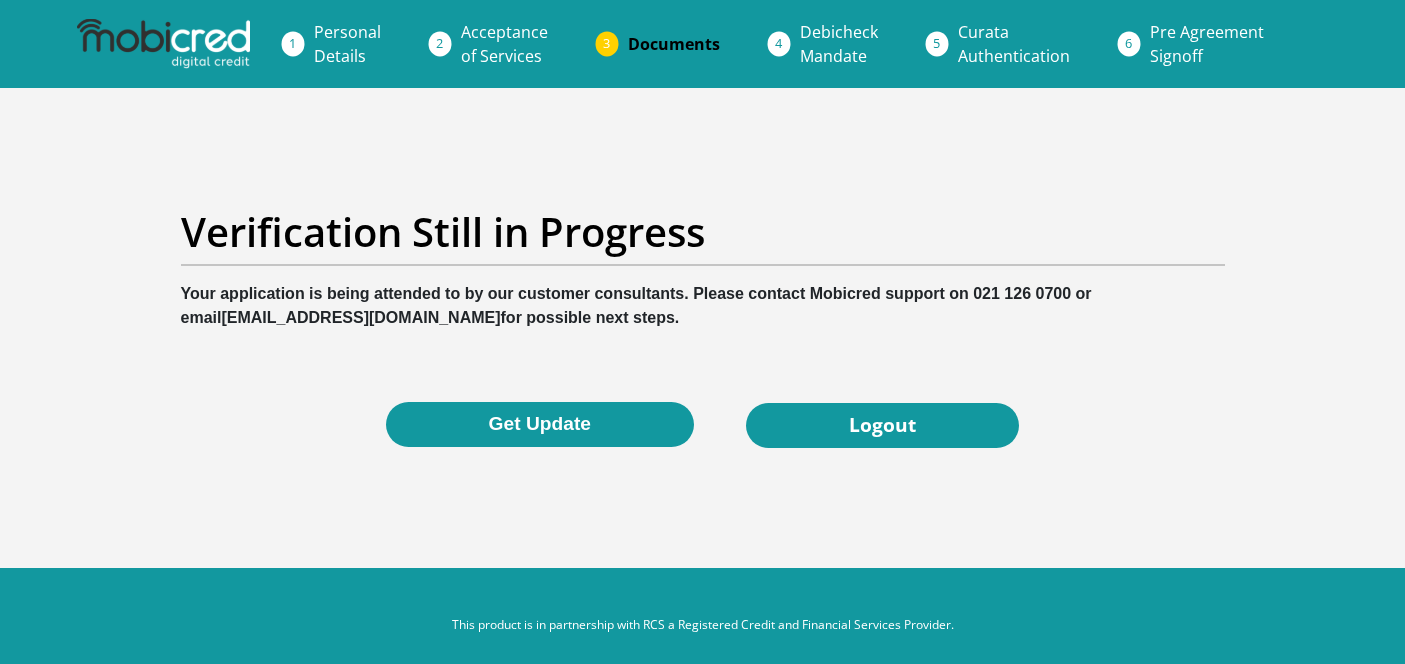 scroll, scrollTop: 0, scrollLeft: 0, axis: both 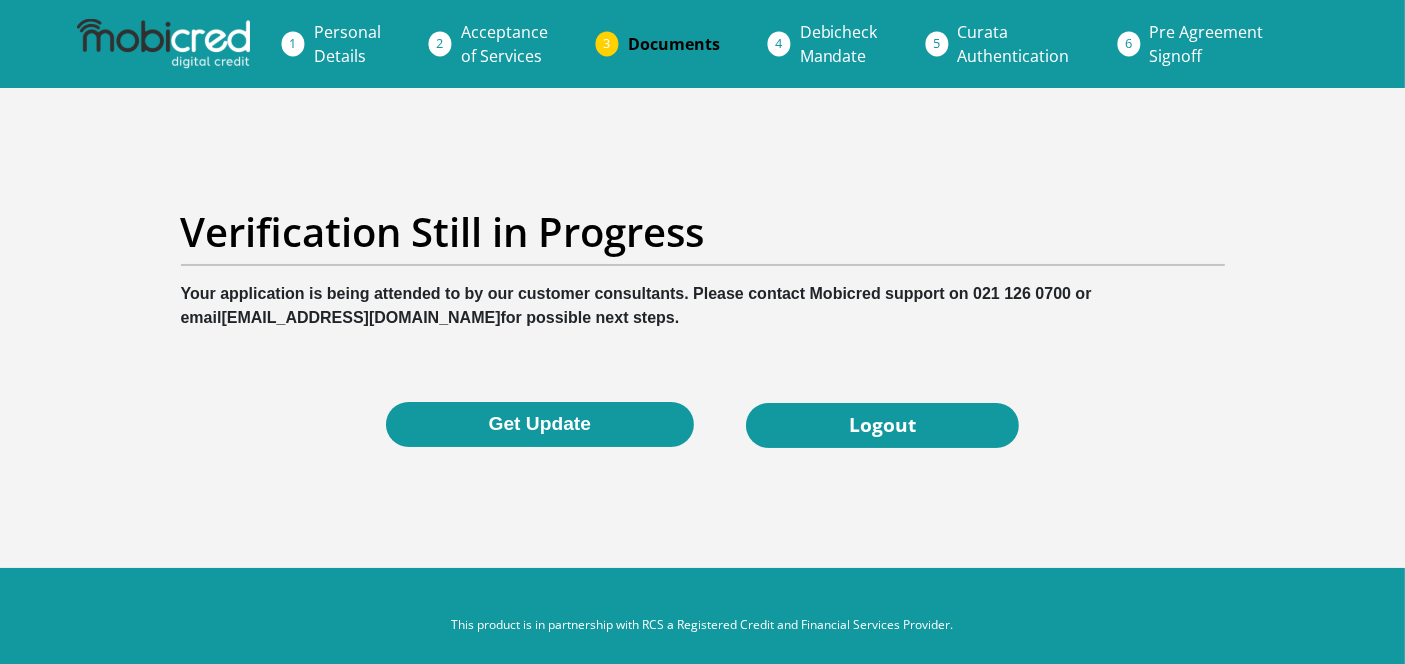 click on "Personal  Details" at bounding box center [347, 44] 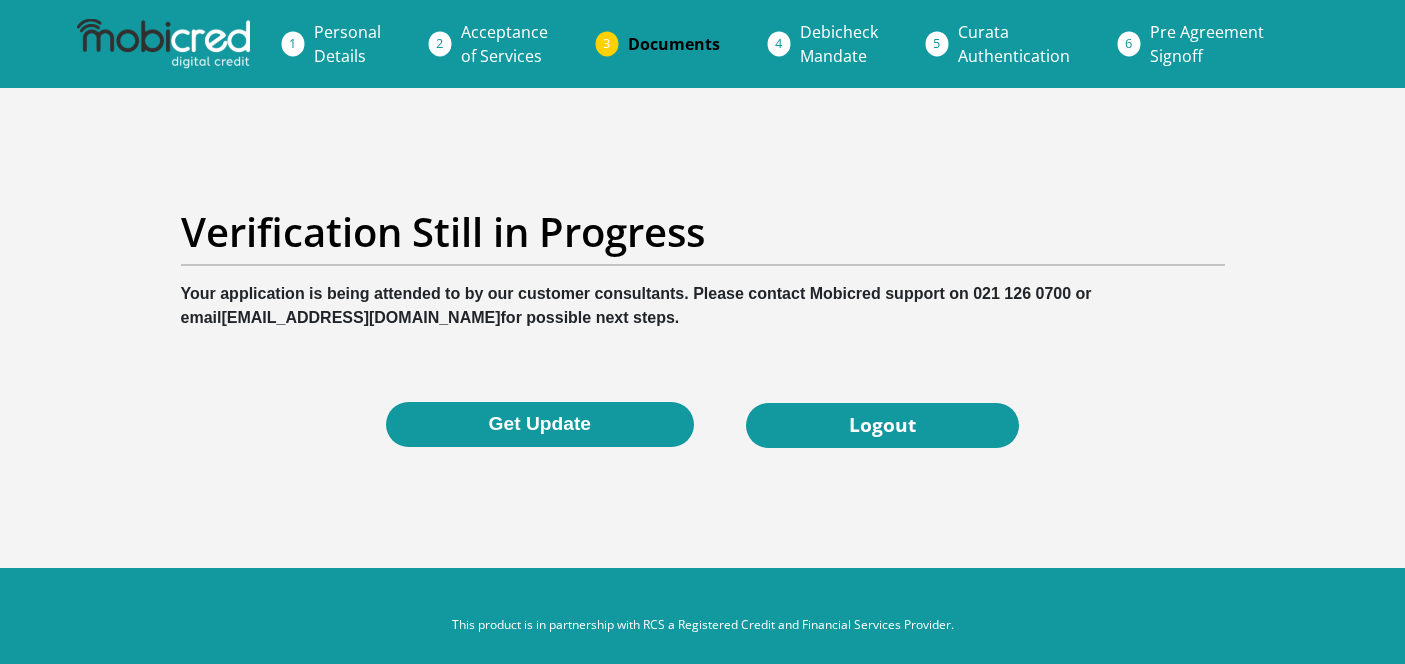 scroll, scrollTop: 0, scrollLeft: 0, axis: both 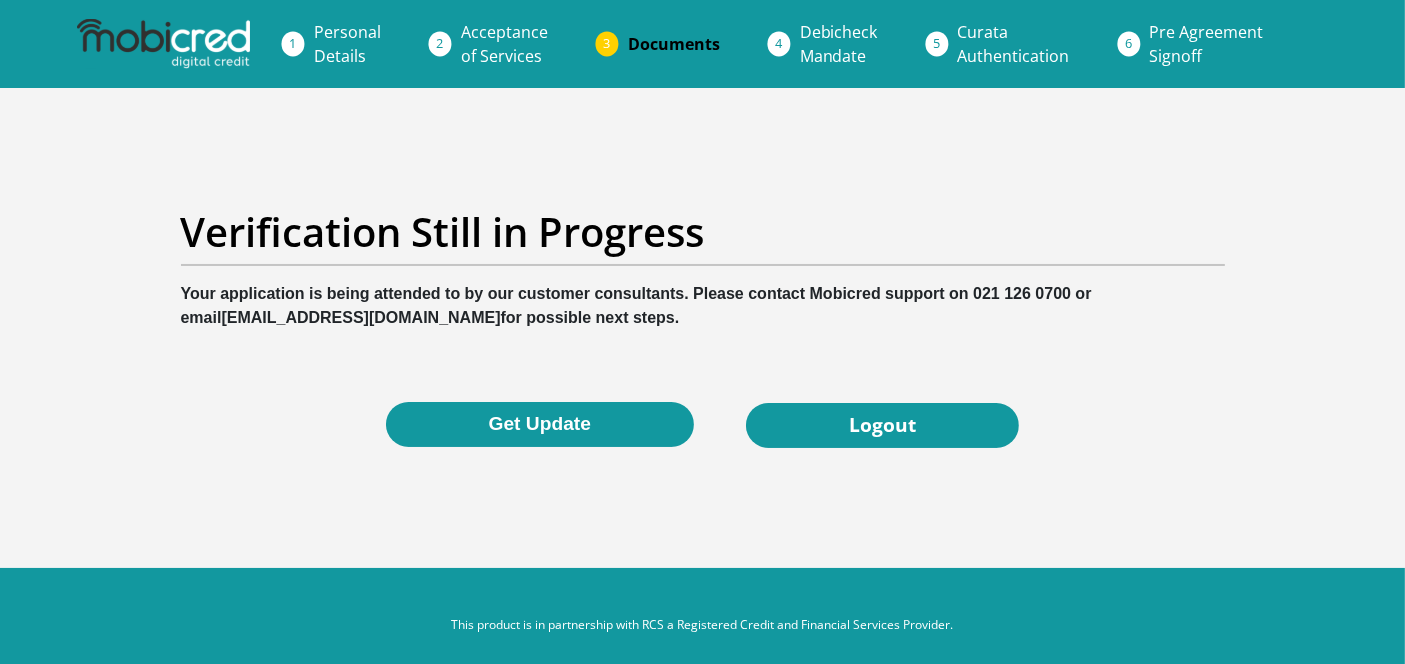 click on "Get Update" at bounding box center (540, 424) 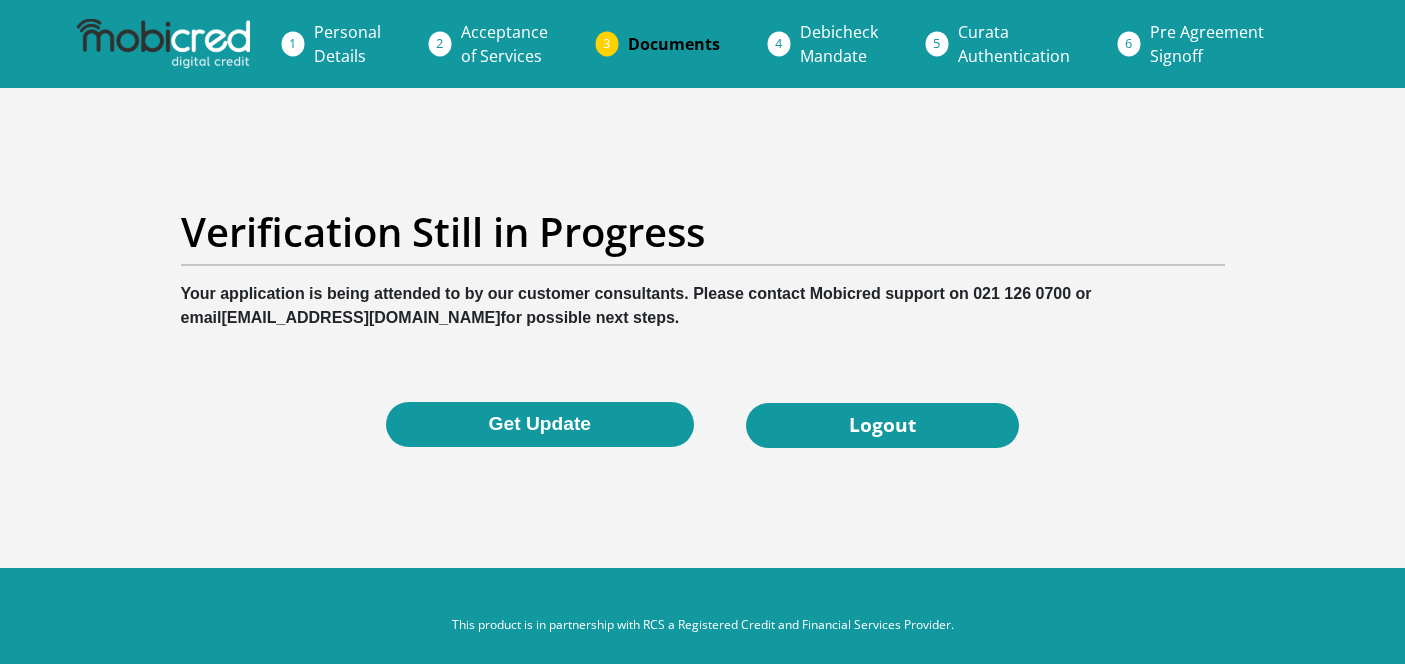 scroll, scrollTop: 0, scrollLeft: 0, axis: both 